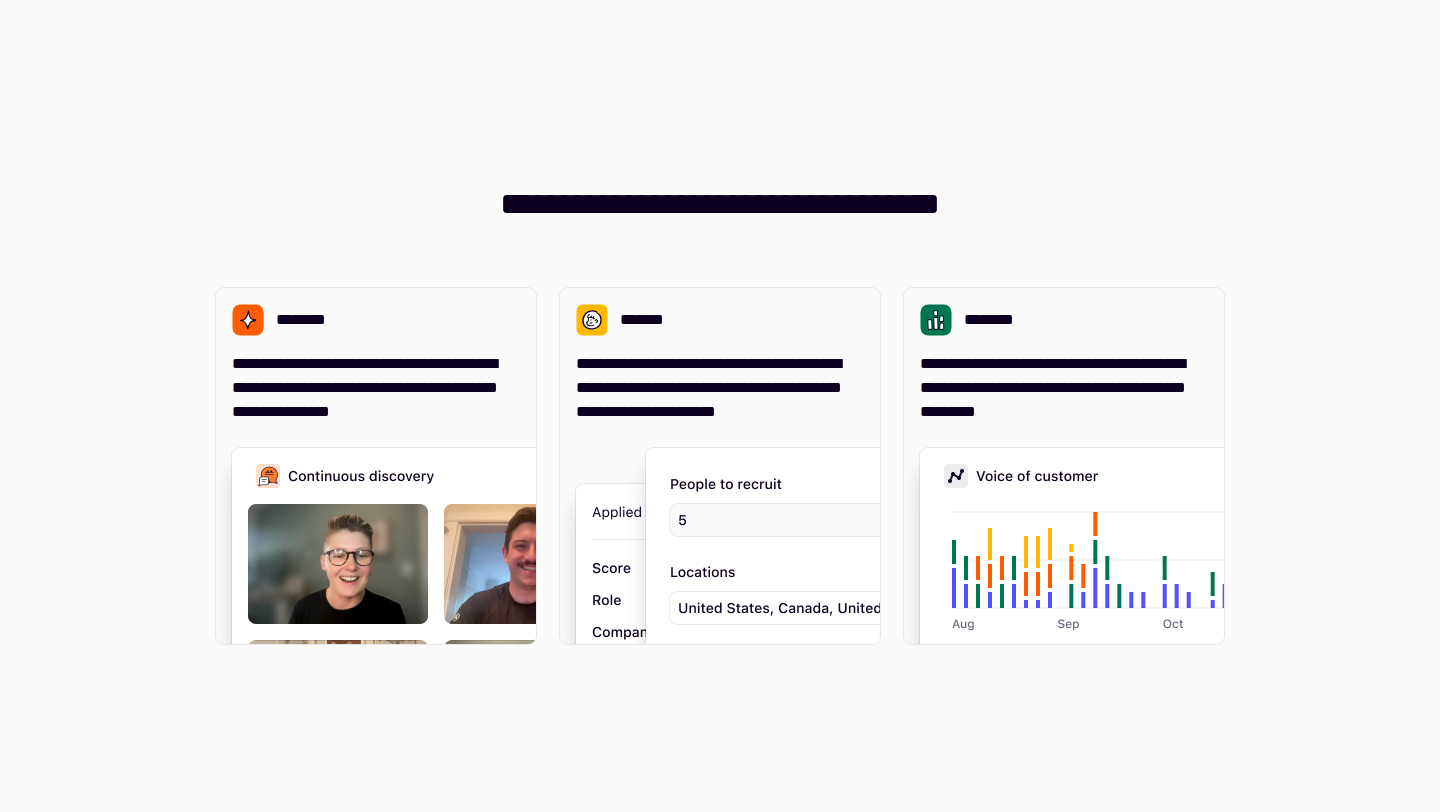 scroll, scrollTop: 0, scrollLeft: 0, axis: both 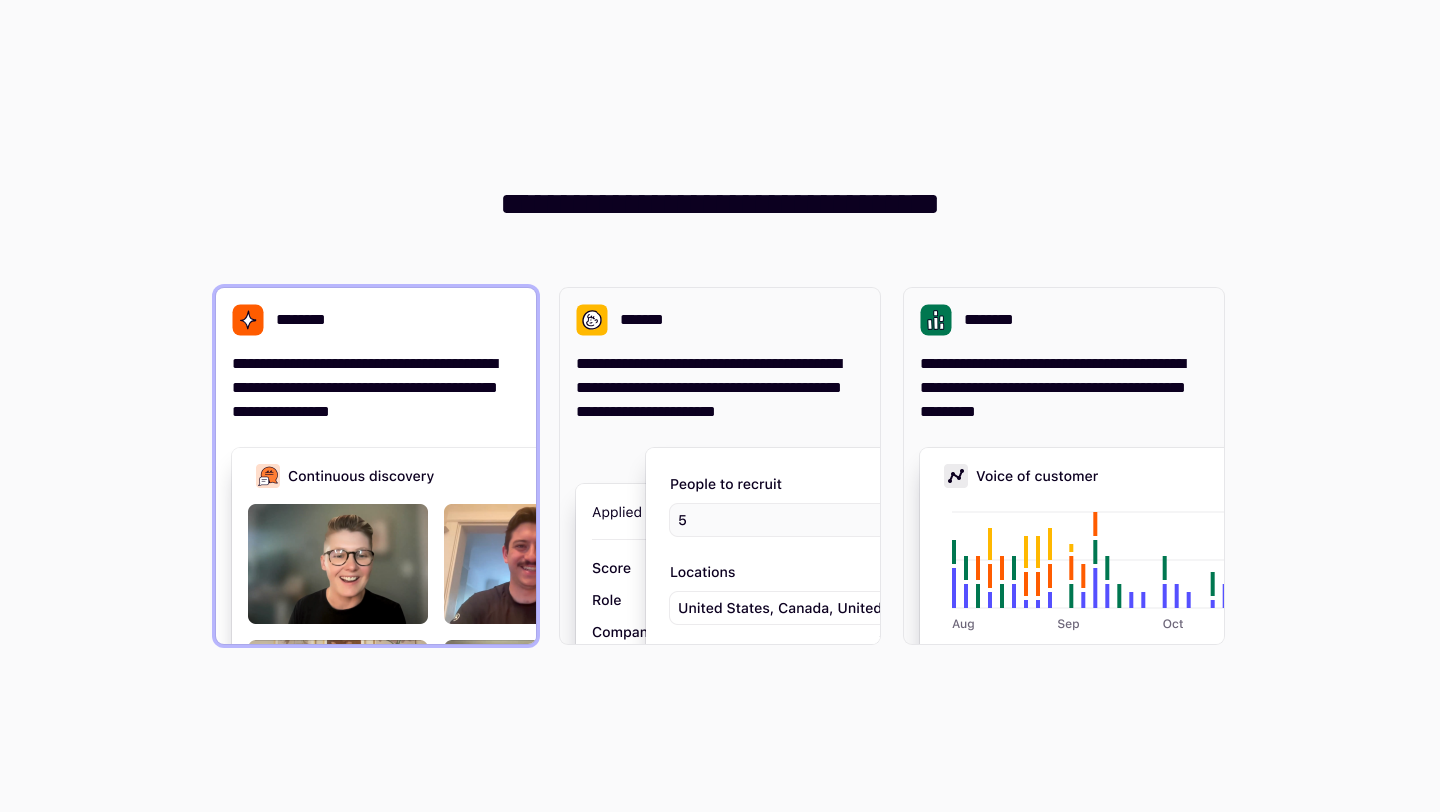 click on "**********" at bounding box center [376, 388] 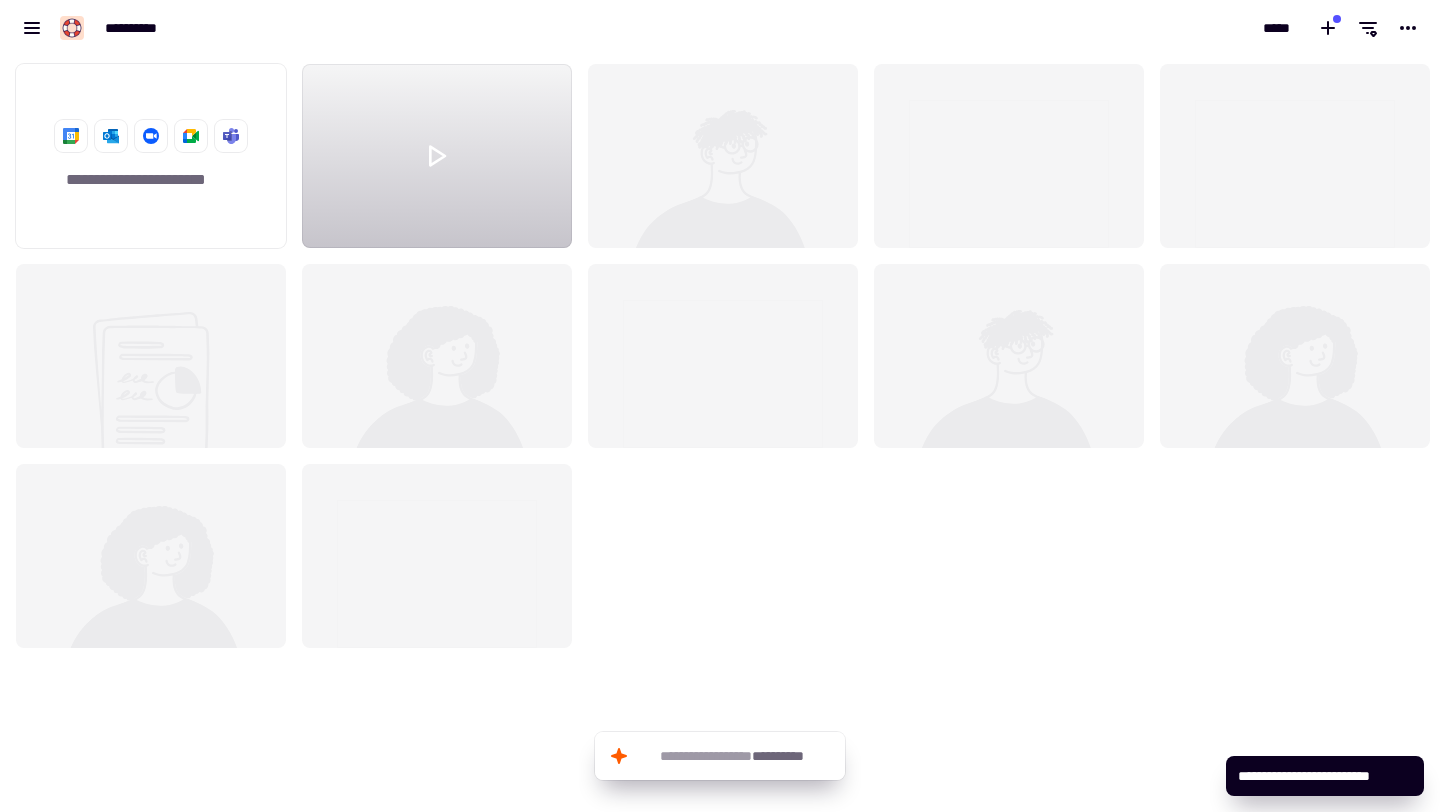 scroll, scrollTop: 16, scrollLeft: 16, axis: both 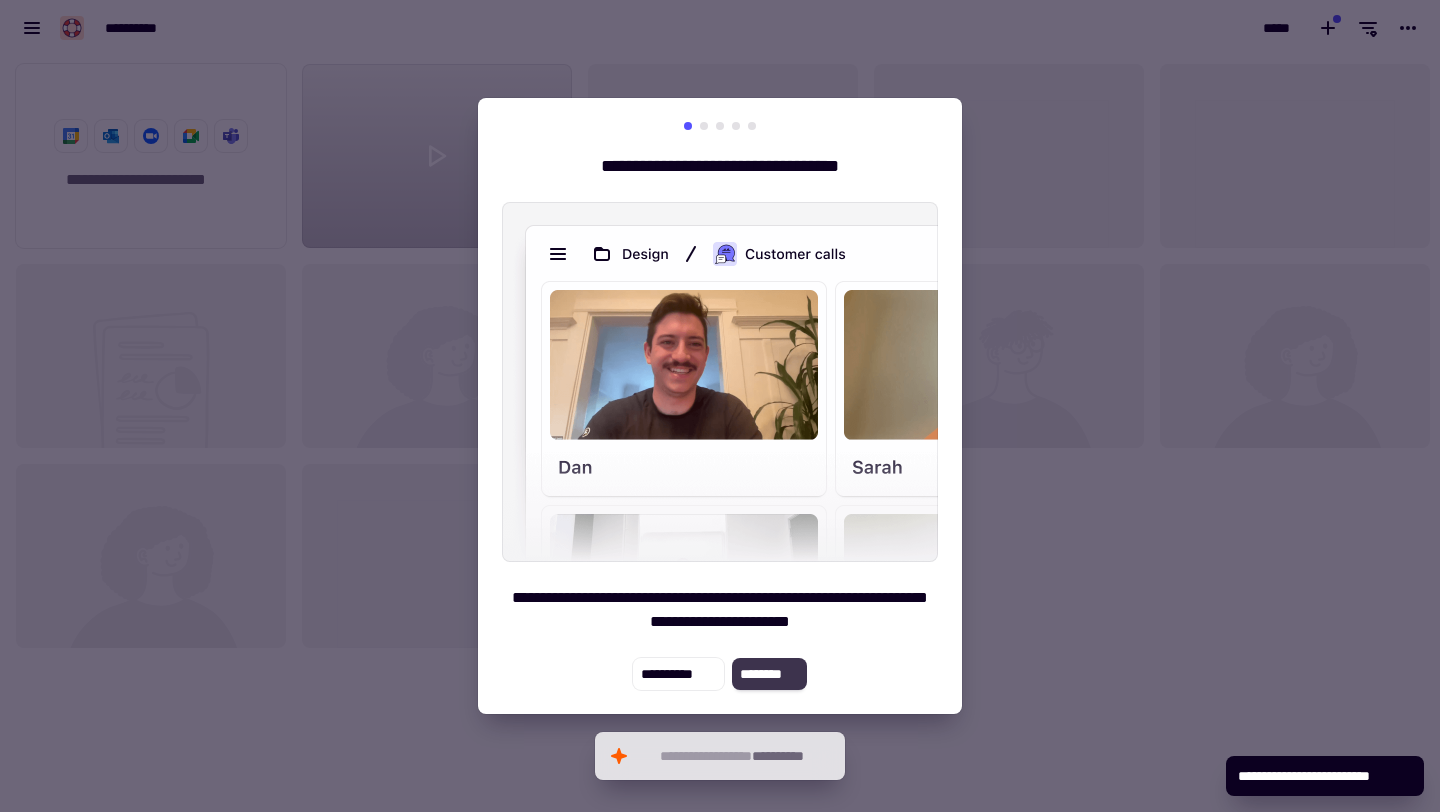 click on "********" 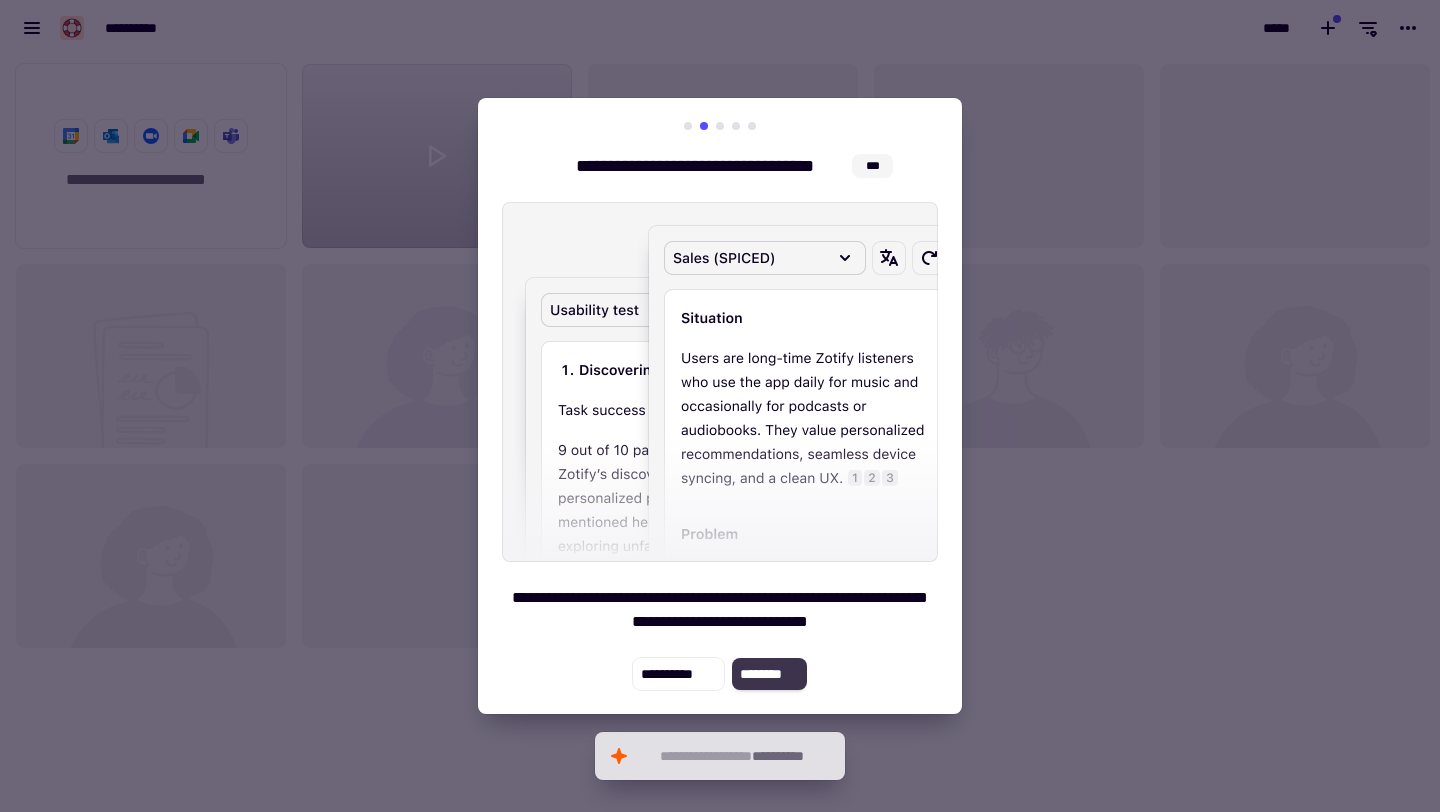 click on "********" 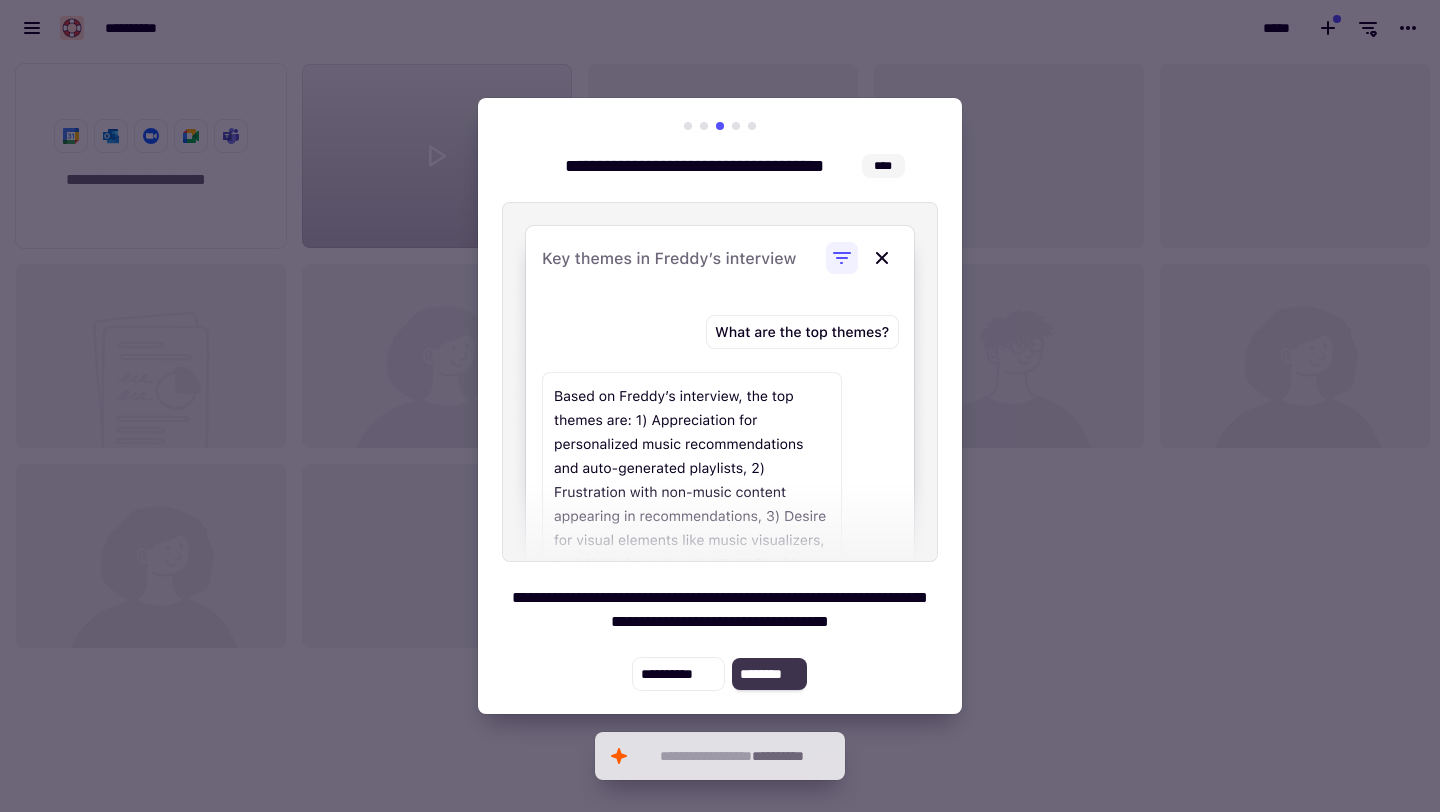 click on "********" 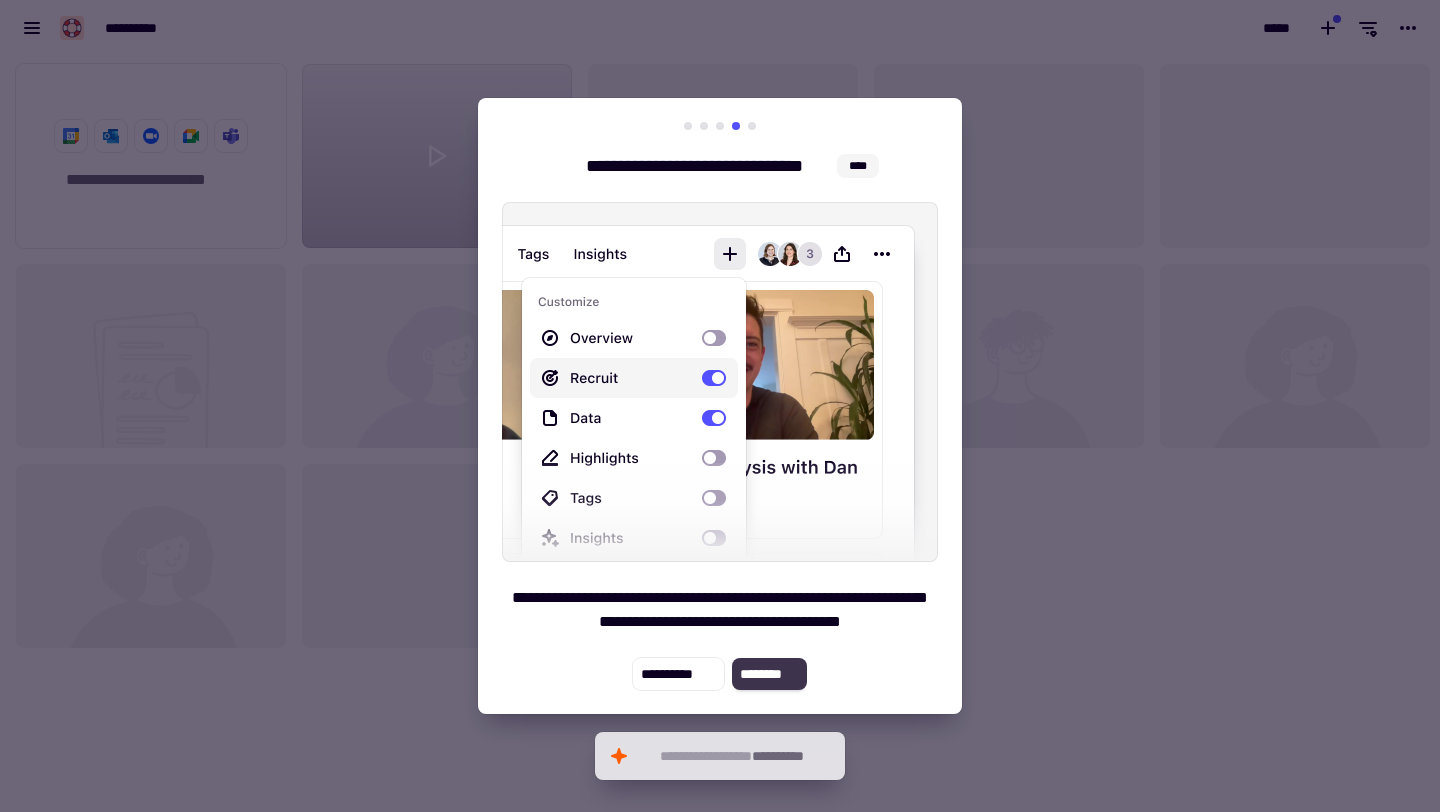 click on "********" 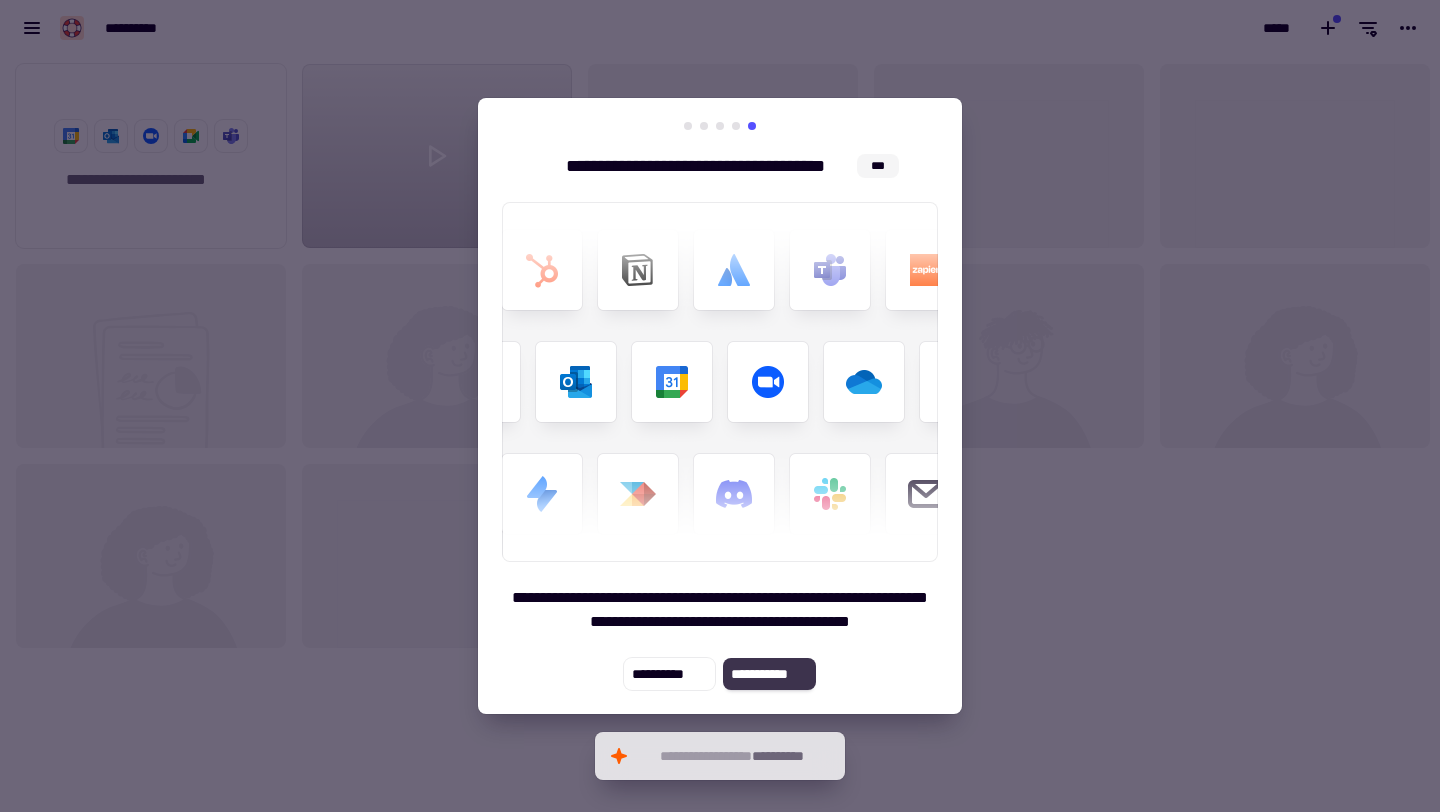 click on "**********" 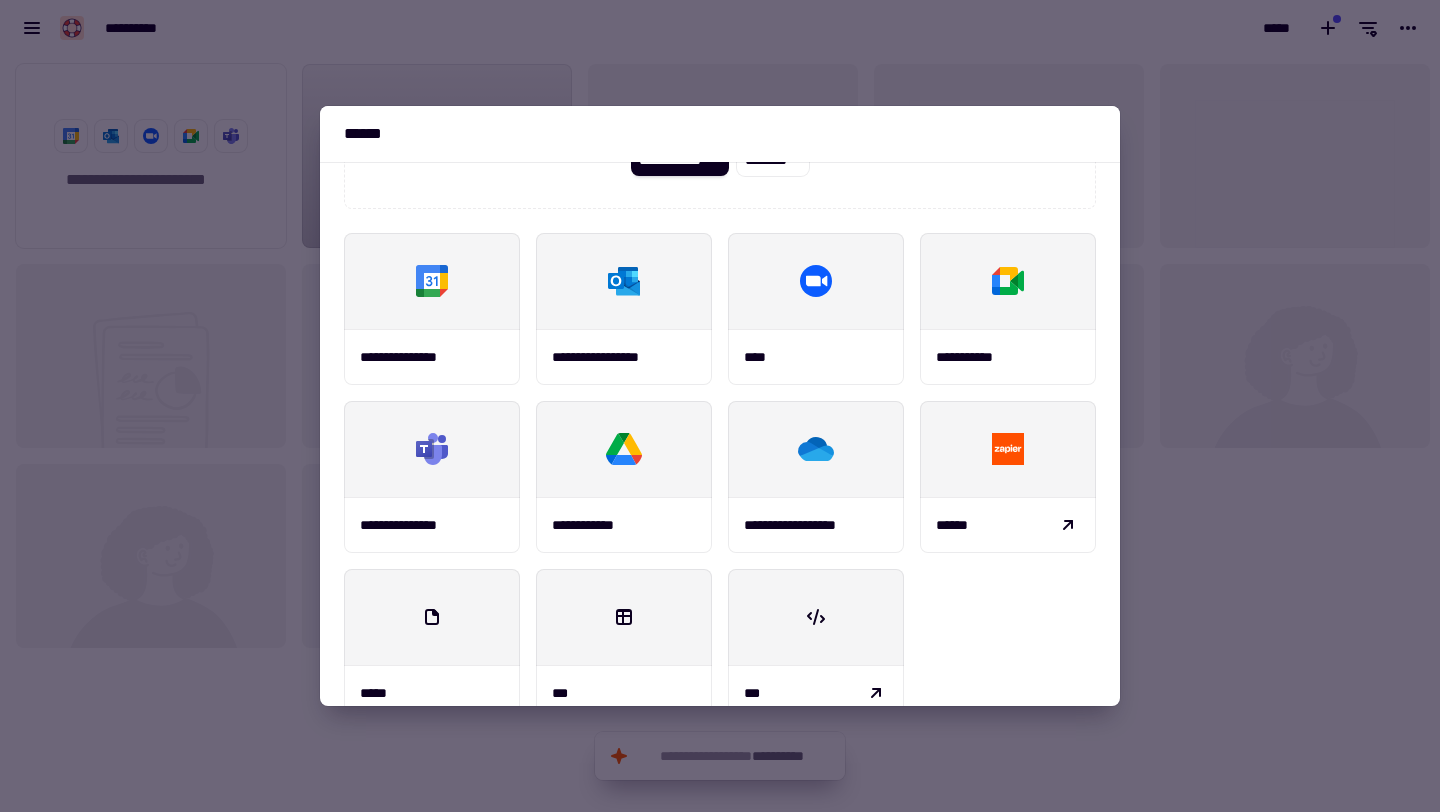 scroll, scrollTop: 197, scrollLeft: 0, axis: vertical 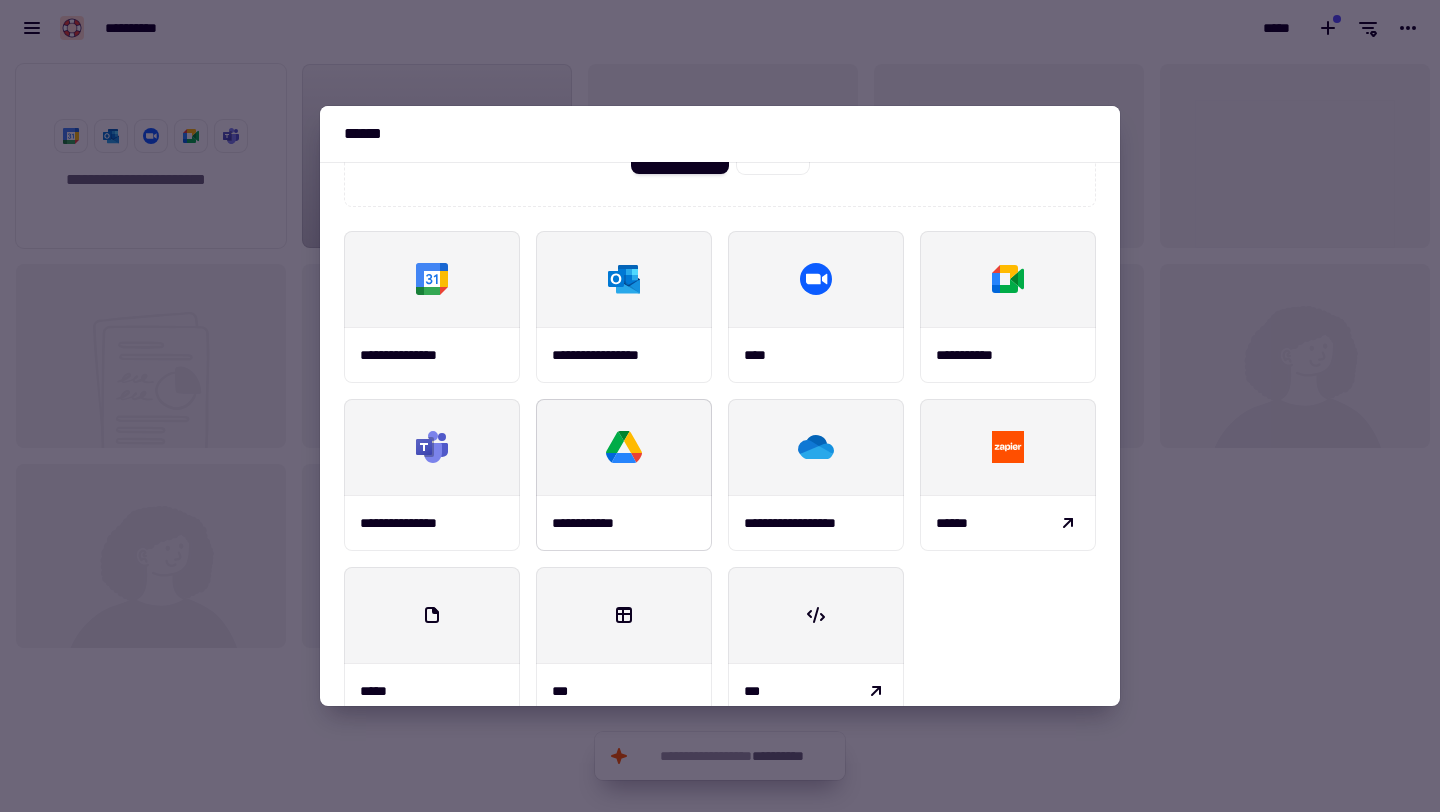 click 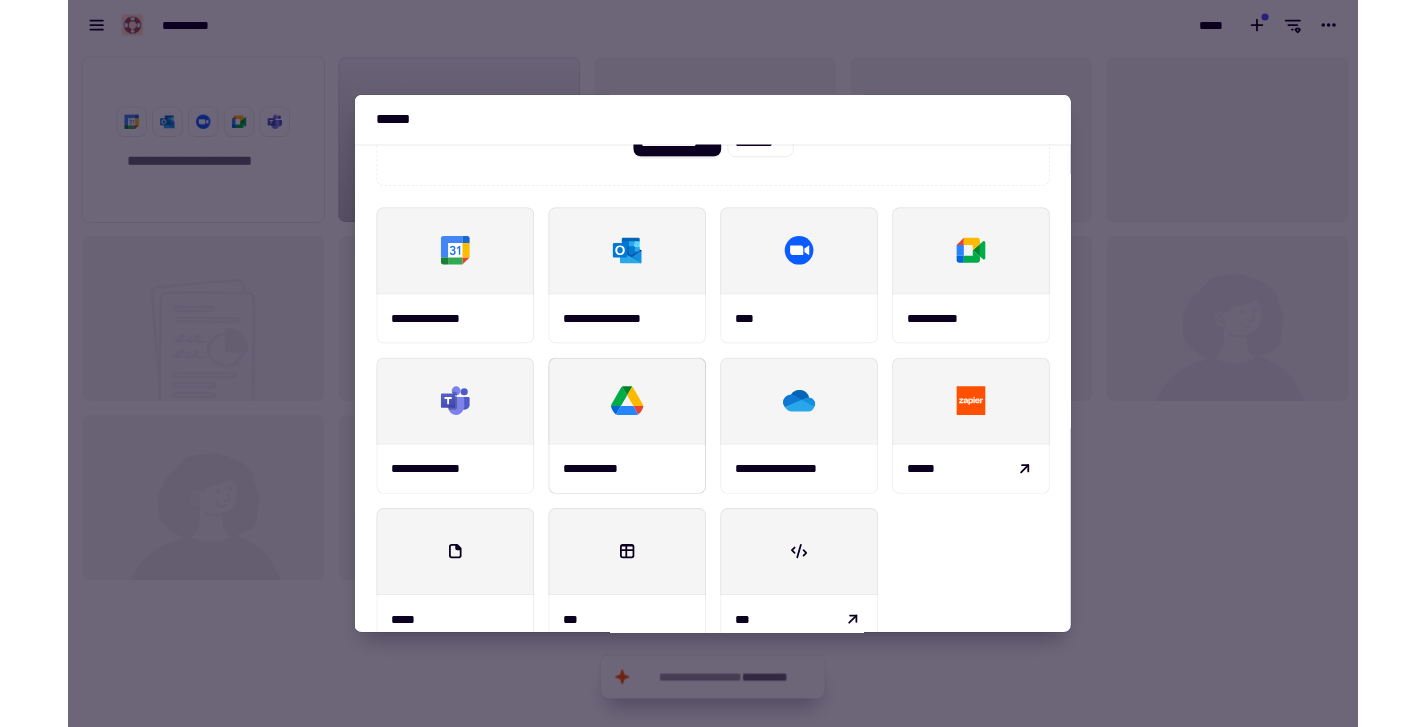 scroll, scrollTop: 0, scrollLeft: 0, axis: both 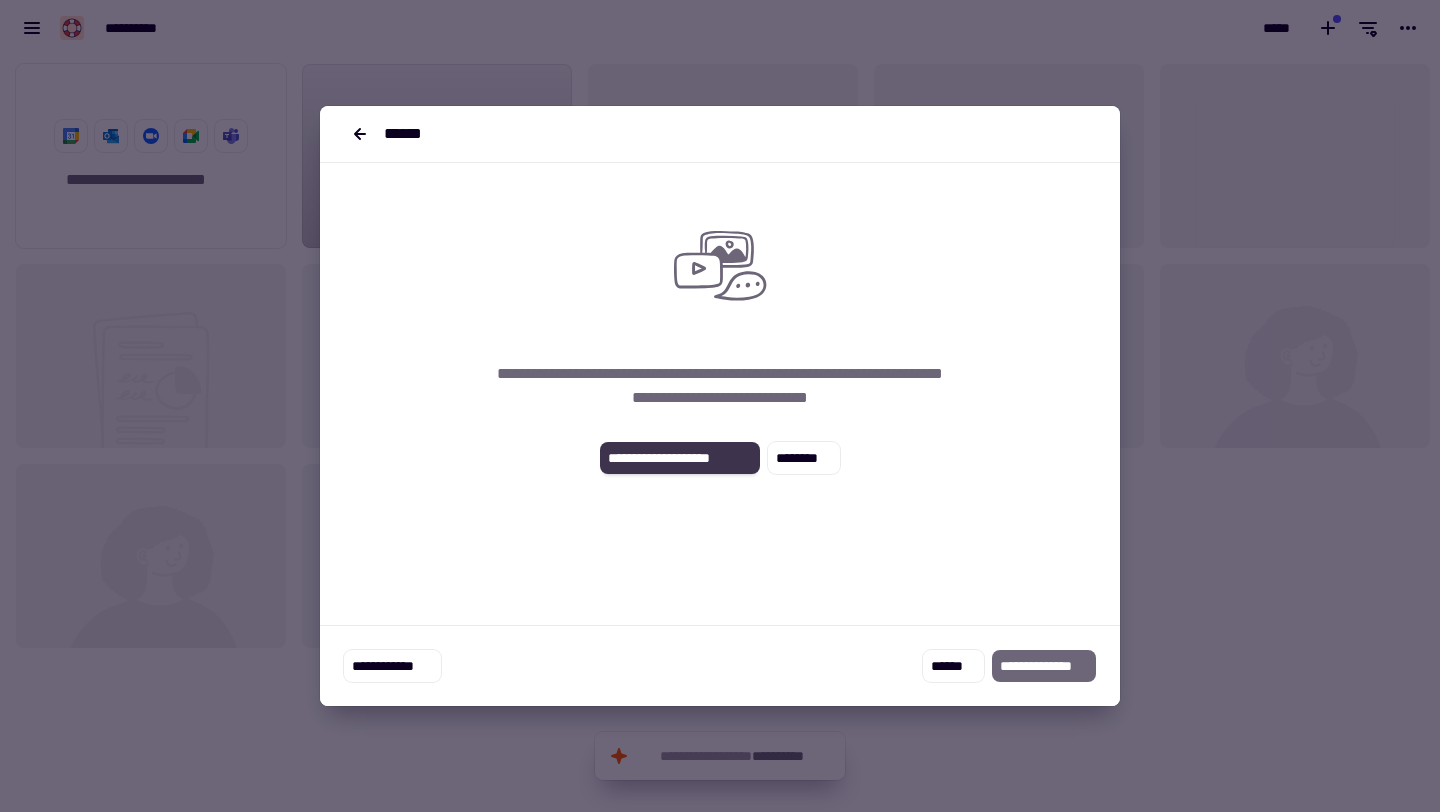 click on "**********" 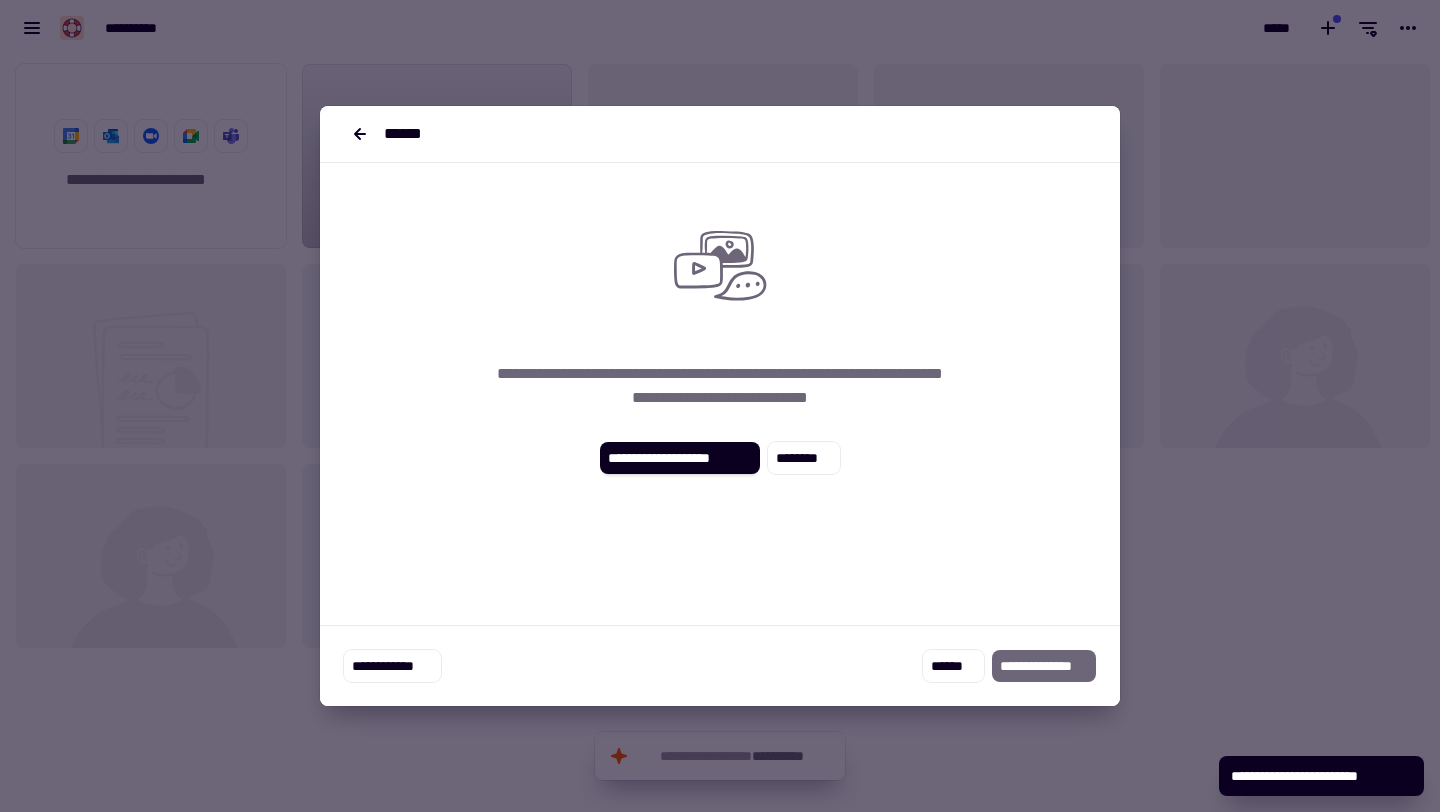 click on "**********" at bounding box center (720, 386) 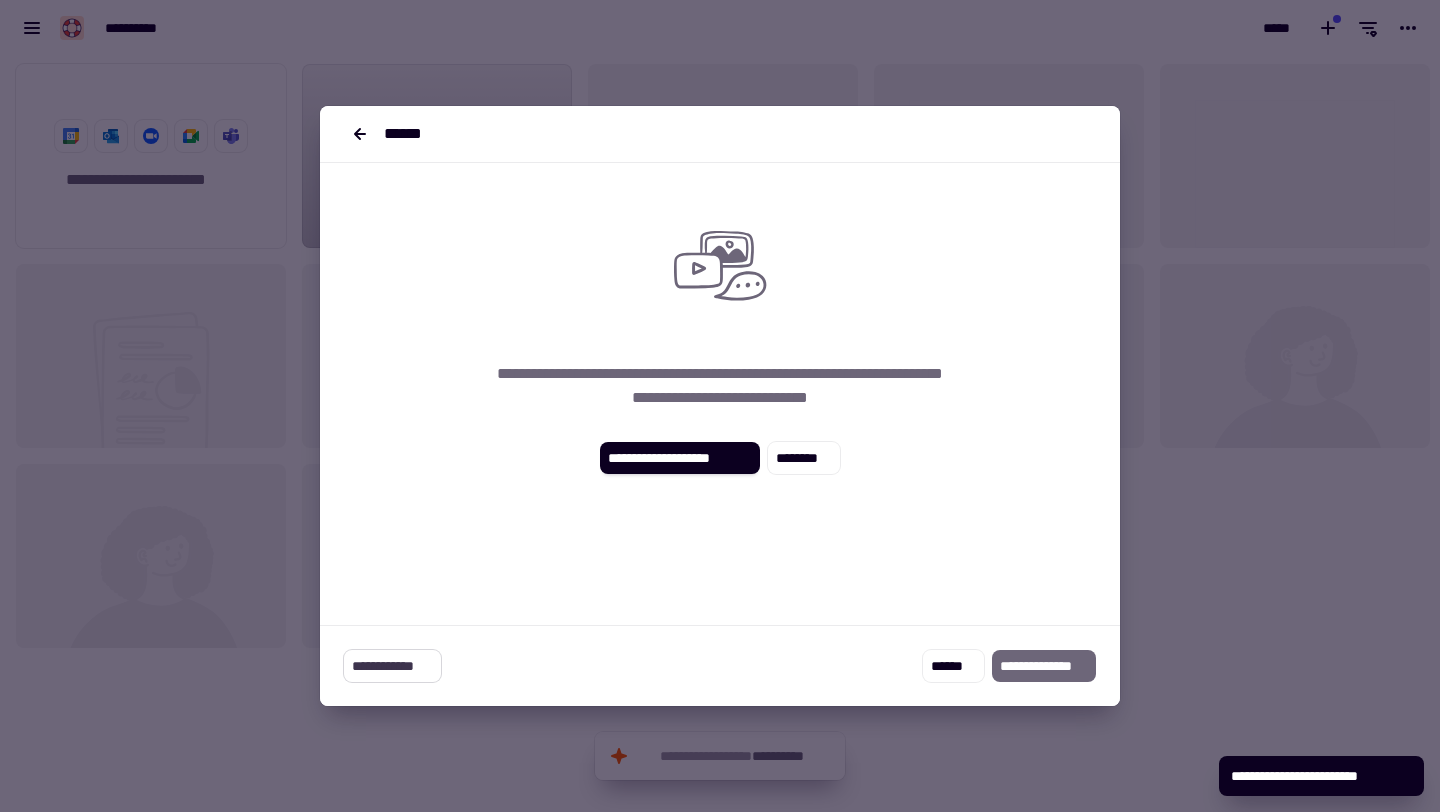click on "**********" 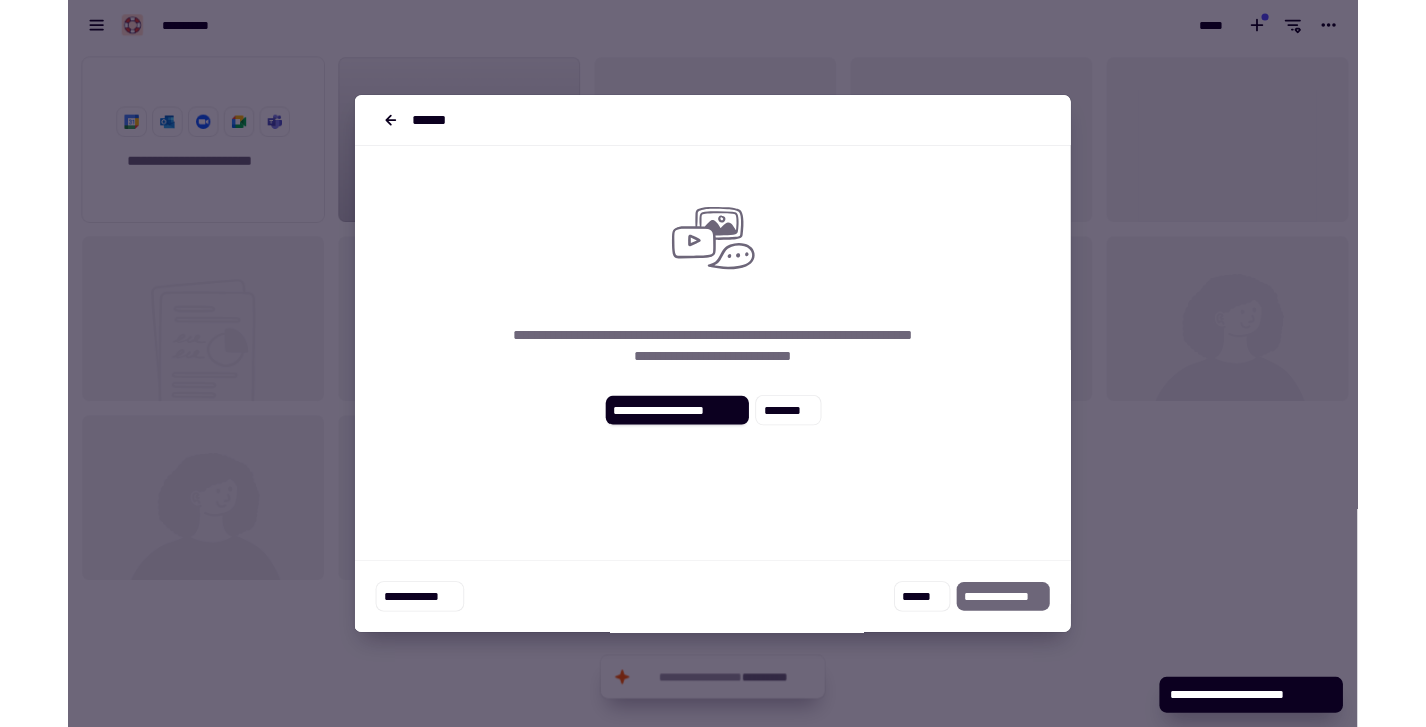 scroll, scrollTop: 656, scrollLeft: 1411, axis: both 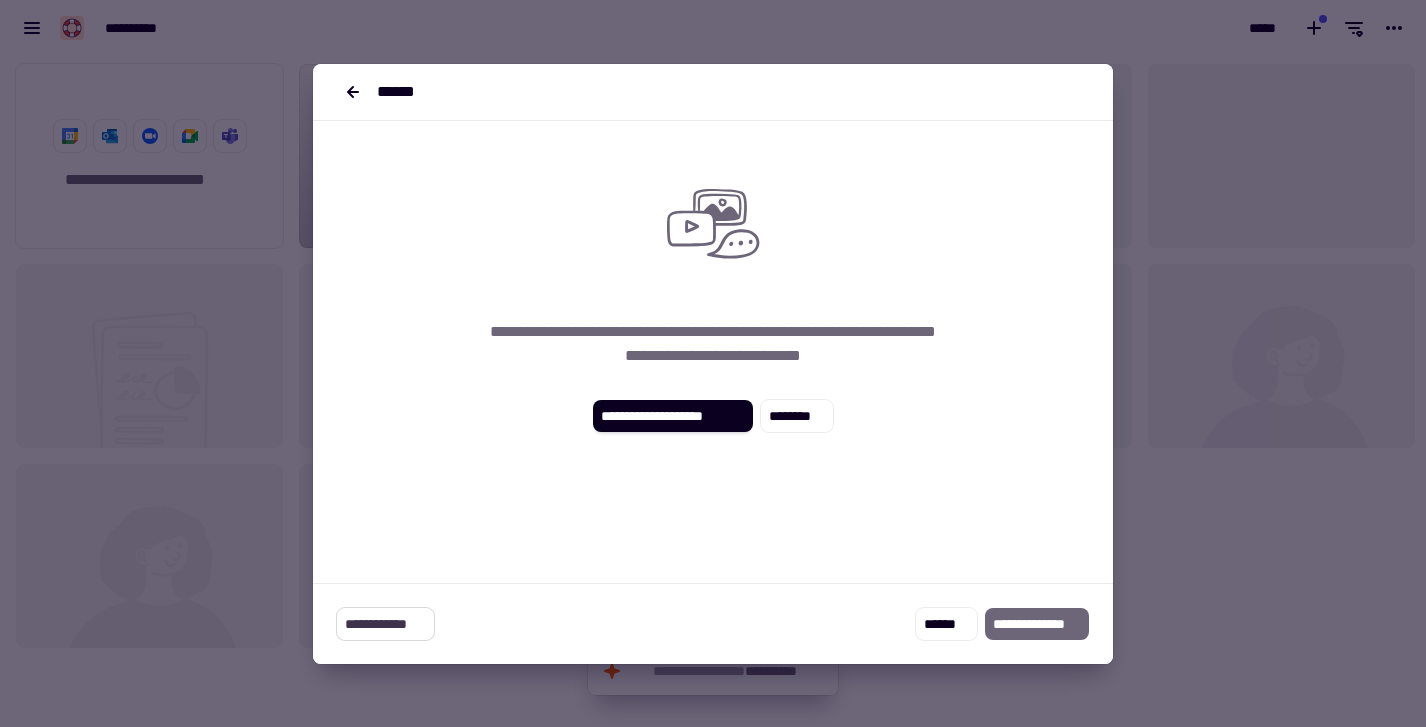click on "**********" 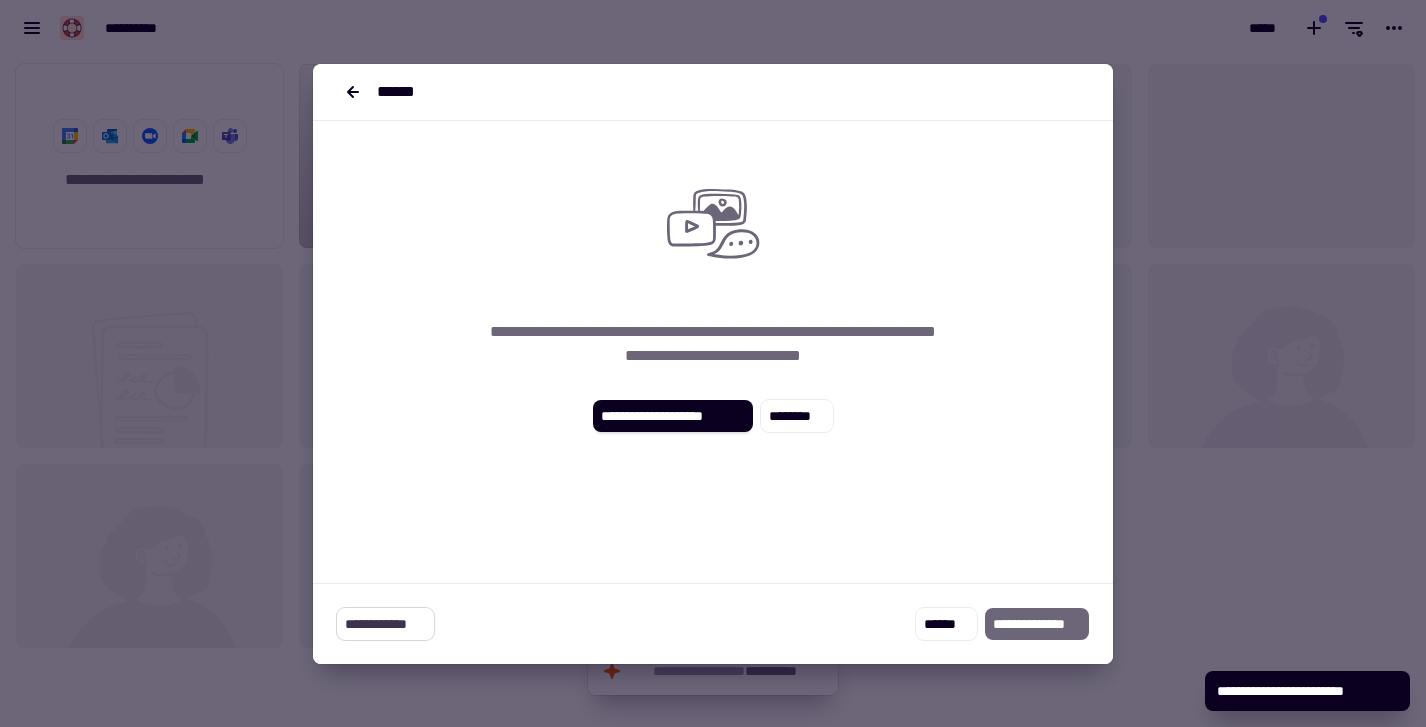 click on "**********" 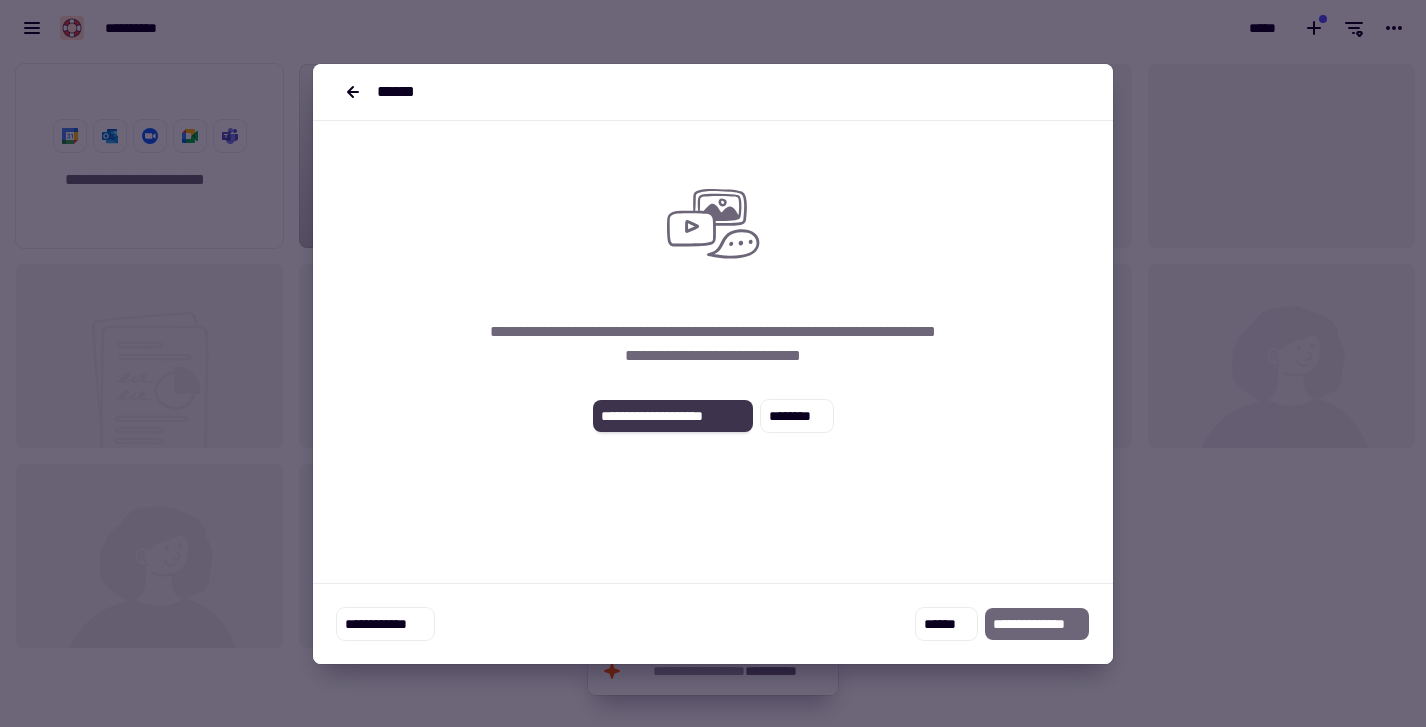 click on "**********" 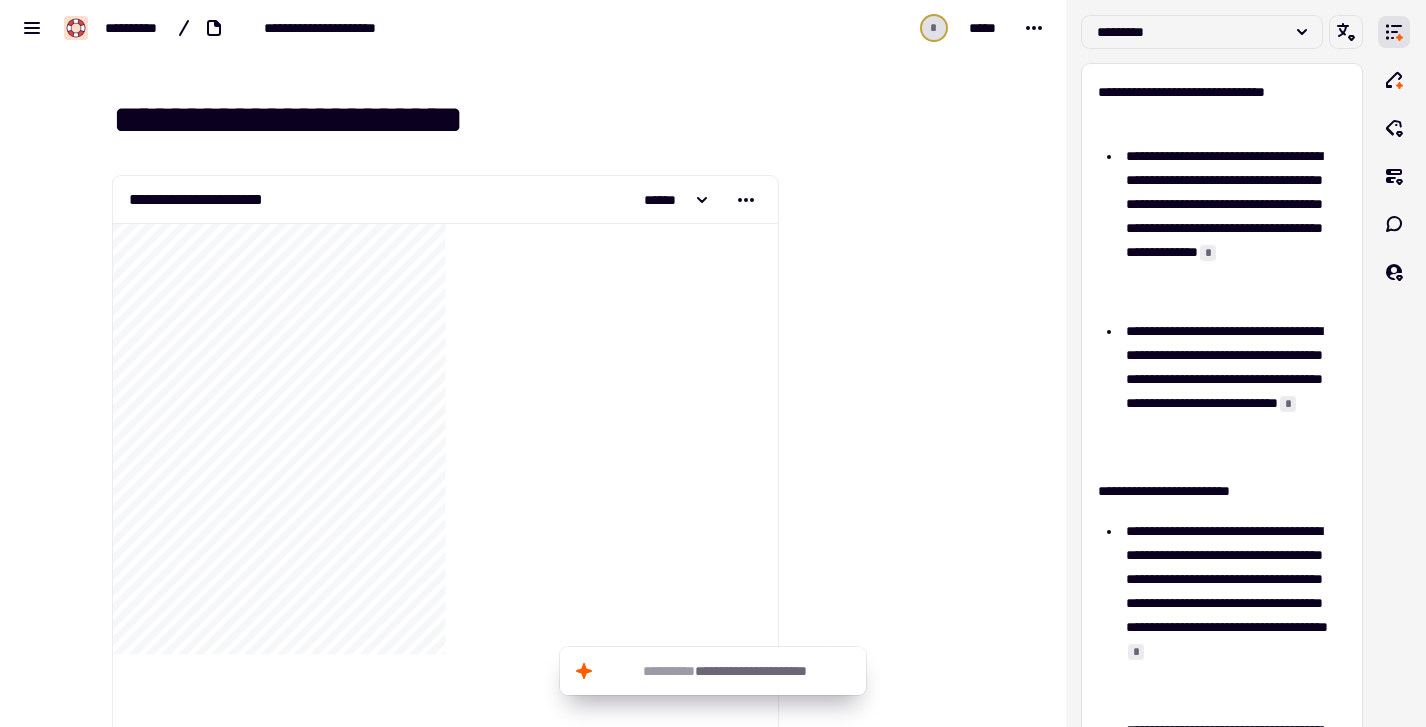 drag, startPoint x: 1065, startPoint y: 210, endPoint x: 963, endPoint y: 210, distance: 102 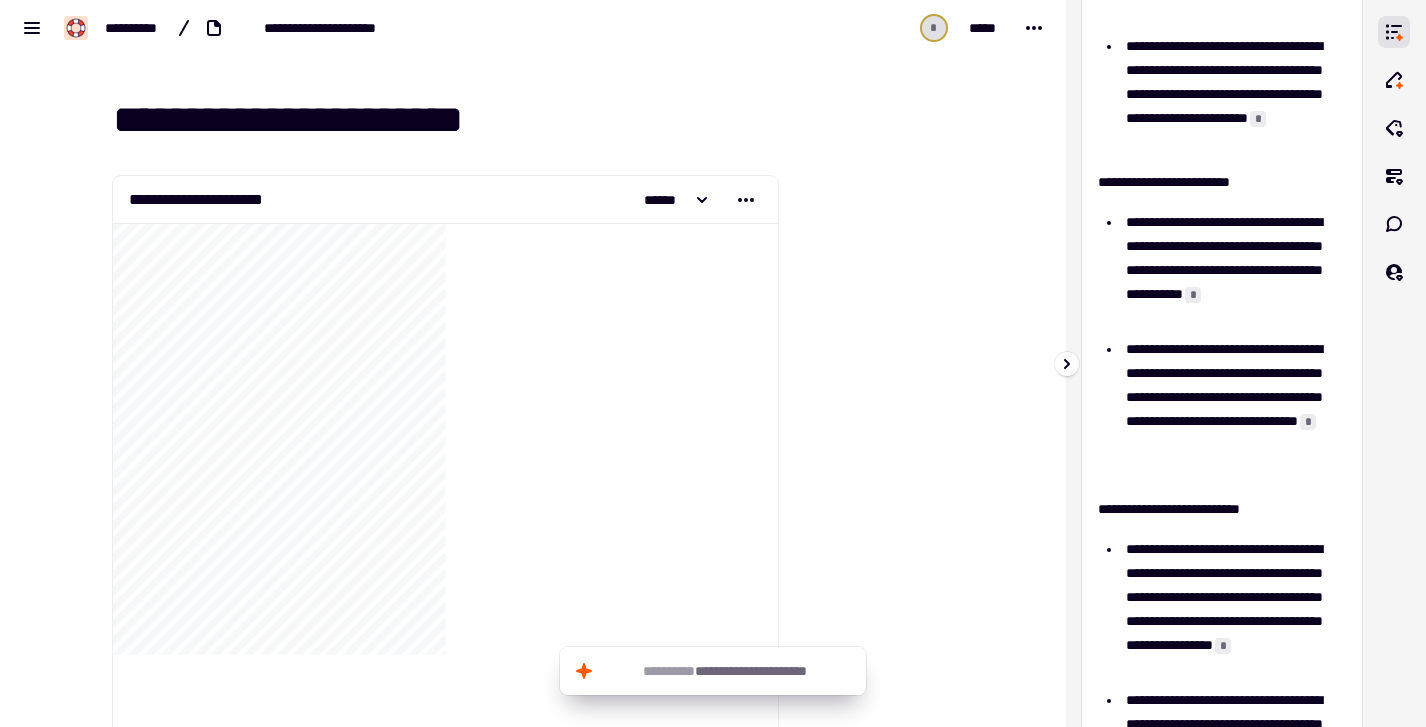 scroll, scrollTop: 995, scrollLeft: 0, axis: vertical 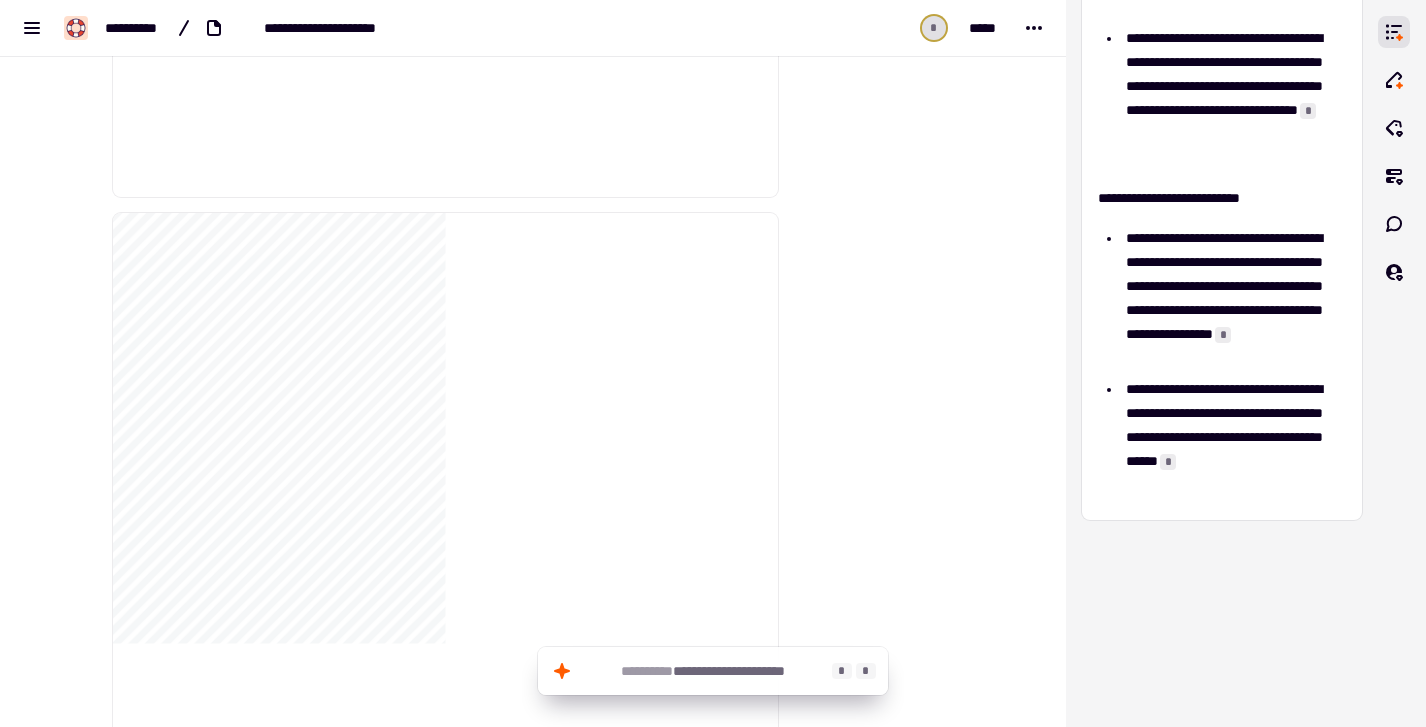 click on "**********" 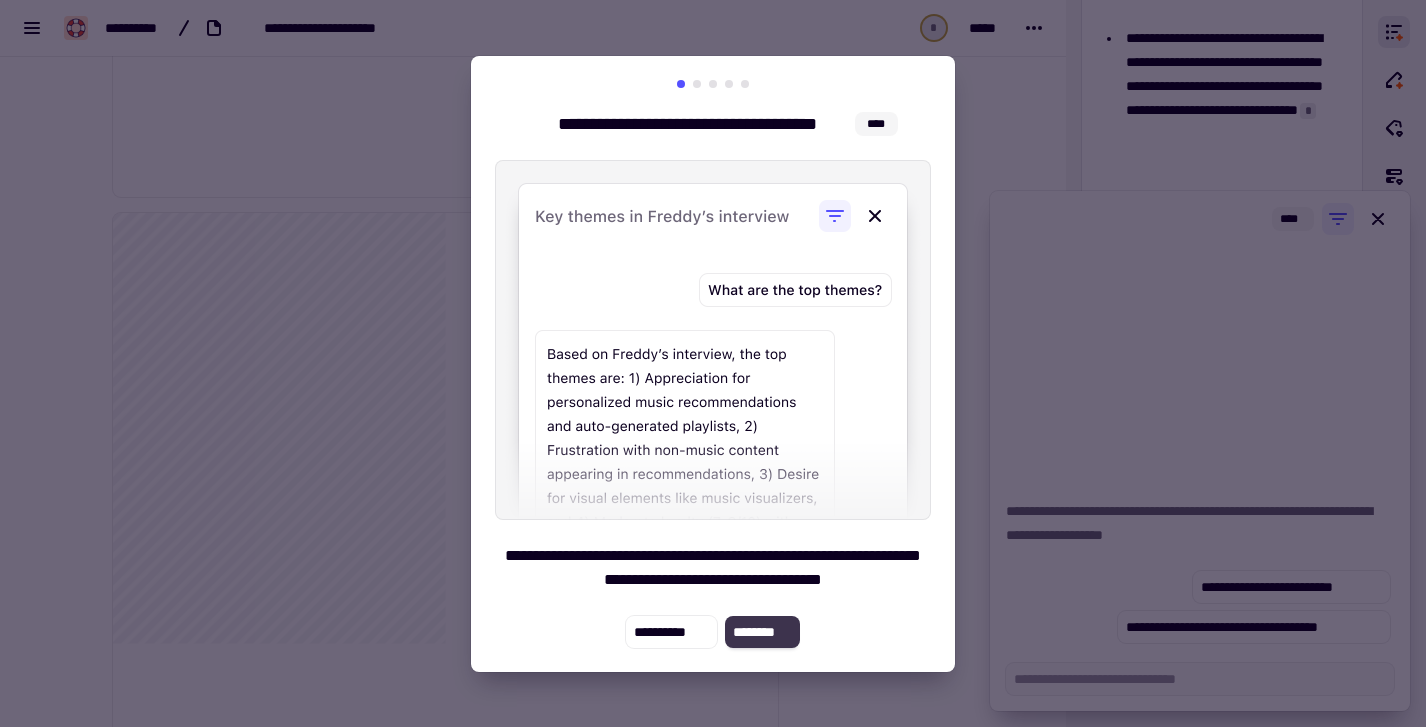 click on "********" 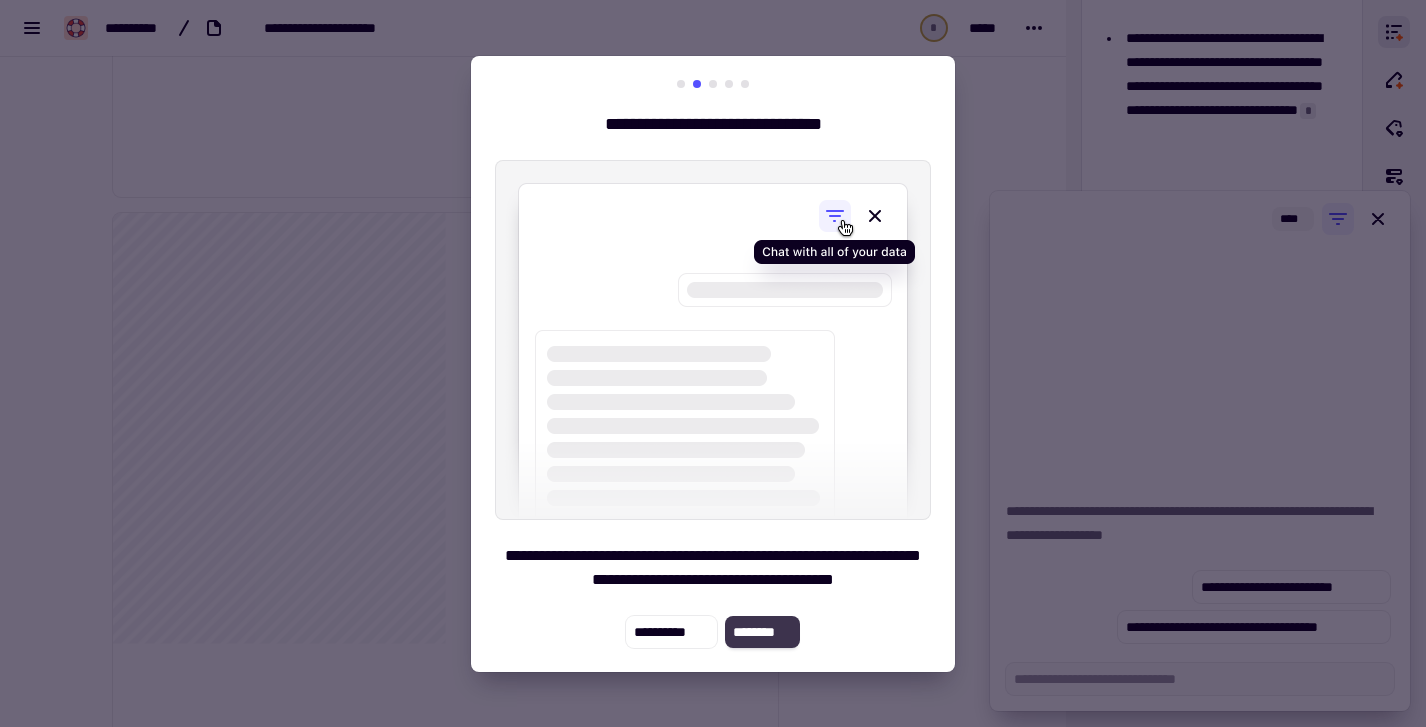 click on "********" 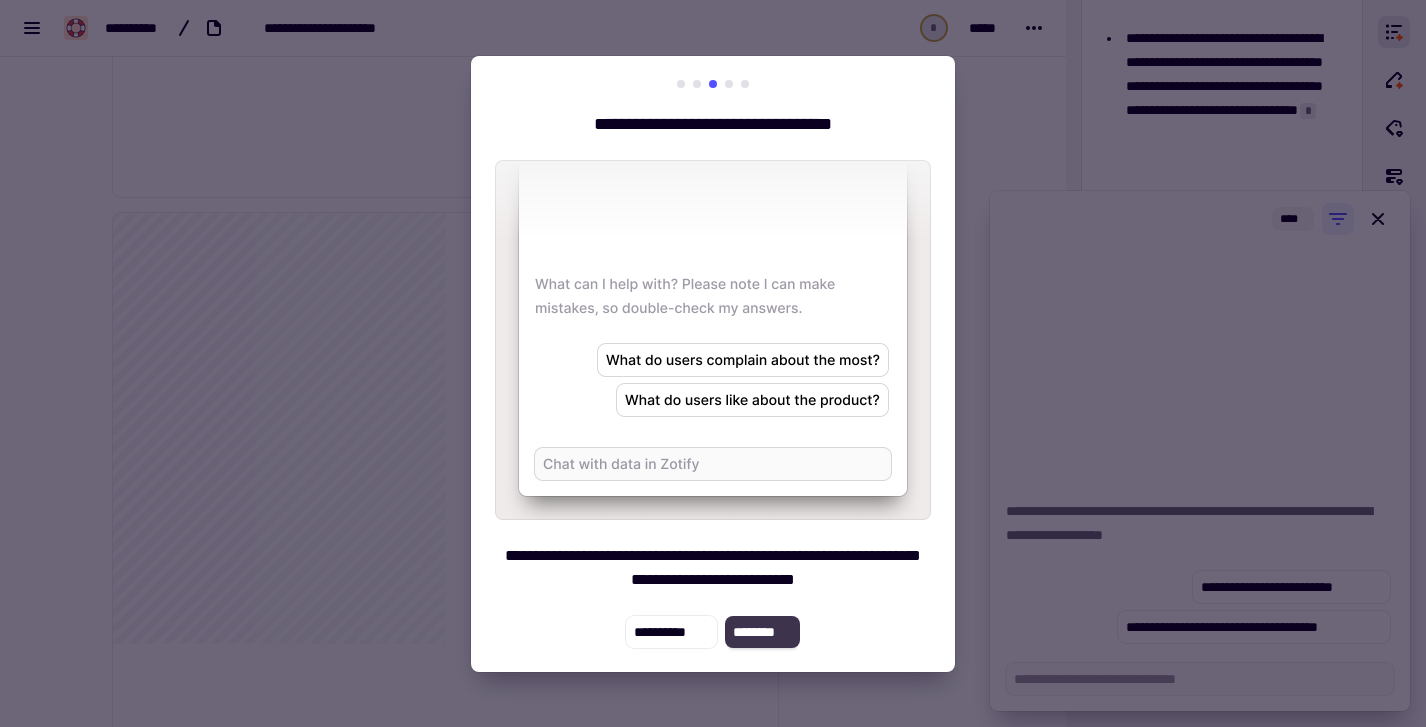 click on "********" 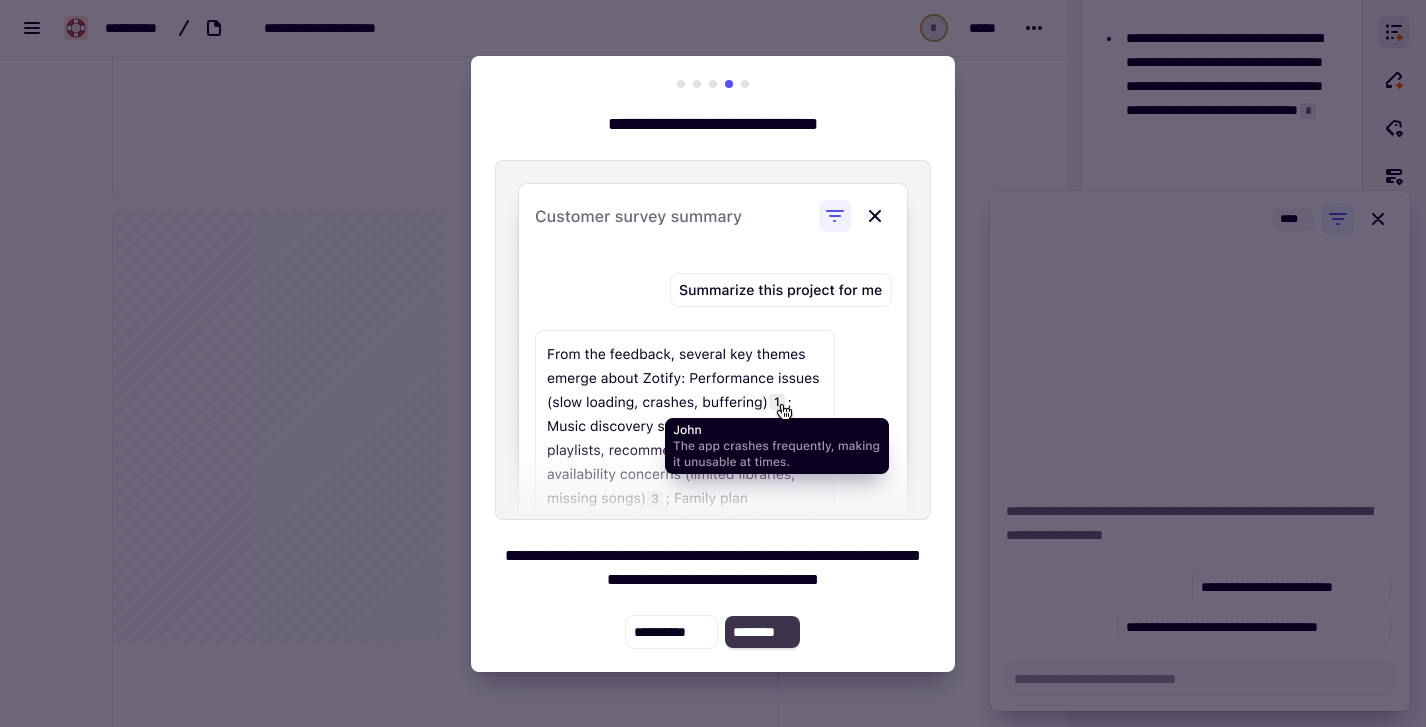 click on "********" 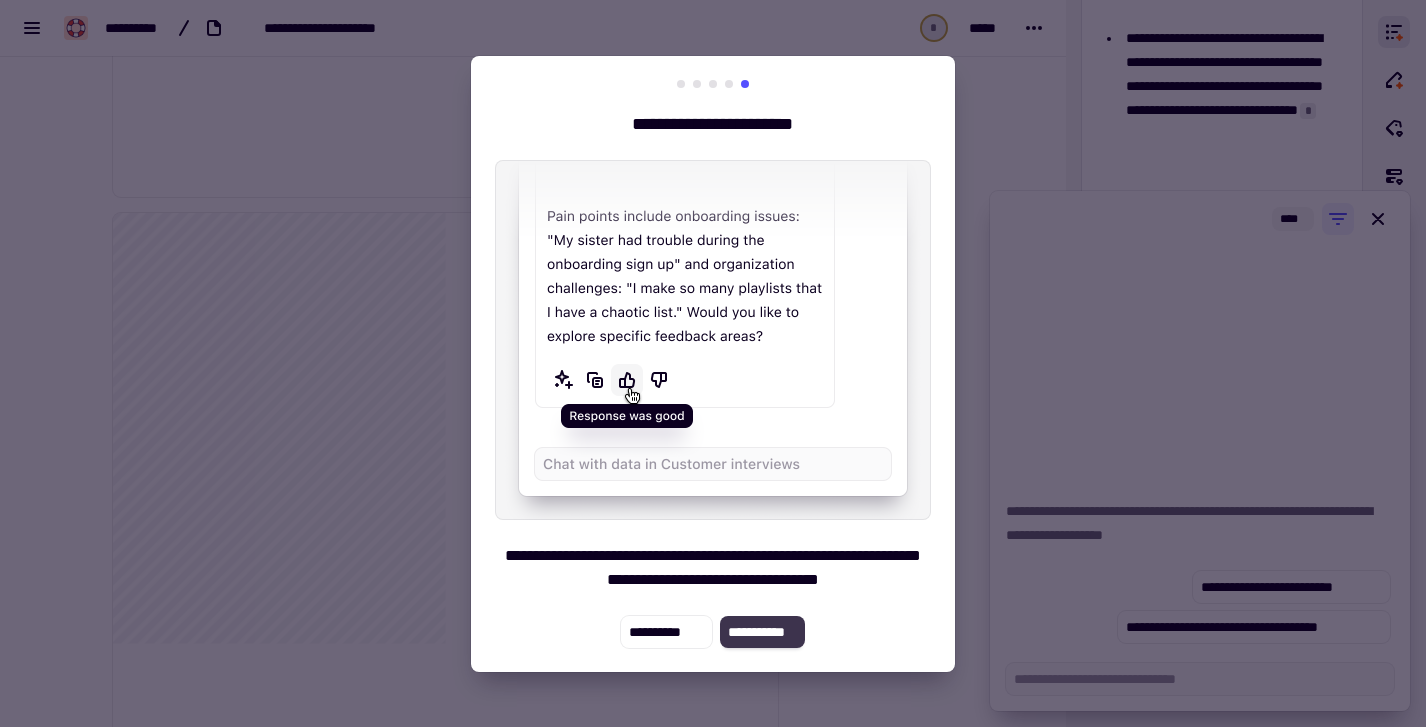 click on "**********" 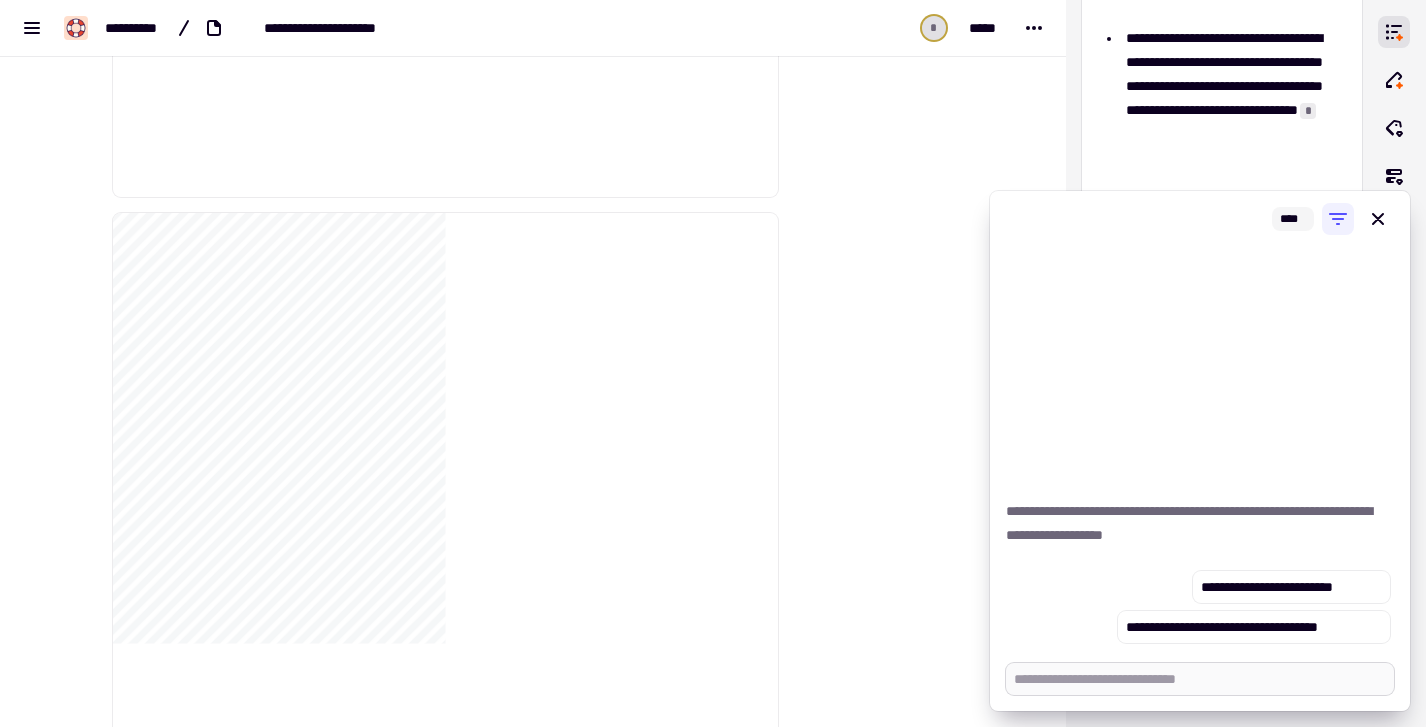 type on "*" 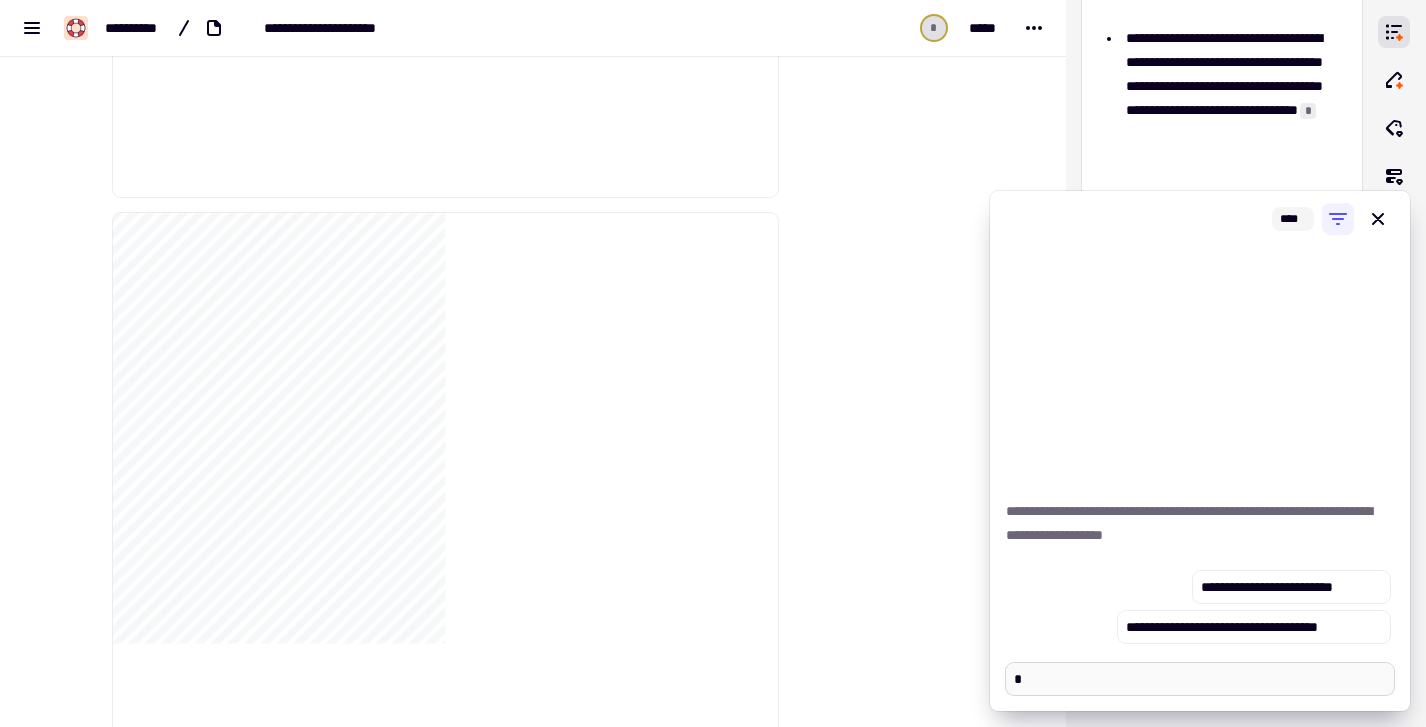 type on "*" 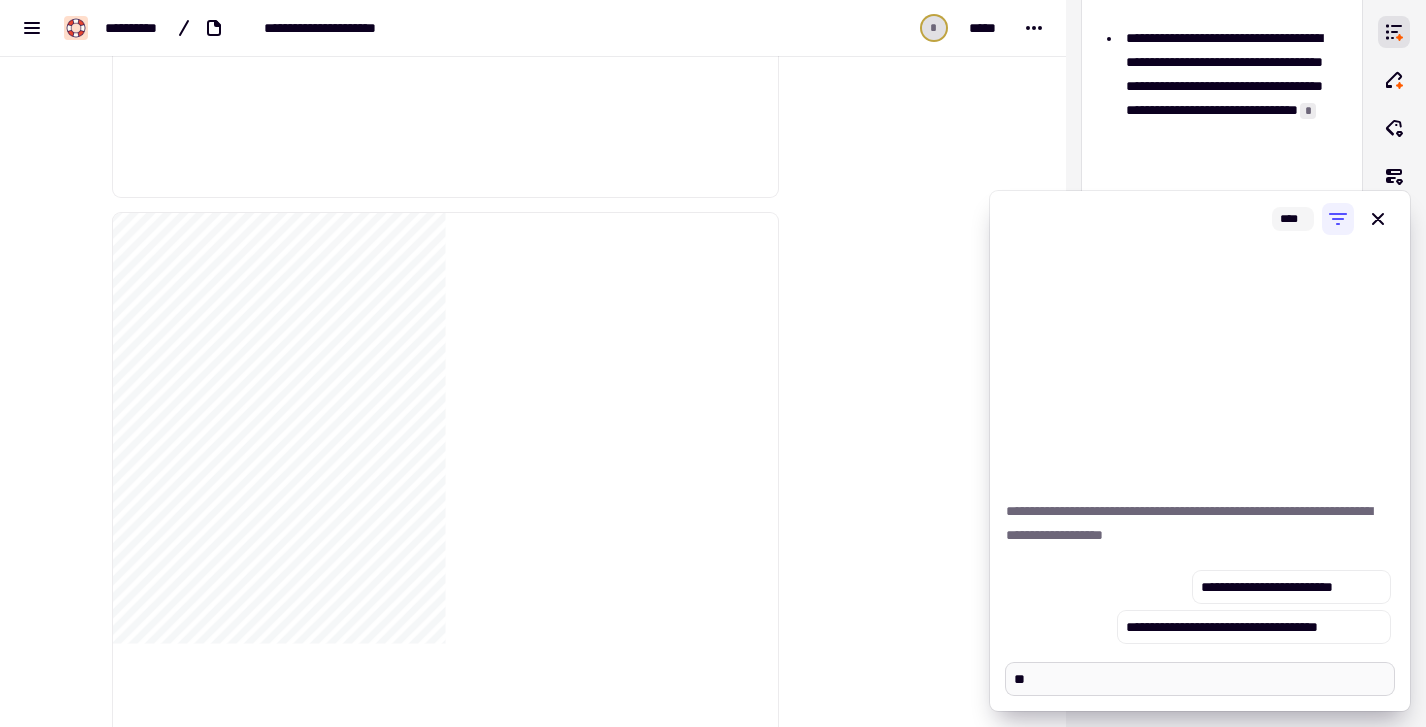 type on "*" 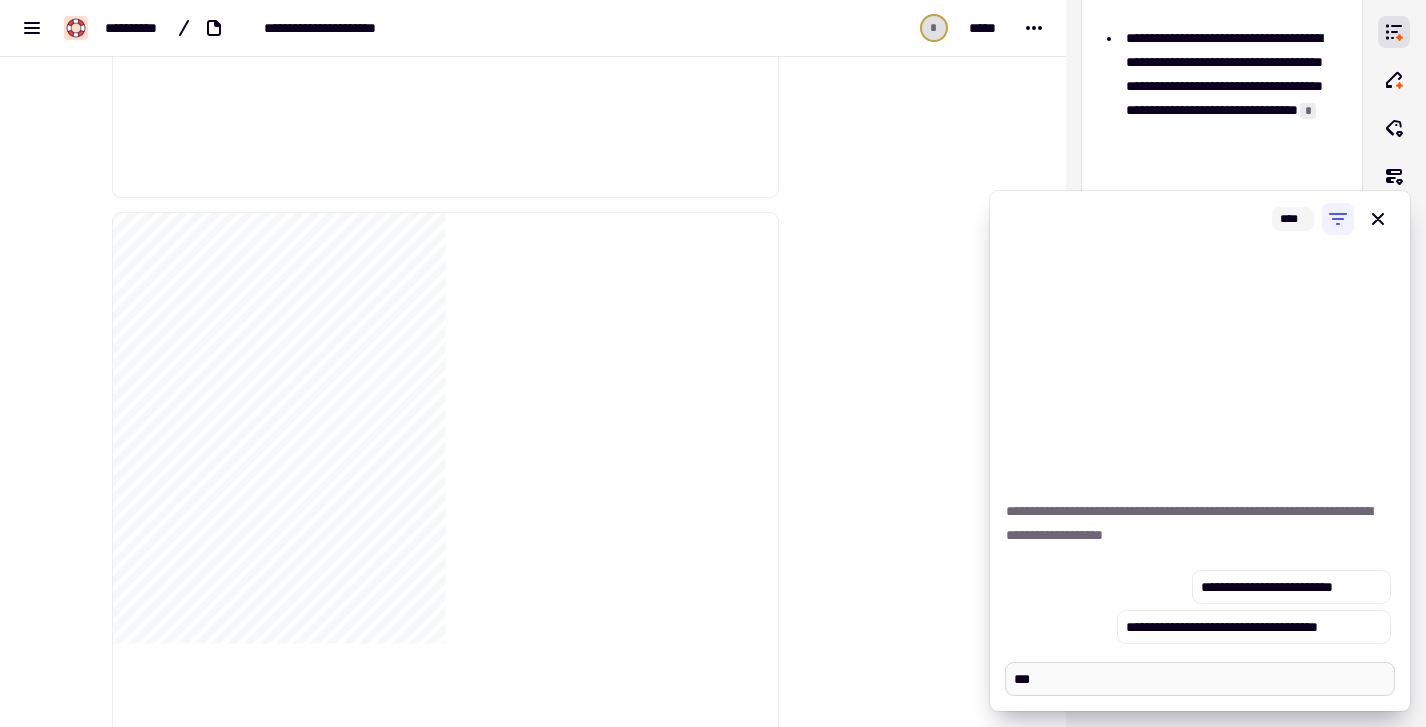 type on "*" 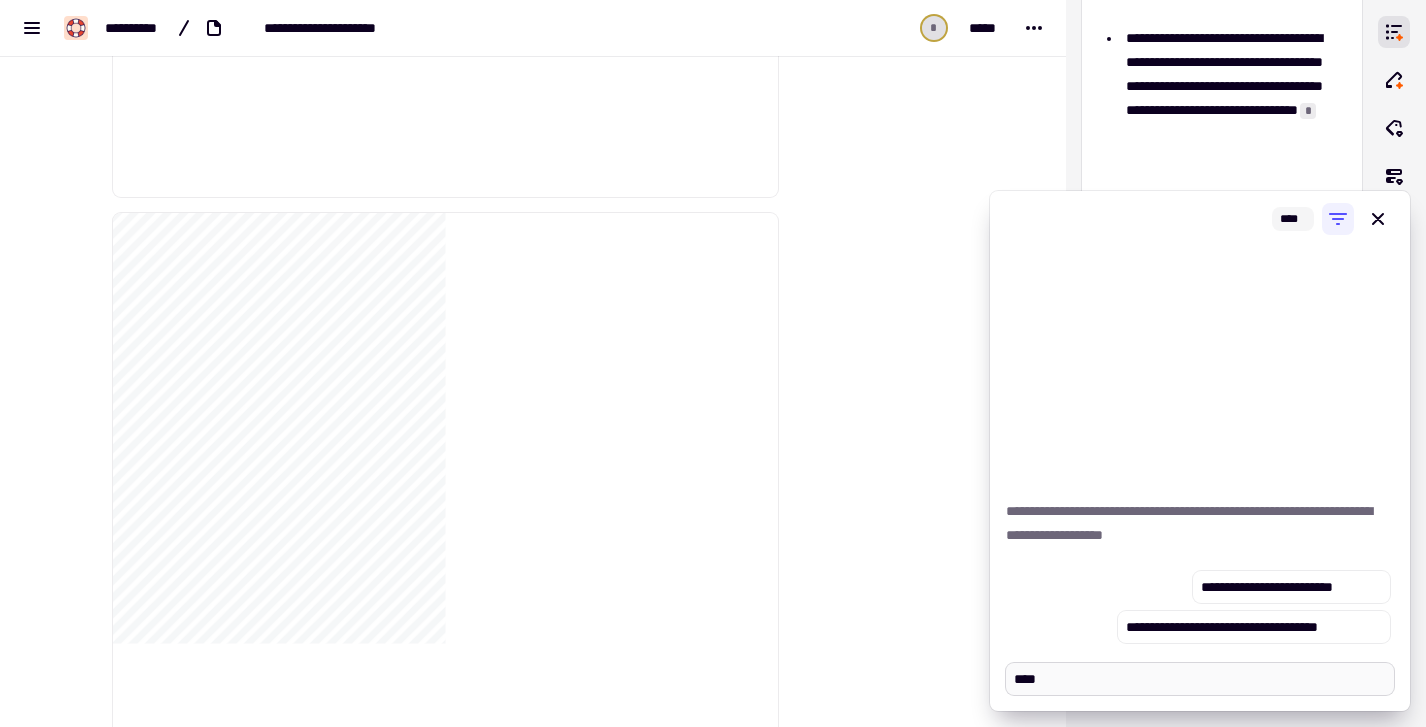 type on "****" 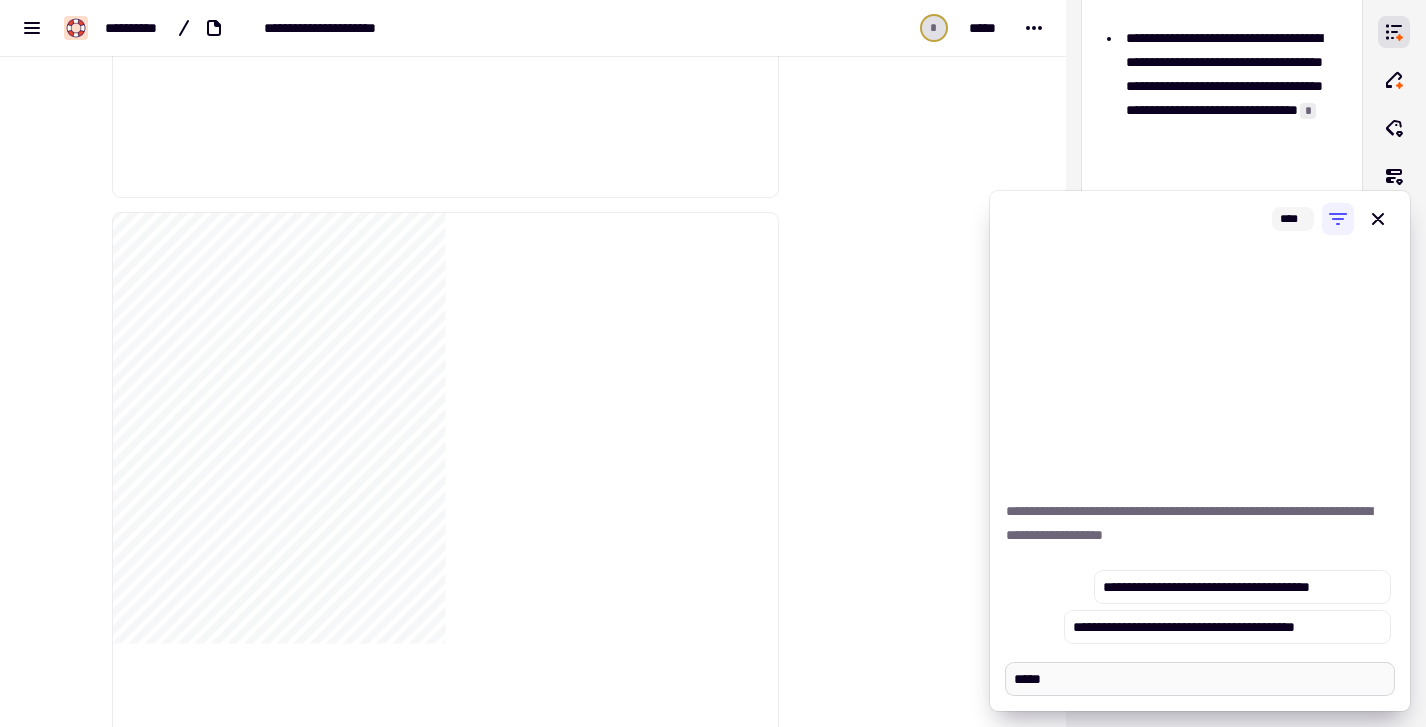 type on "*" 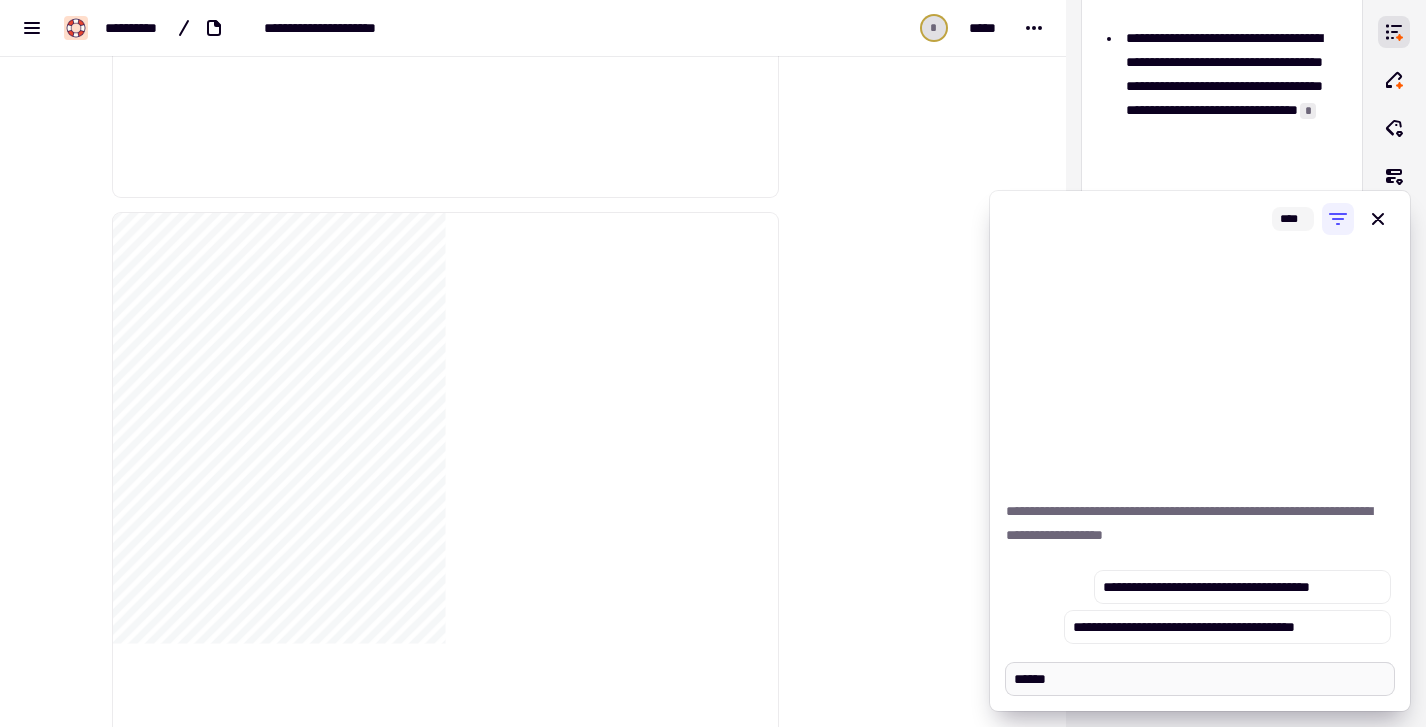 type on "*******" 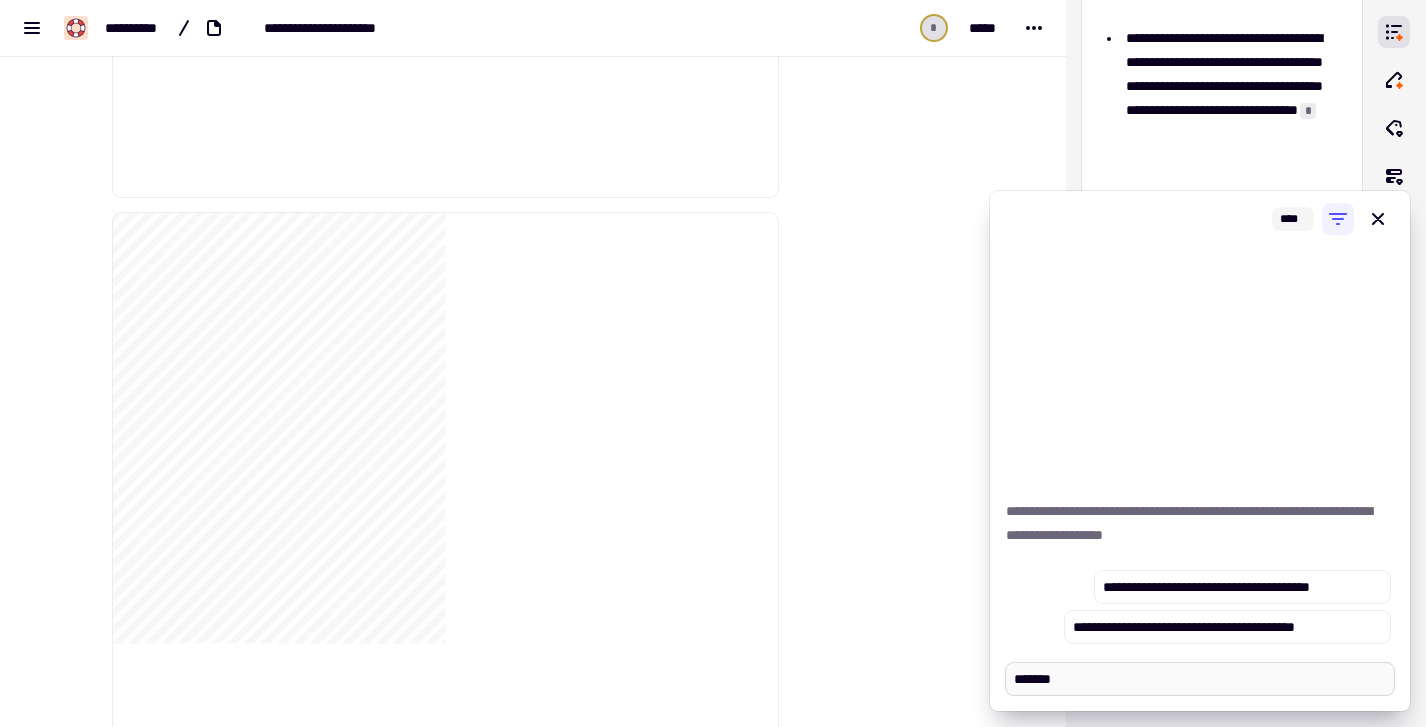 type on "*" 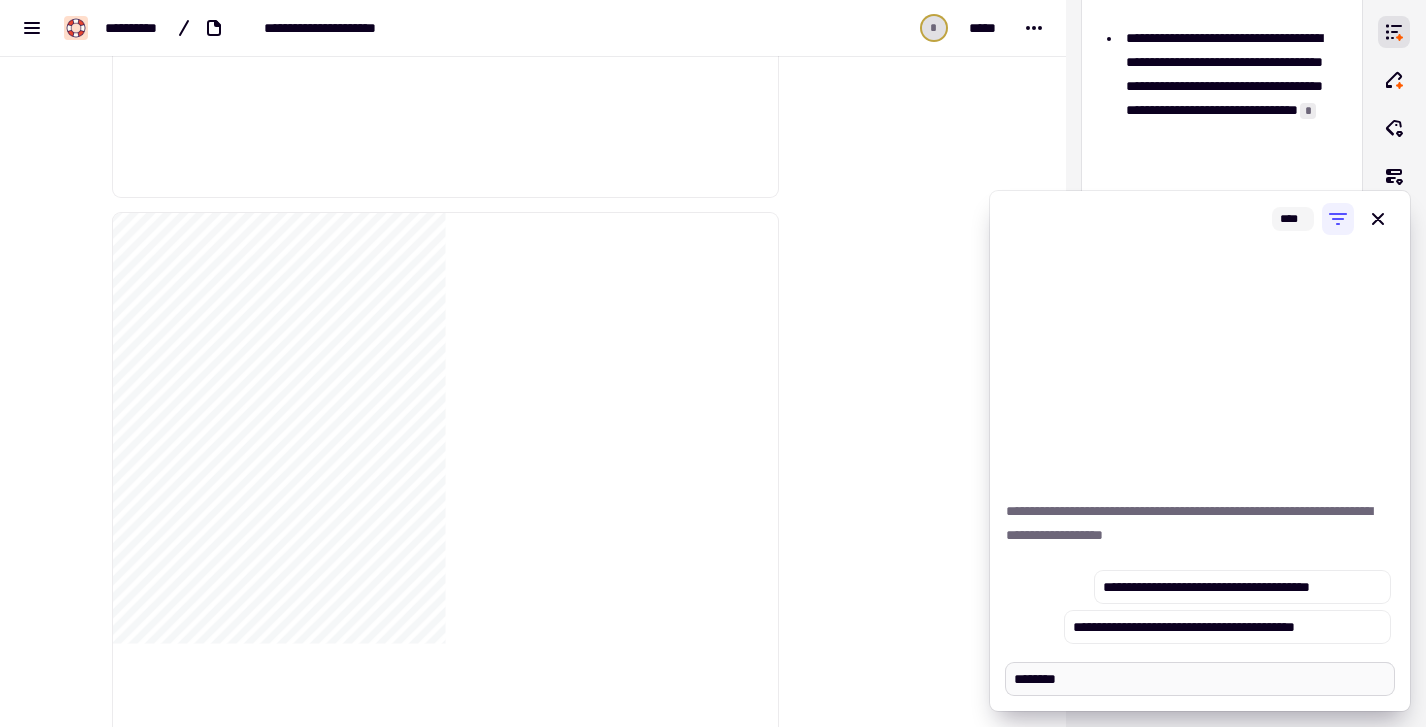 type on "*" 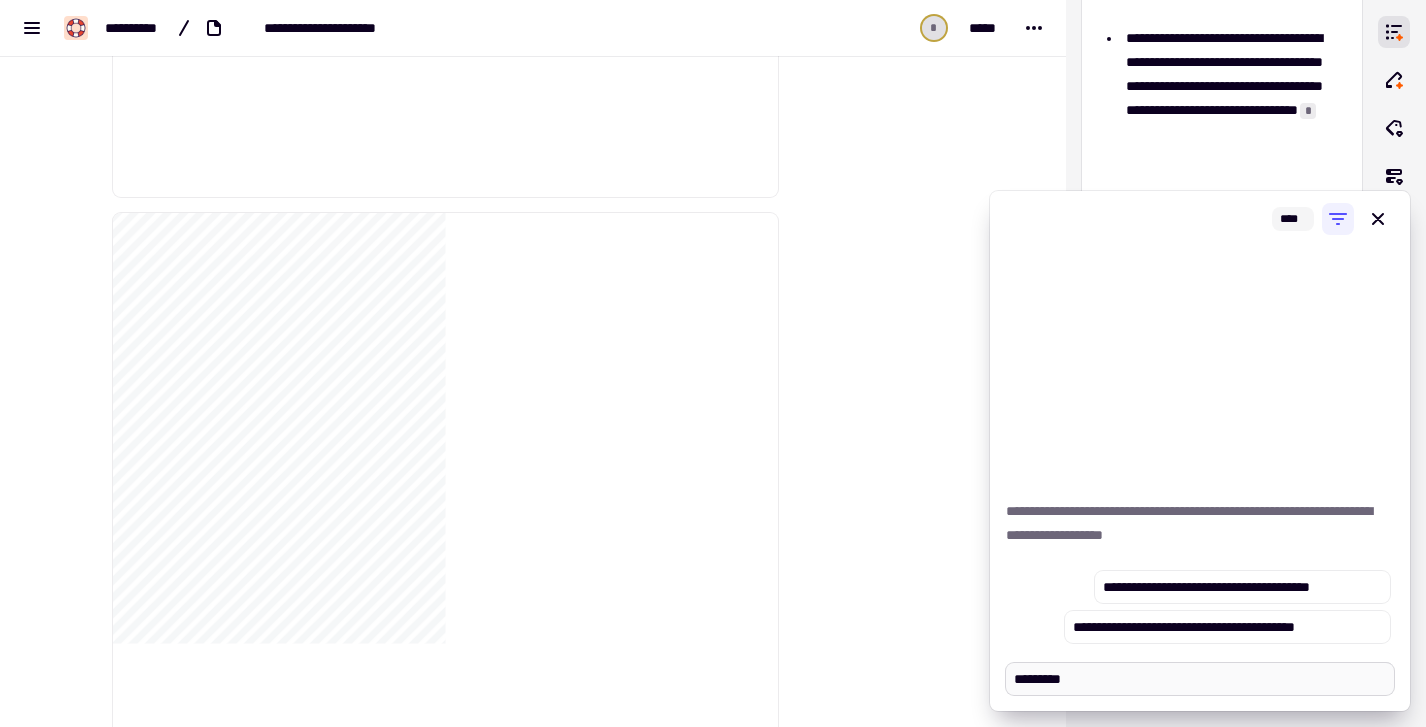 type on "**********" 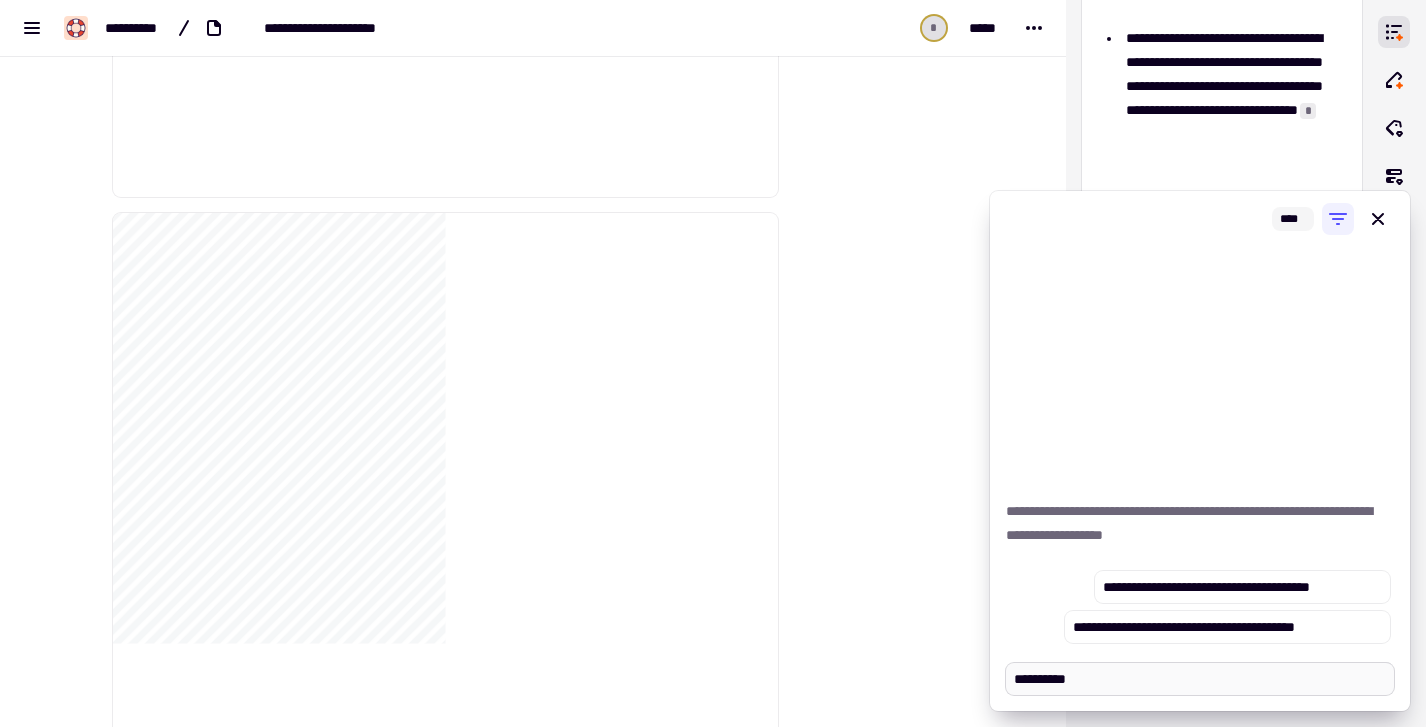 type on "*" 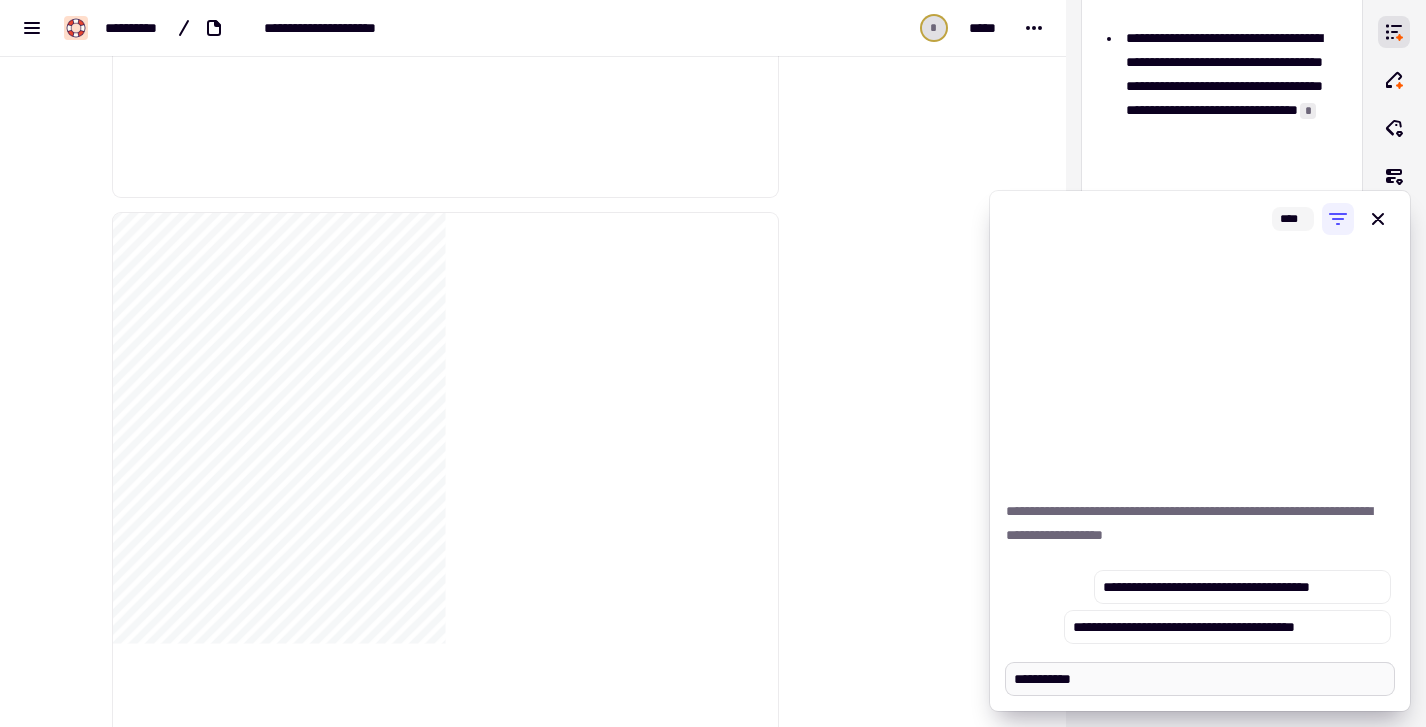 type on "*" 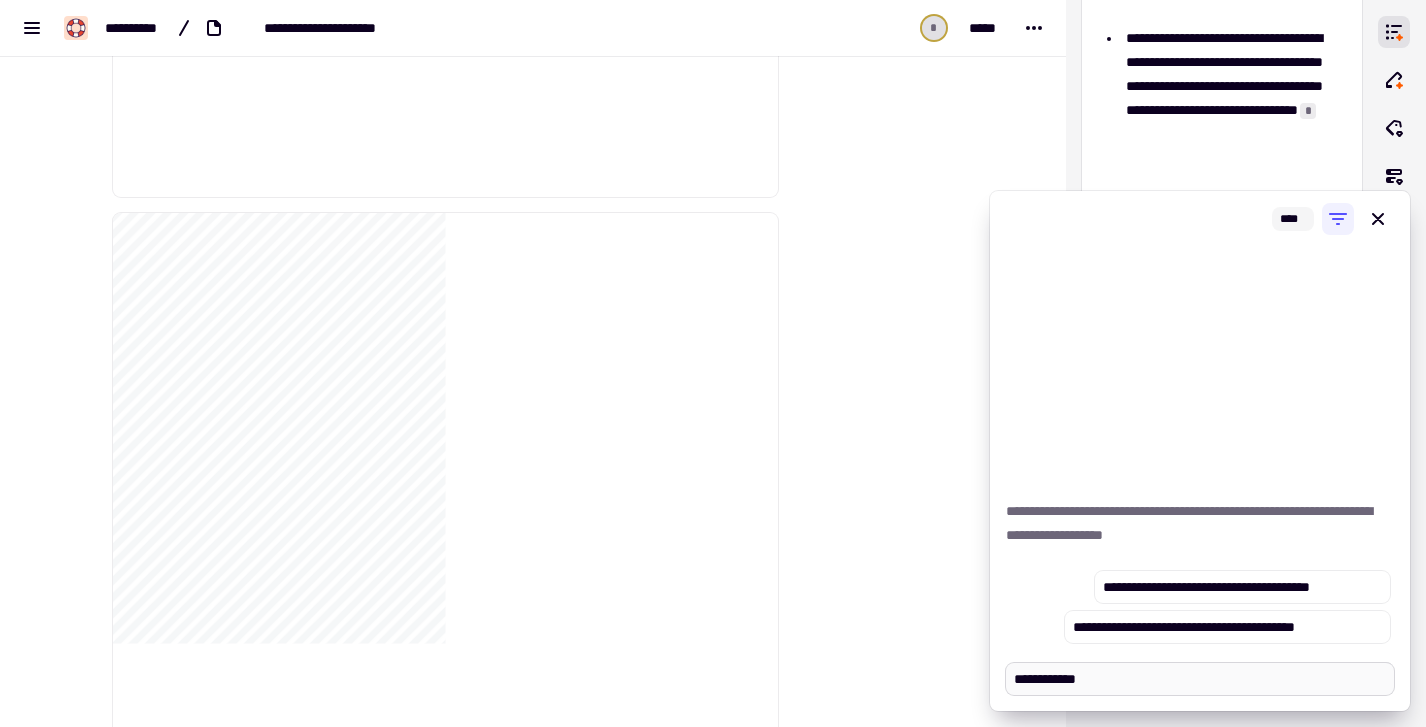 type on "*" 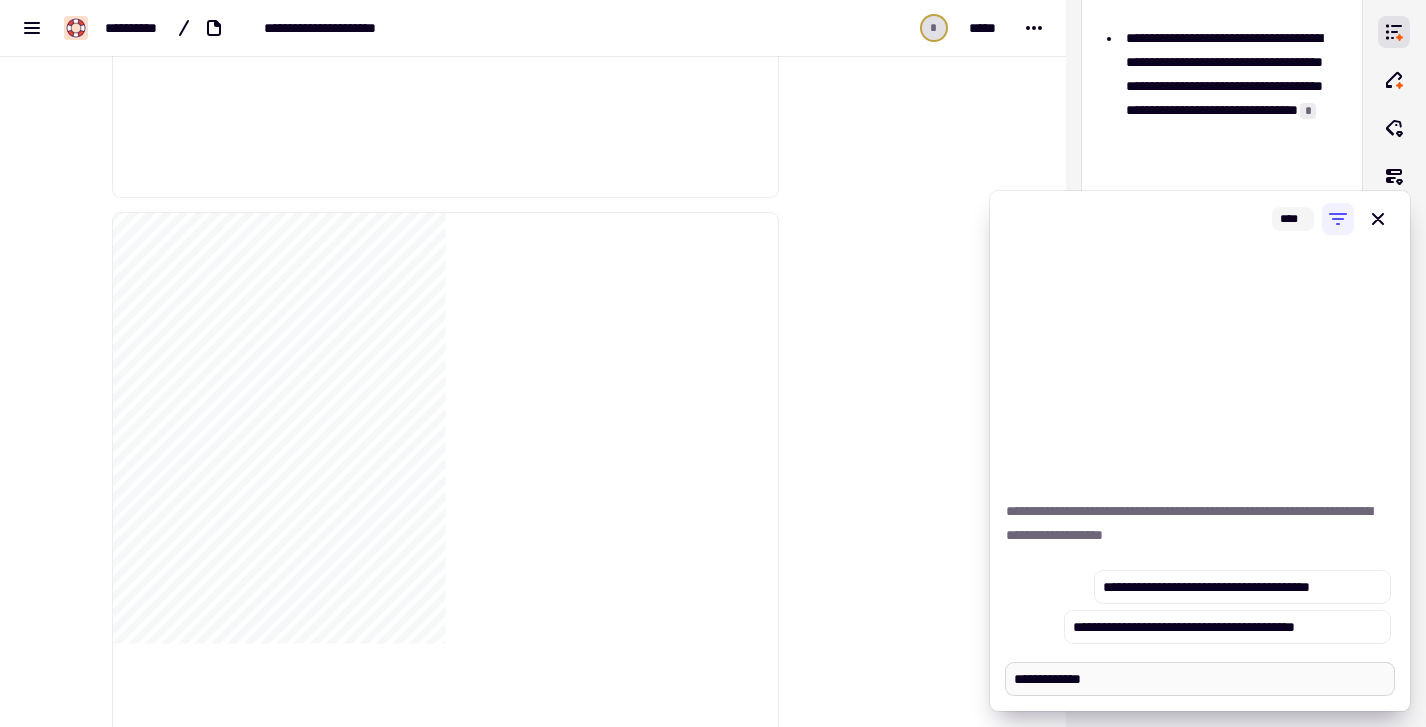 type on "**********" 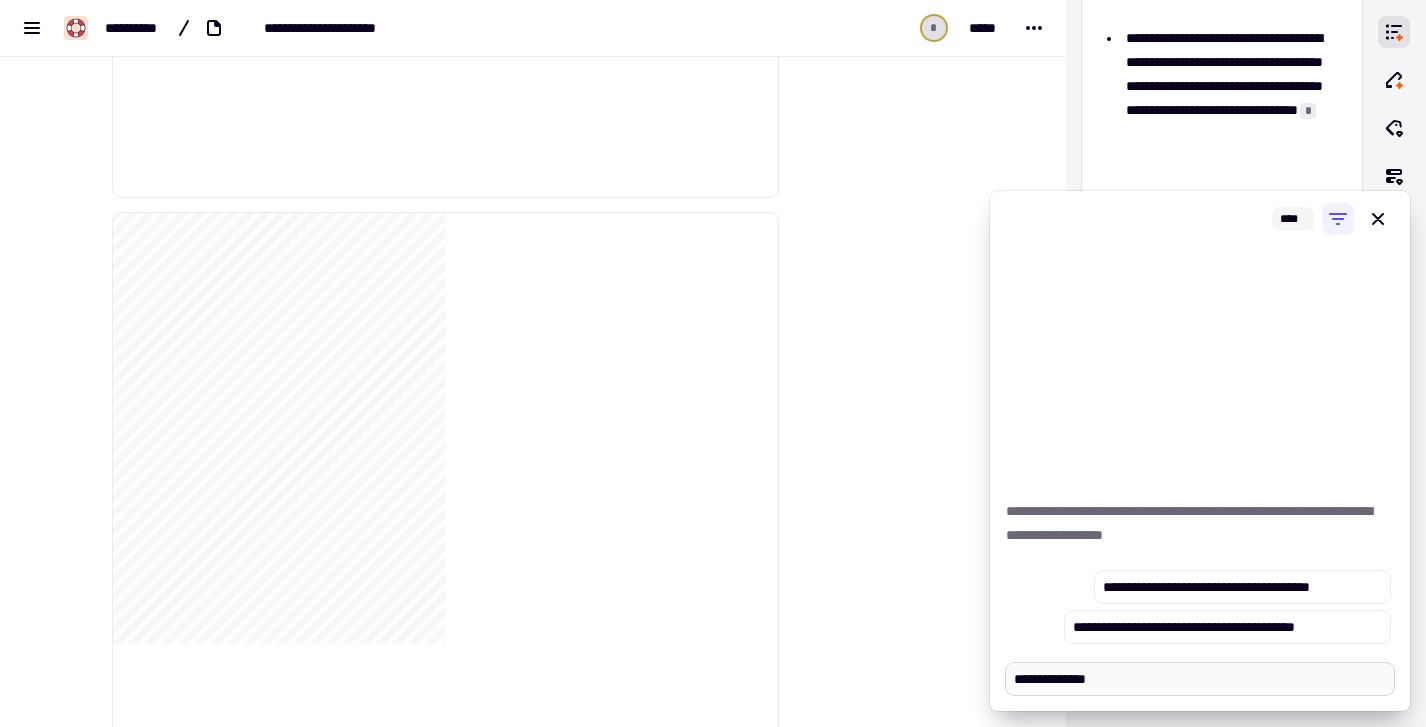 type on "*" 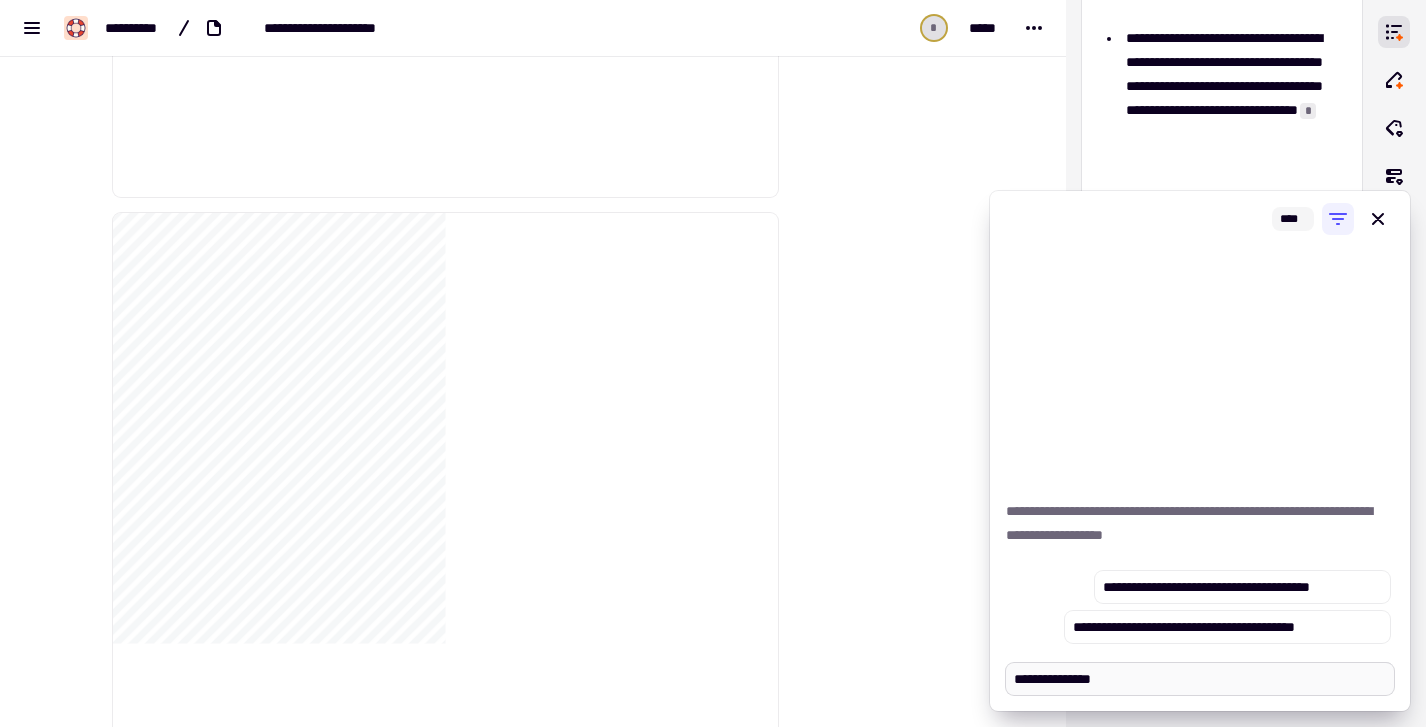 type on "*" 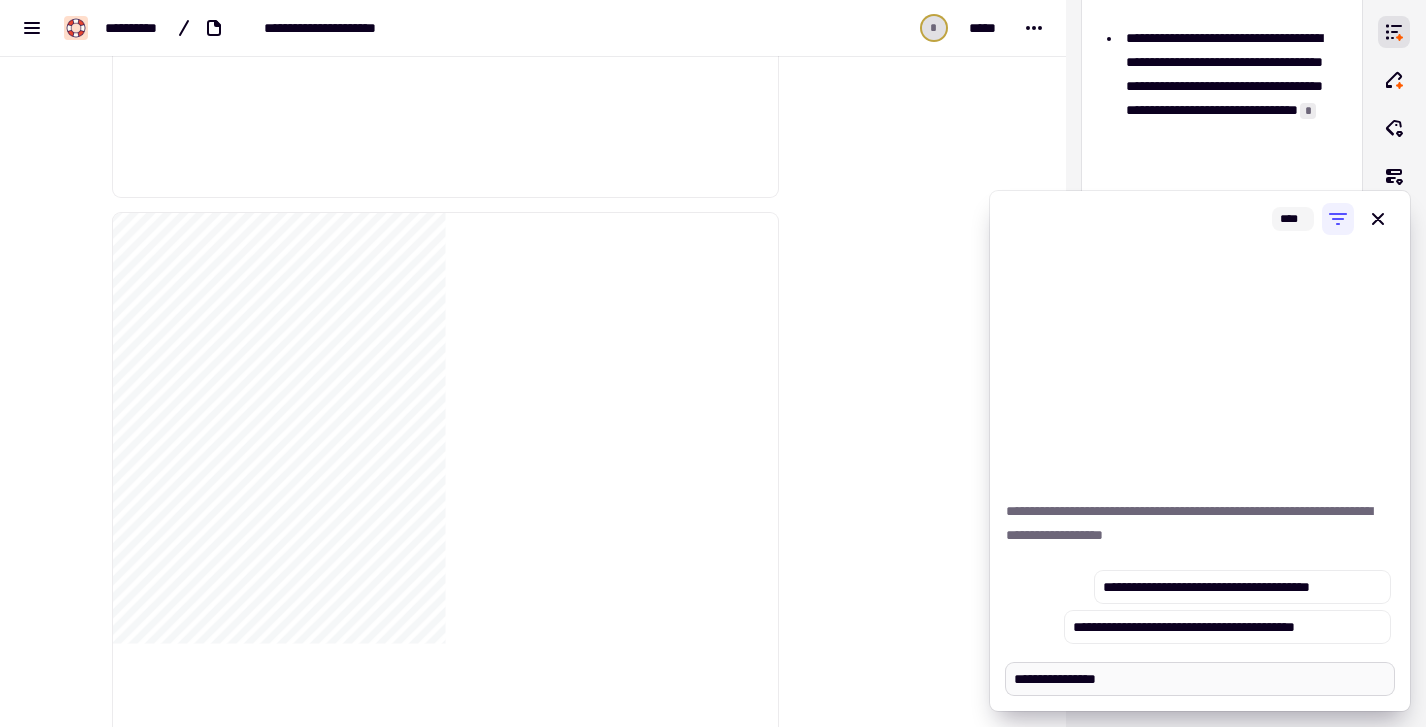 type on "*" 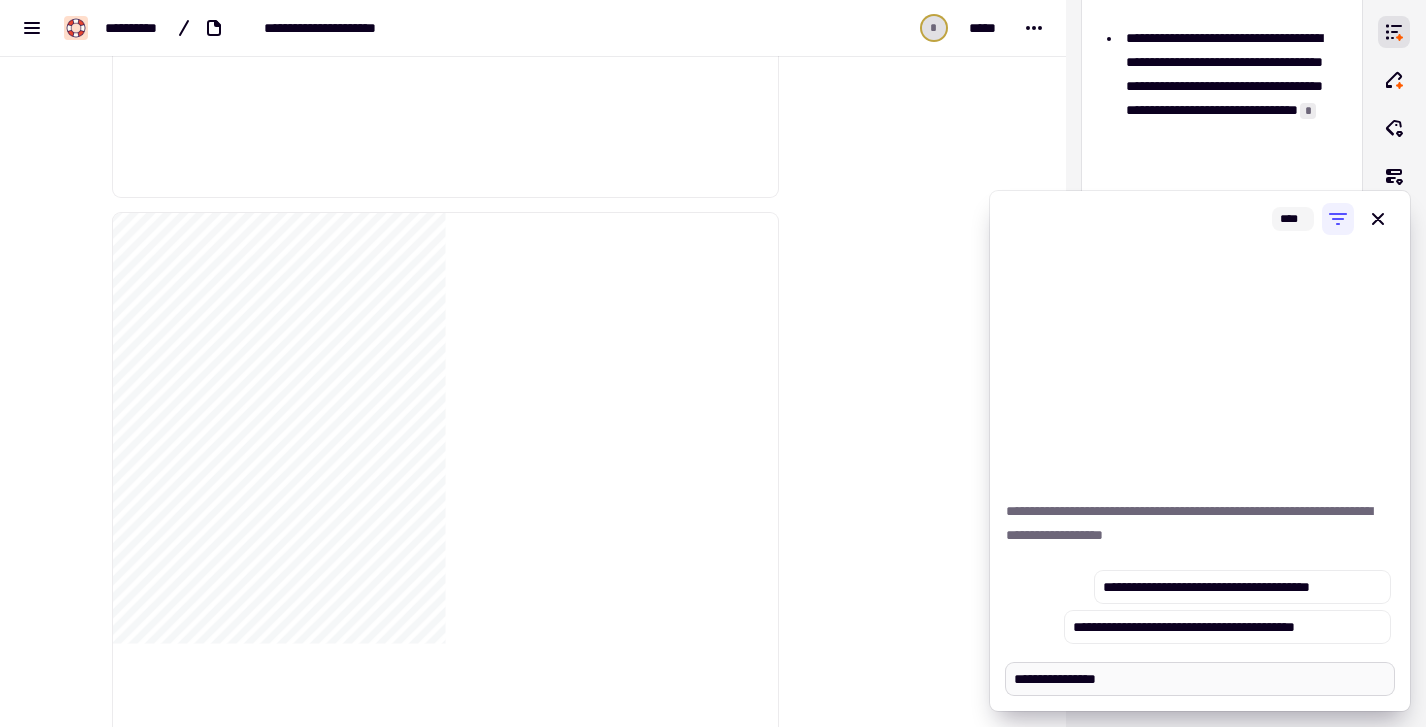 type on "**********" 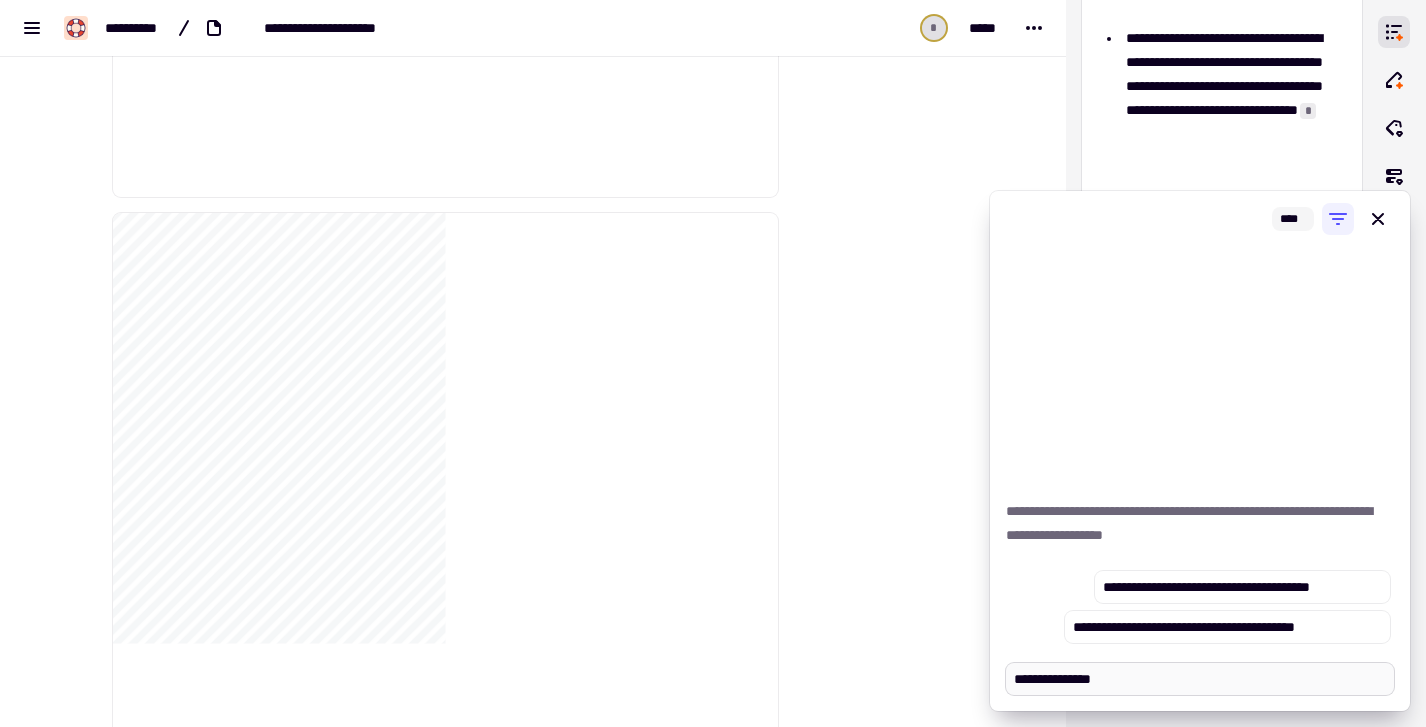 type on "*" 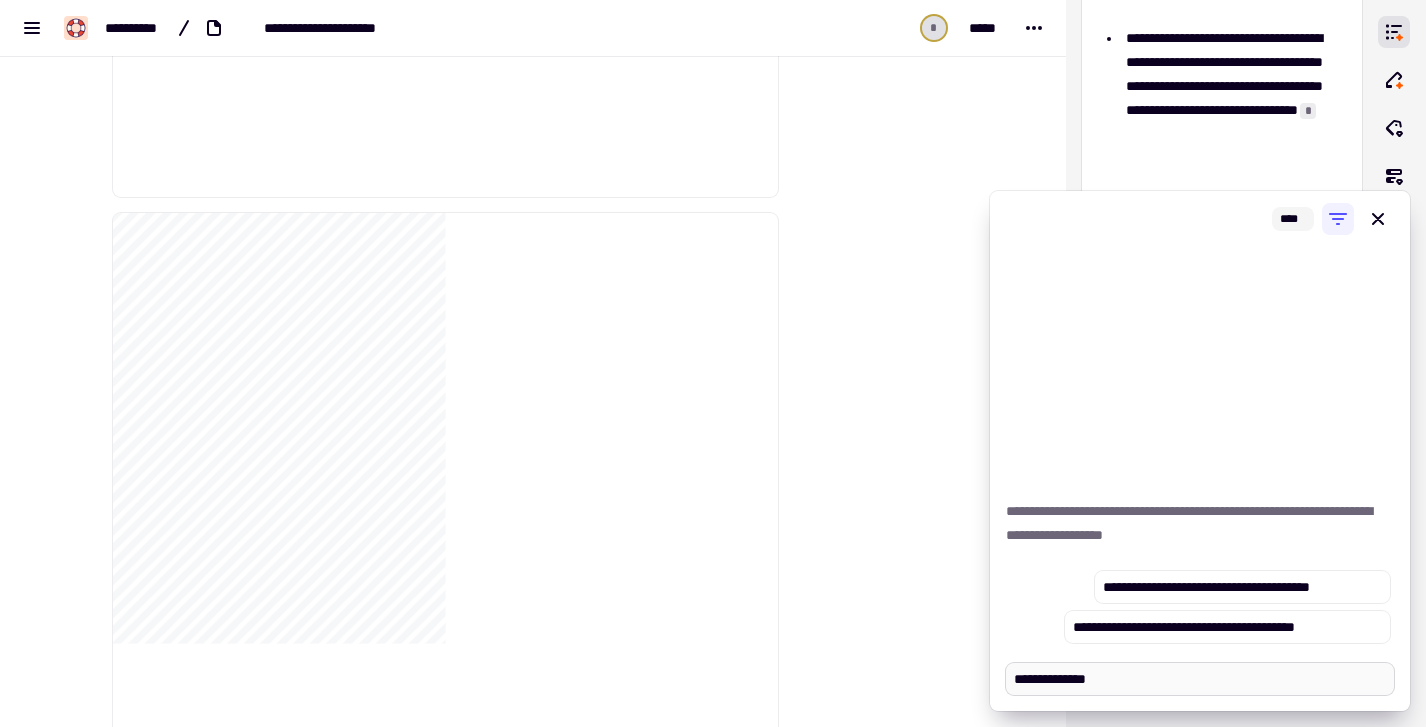 type on "*" 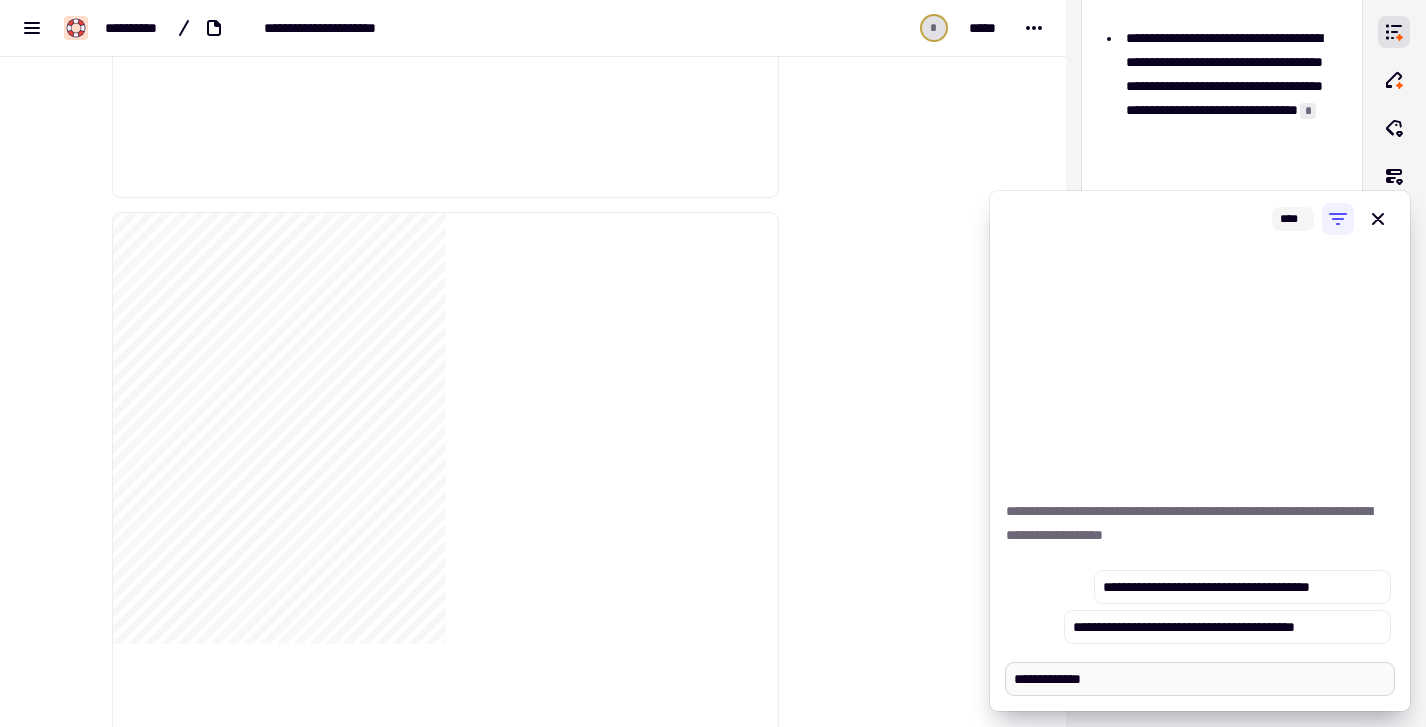 type on "*" 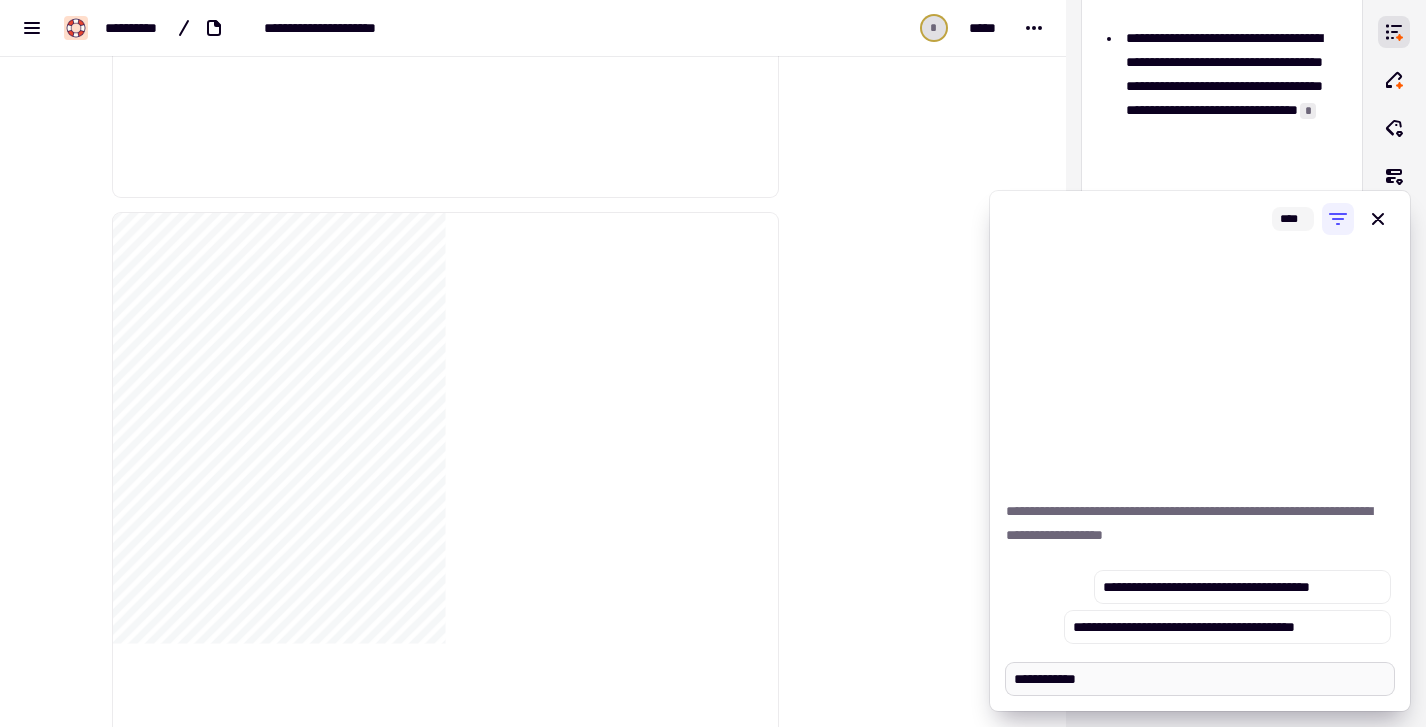 type on "*" 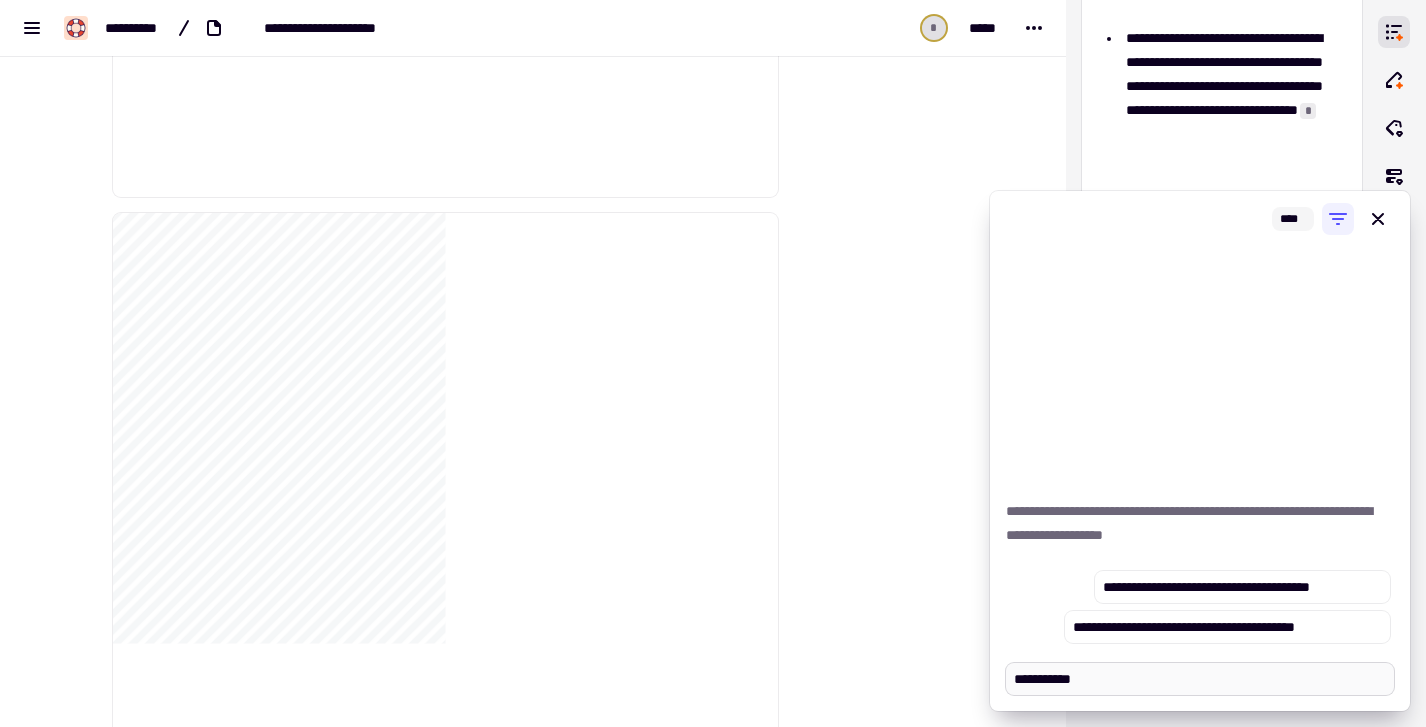 type on "*" 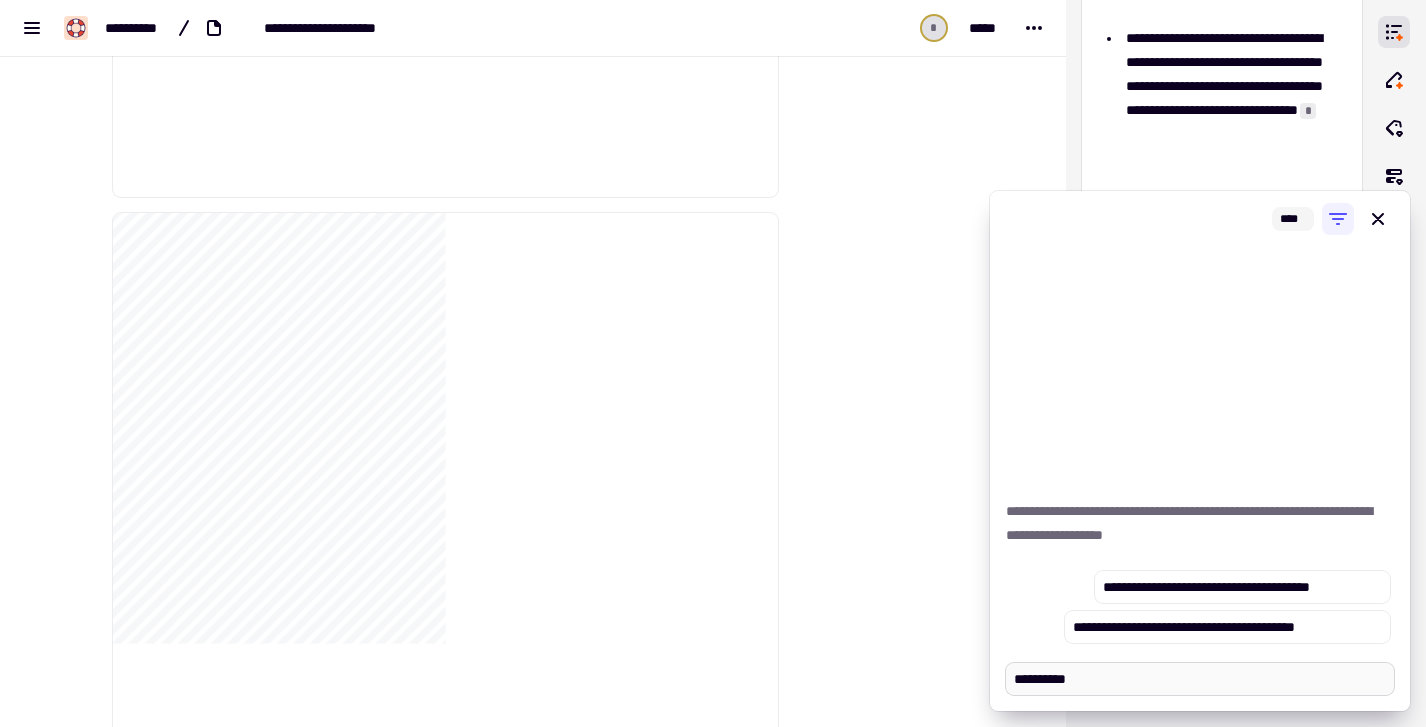 type on "*" 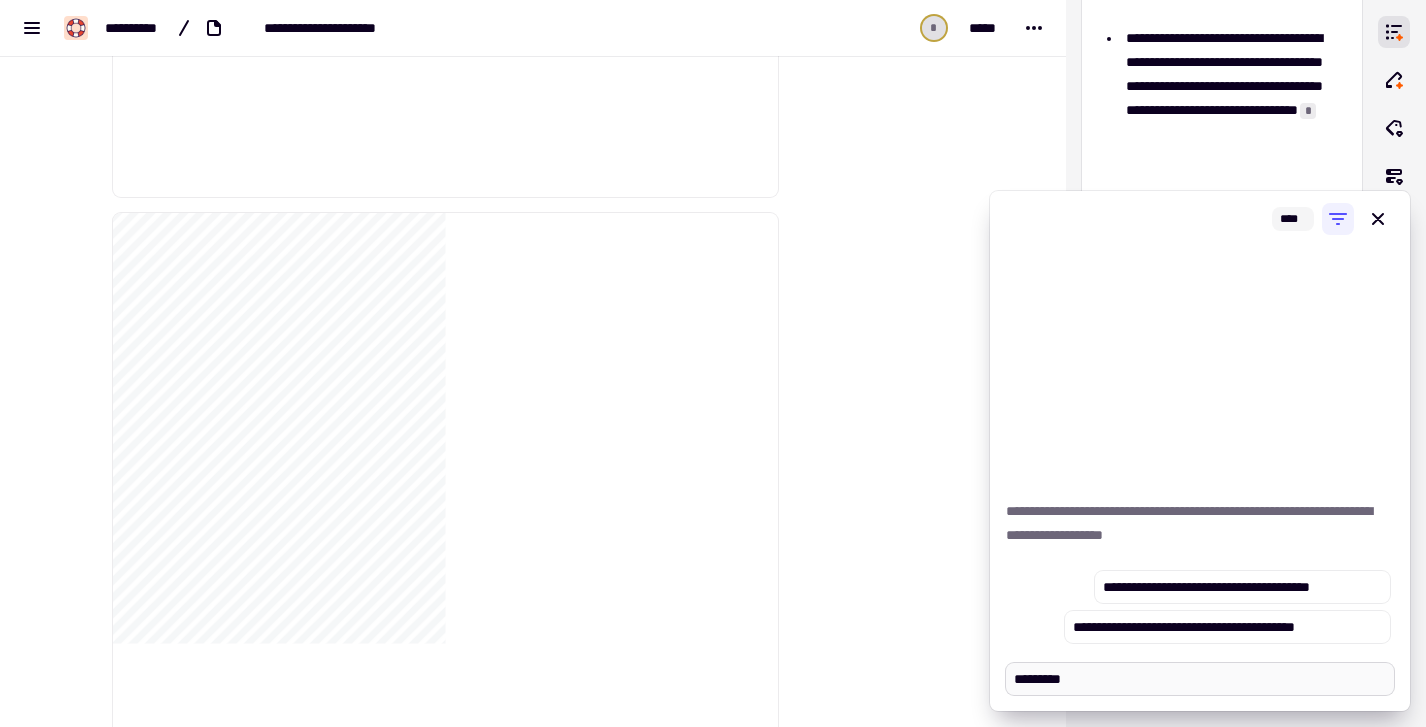 type on "*******" 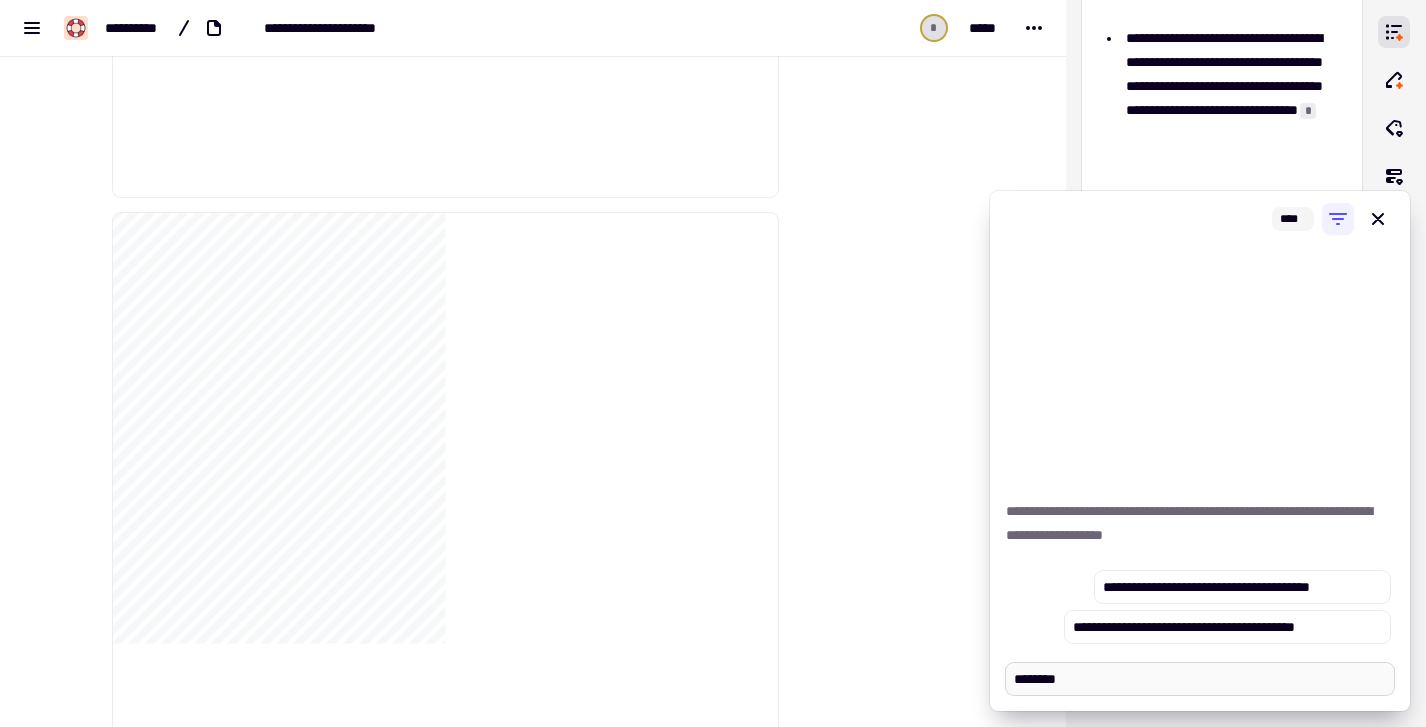 type on "*" 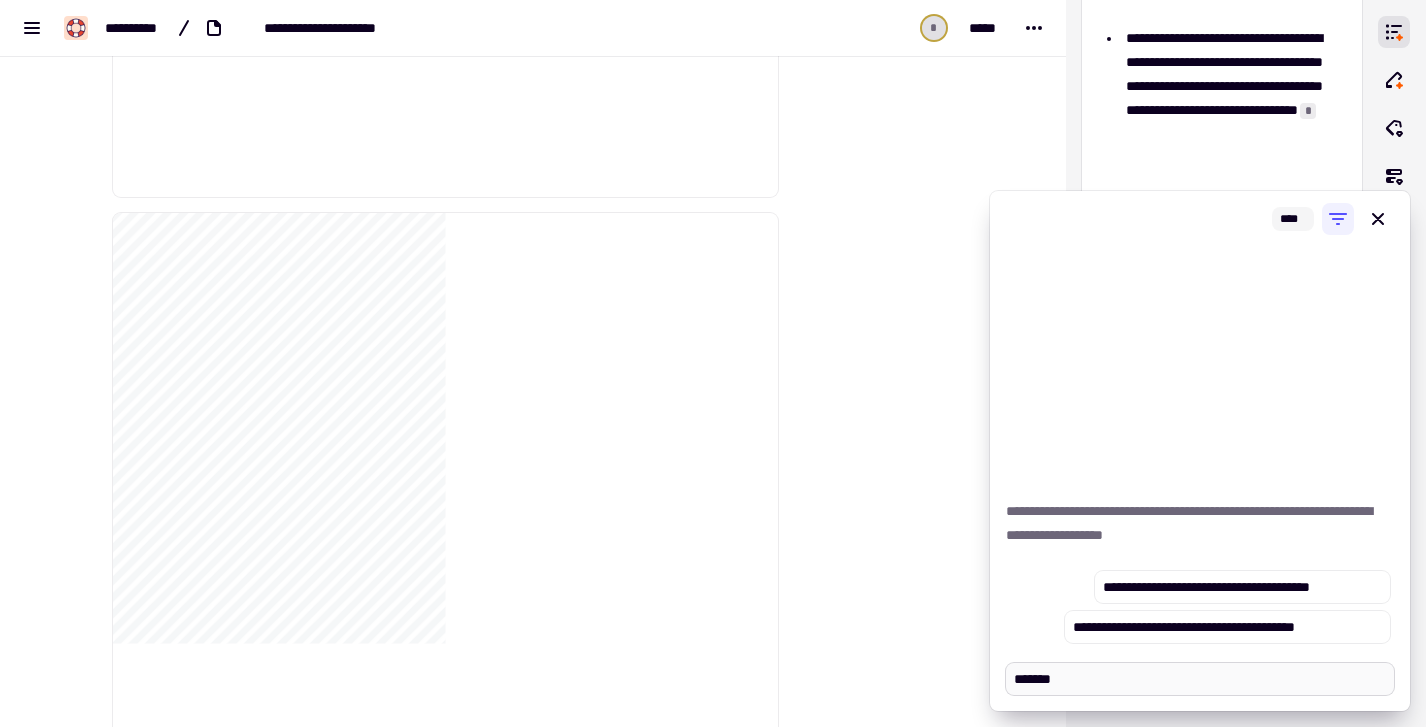 type on "*" 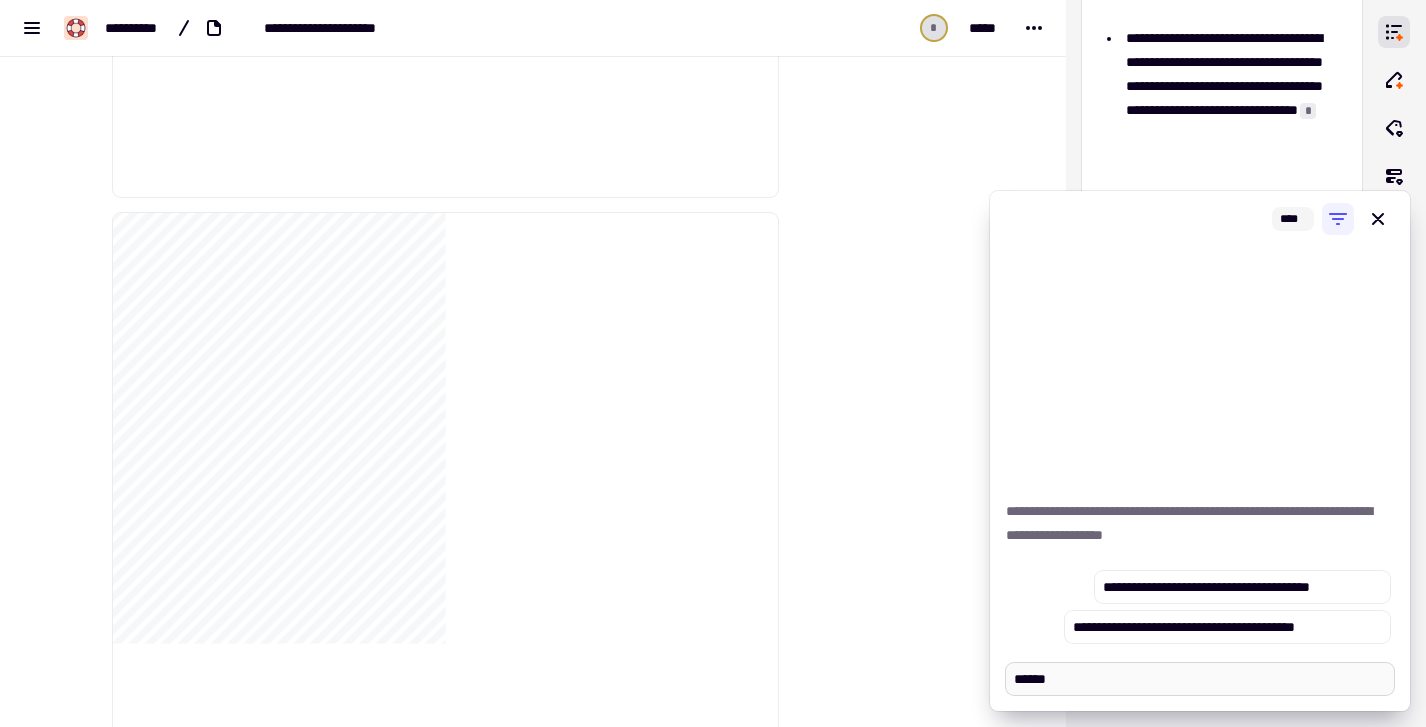 type on "*" 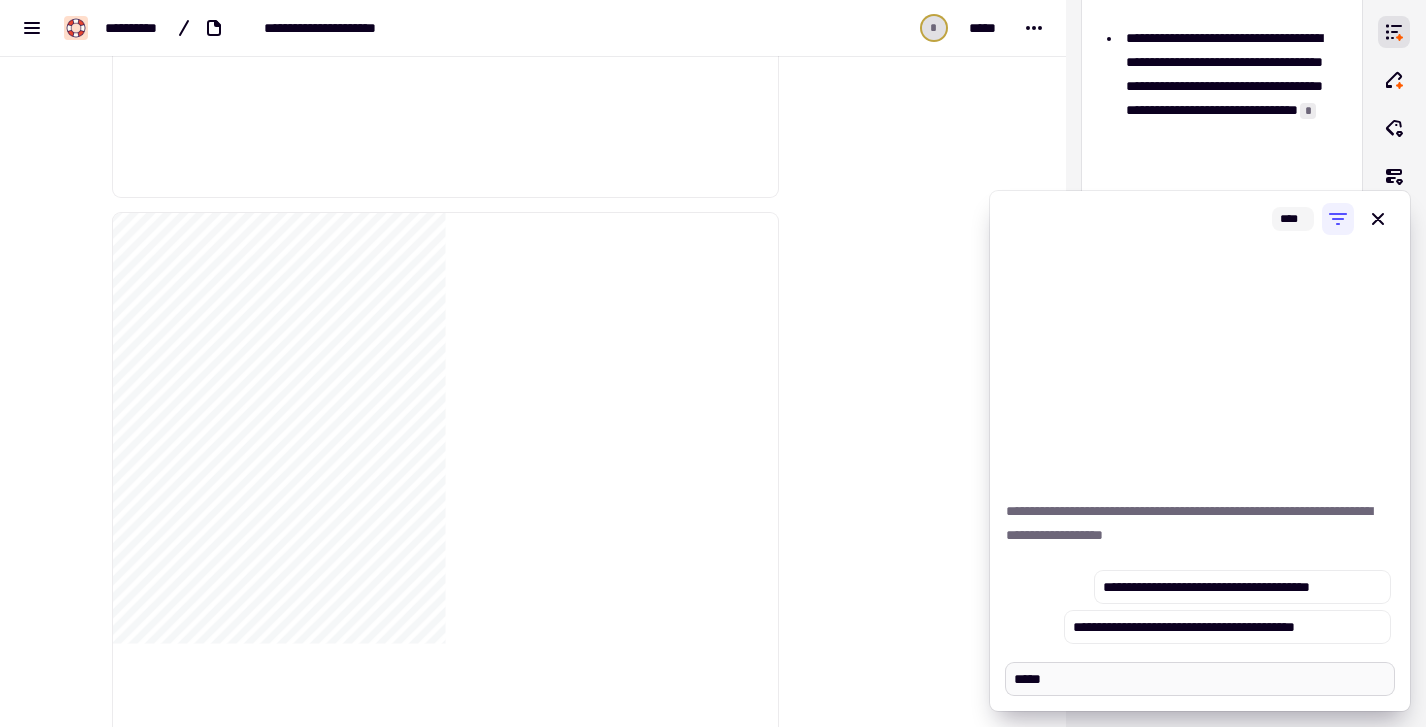type on "*" 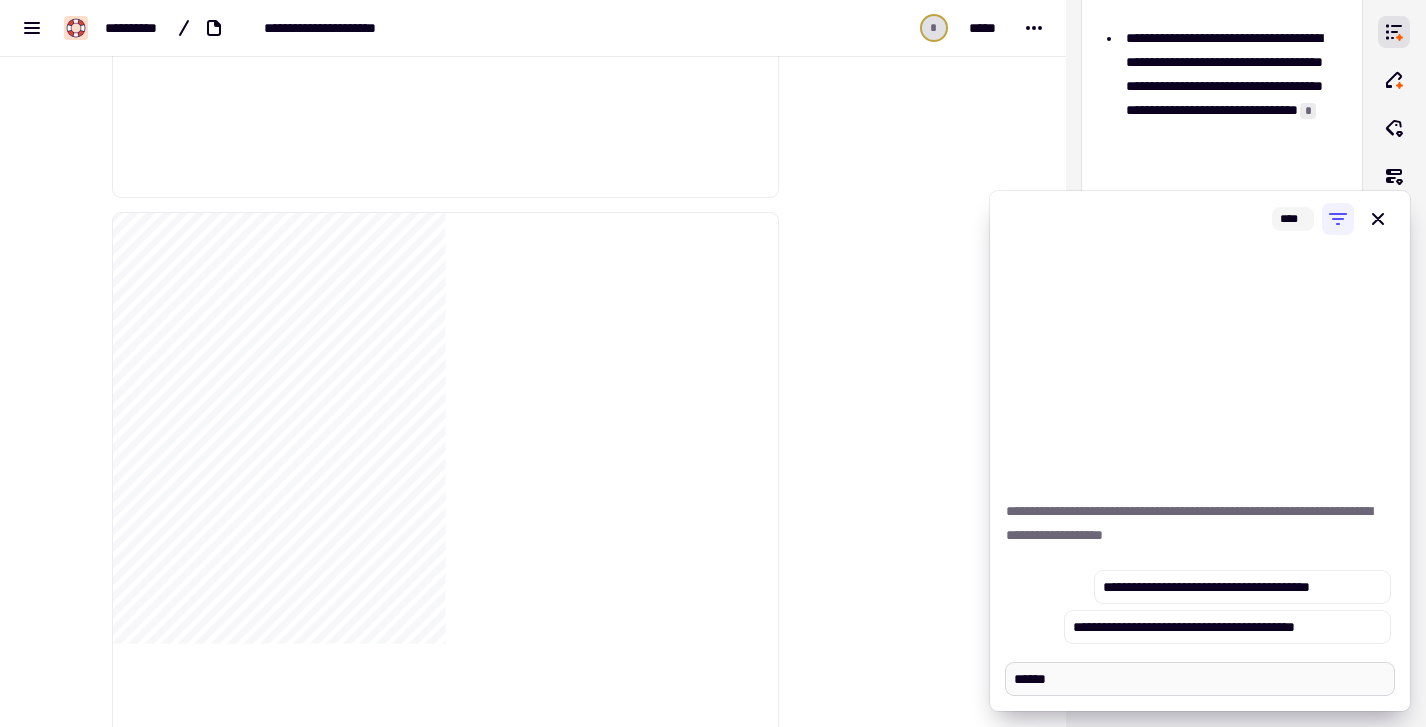 type on "*" 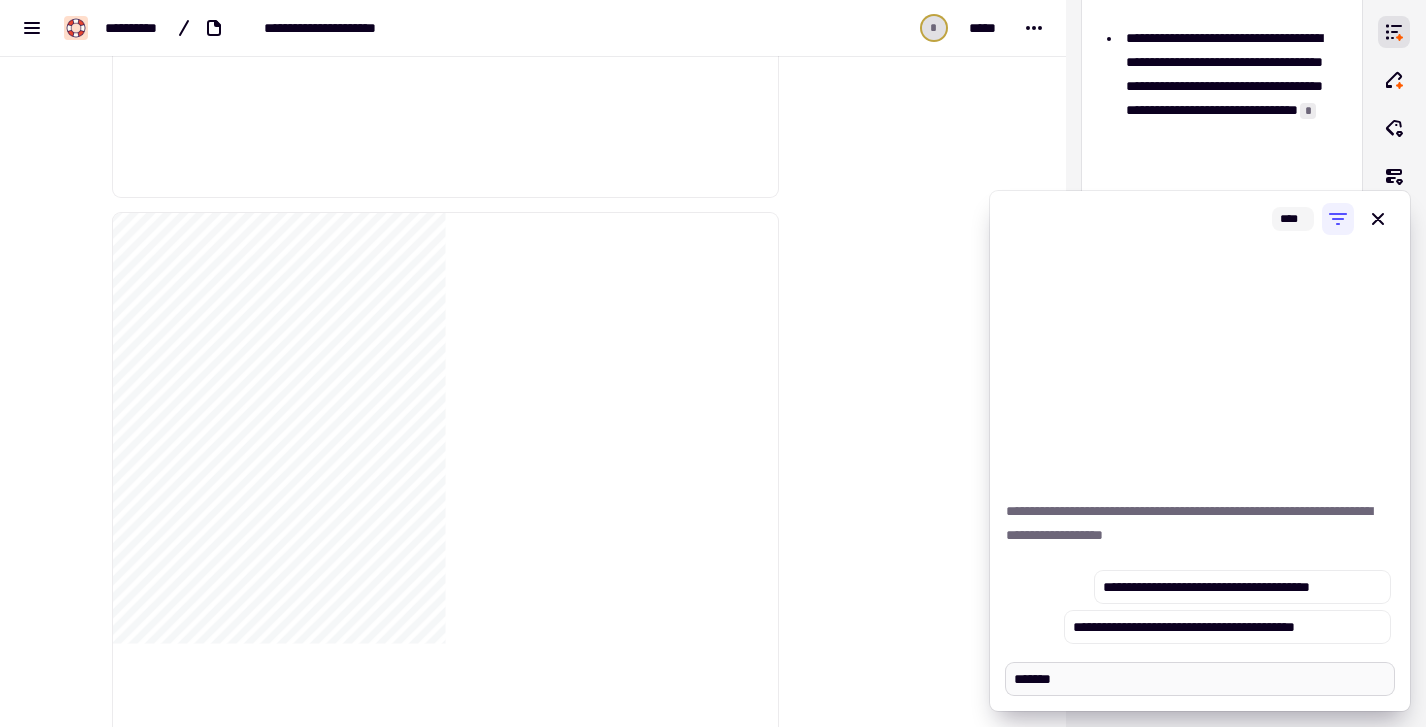type on "*" 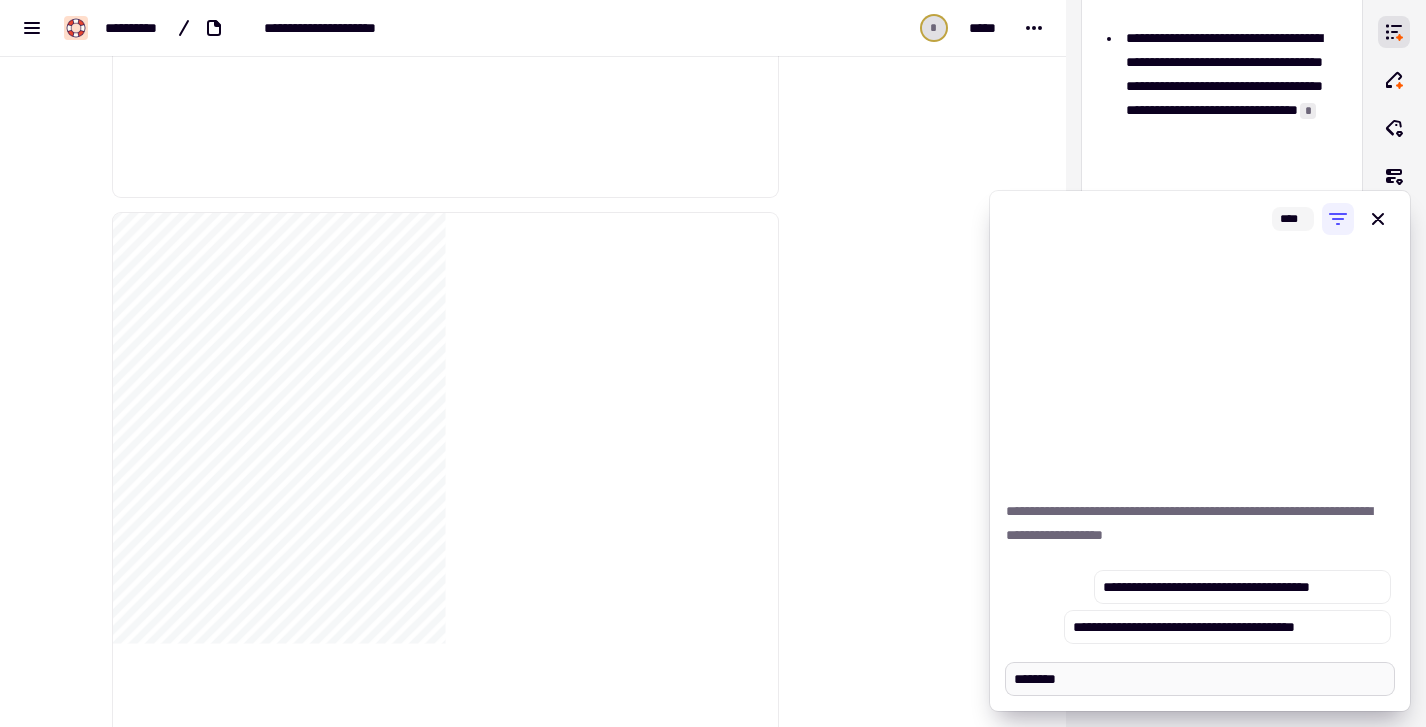 type on "*" 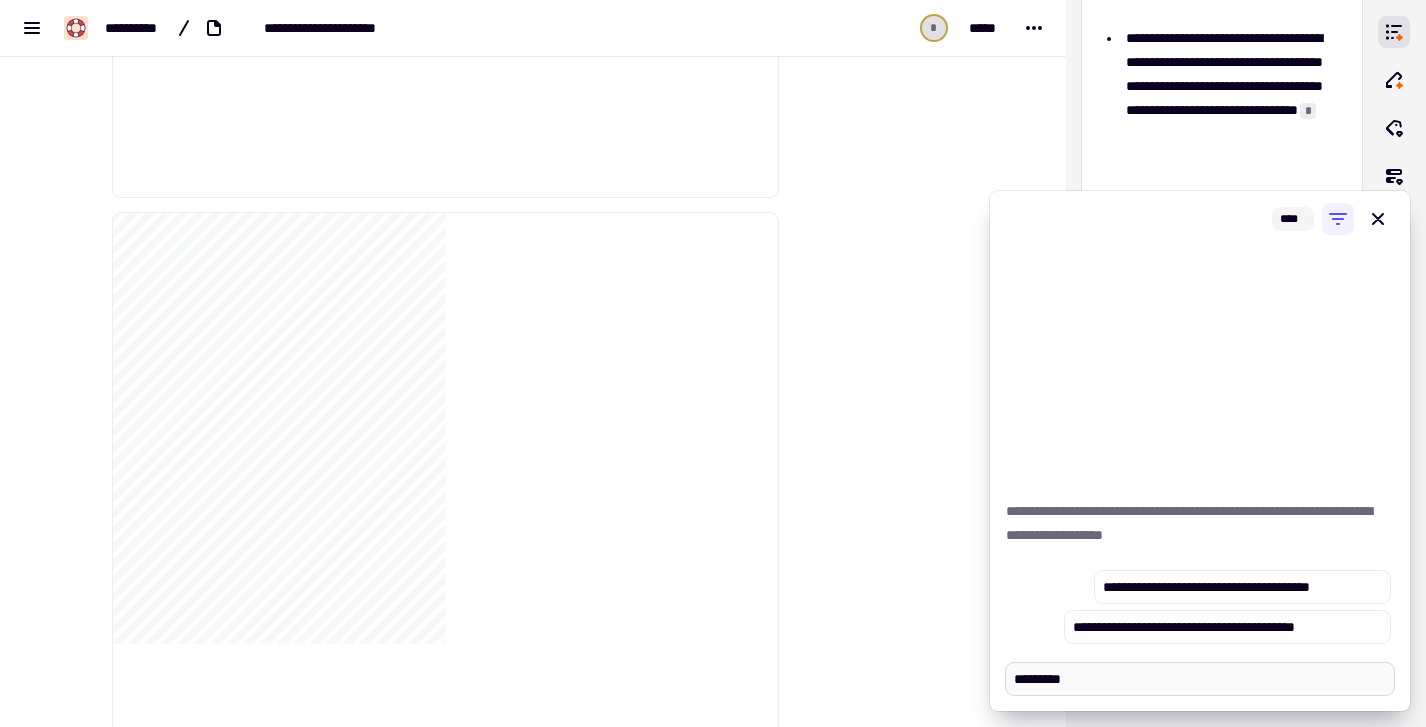 type on "*" 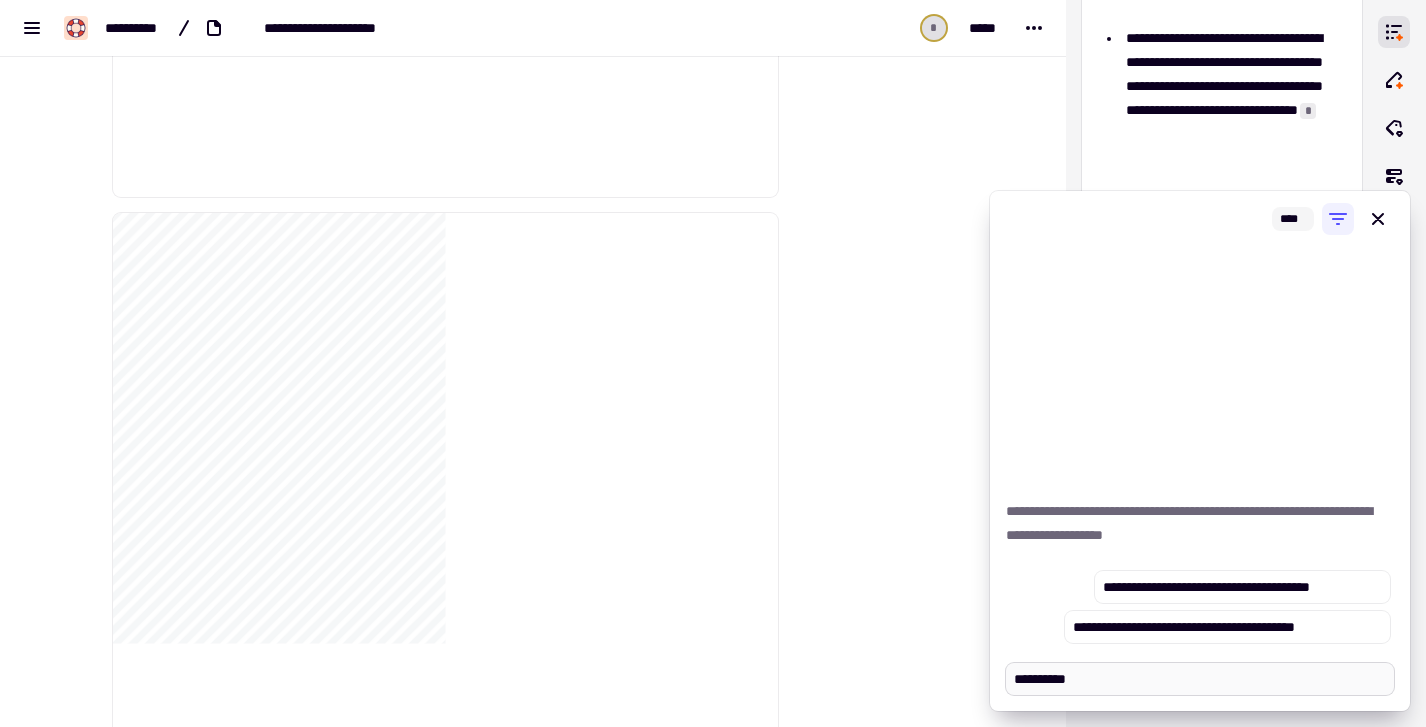 type on "**********" 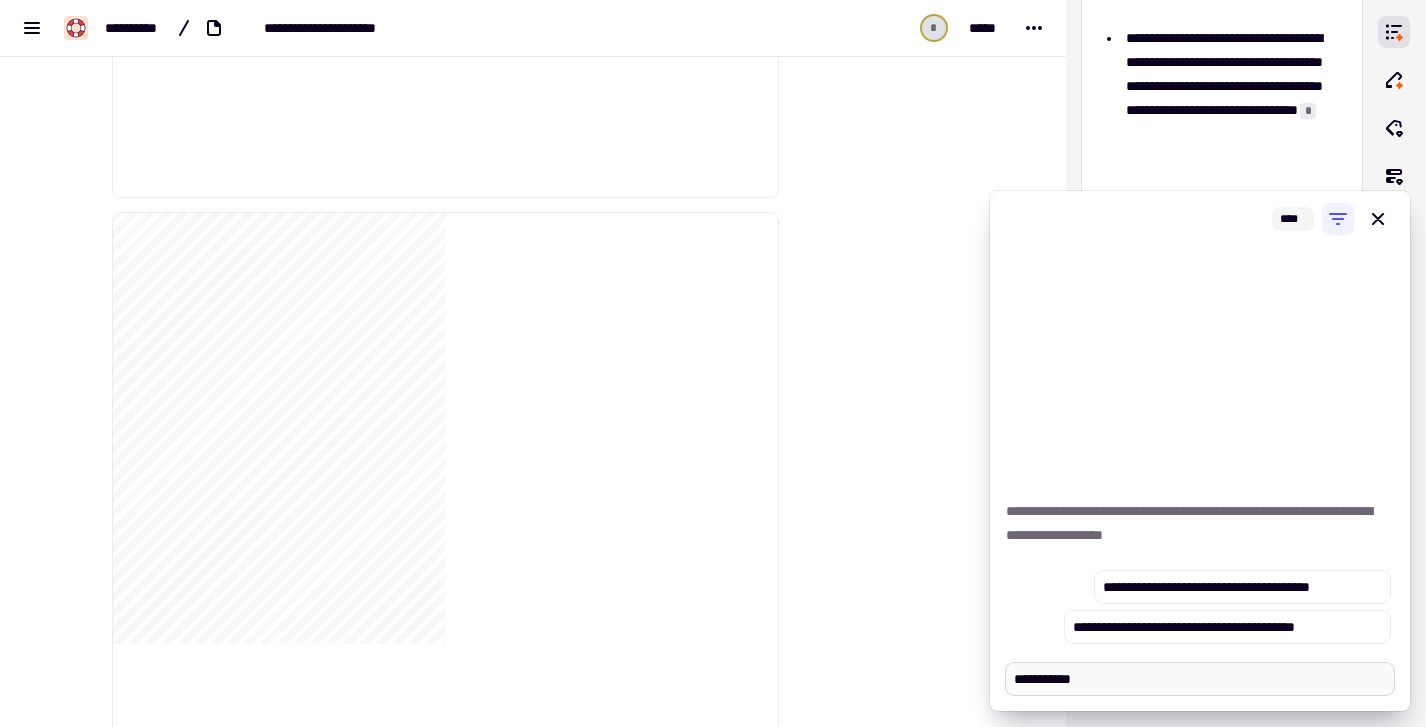 type on "*" 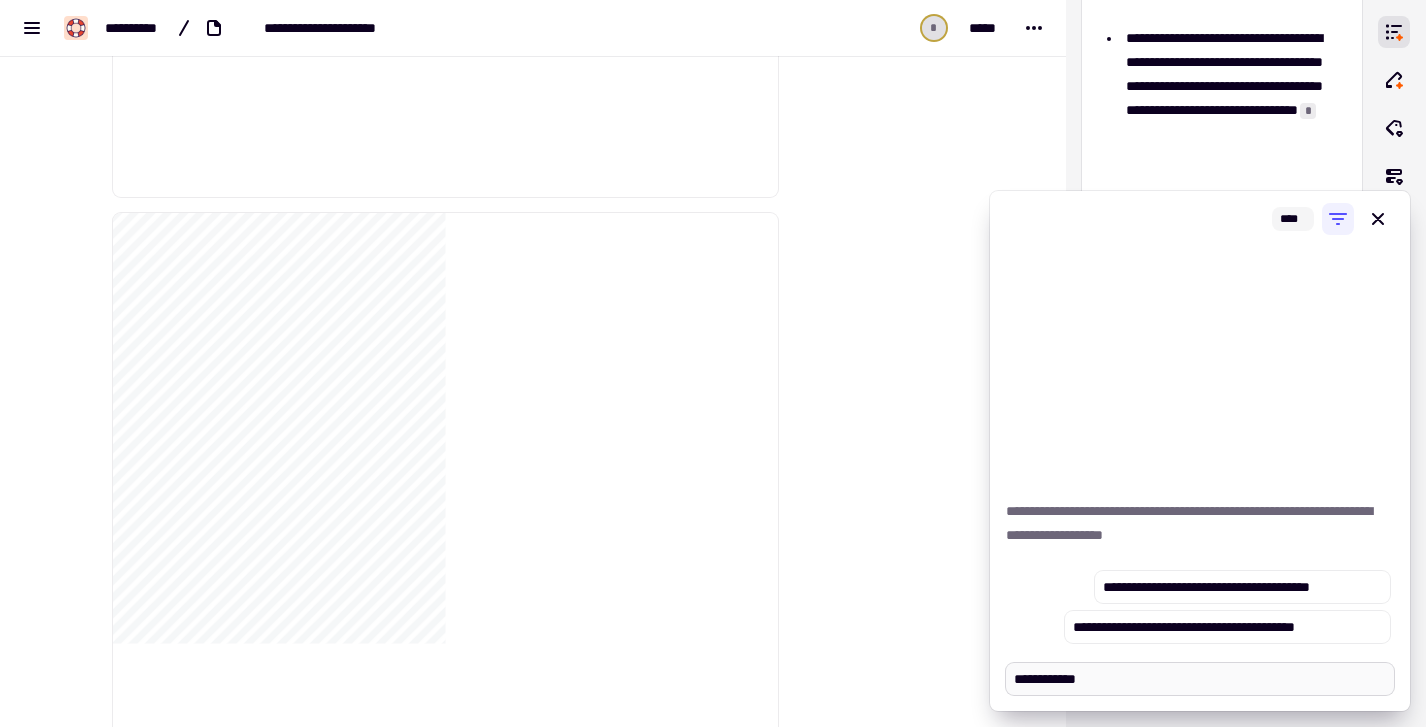 type on "*" 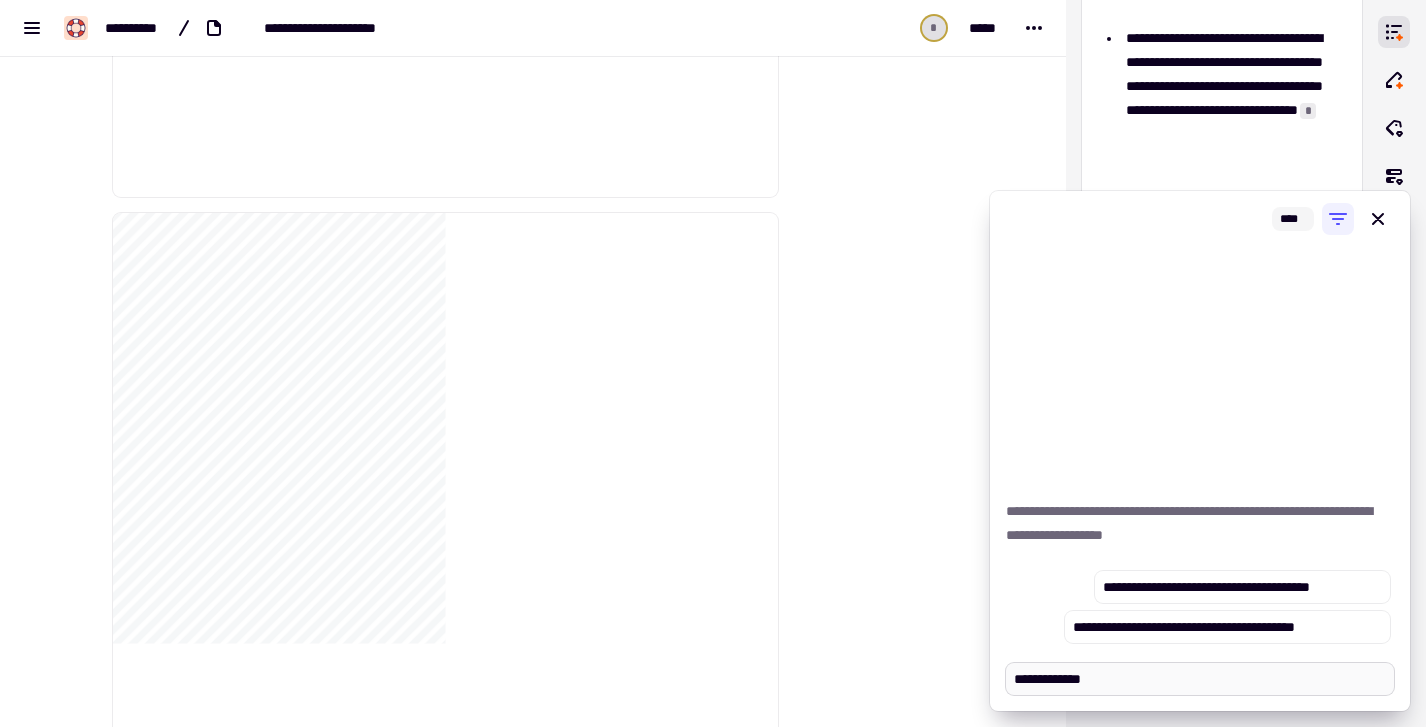 type on "*" 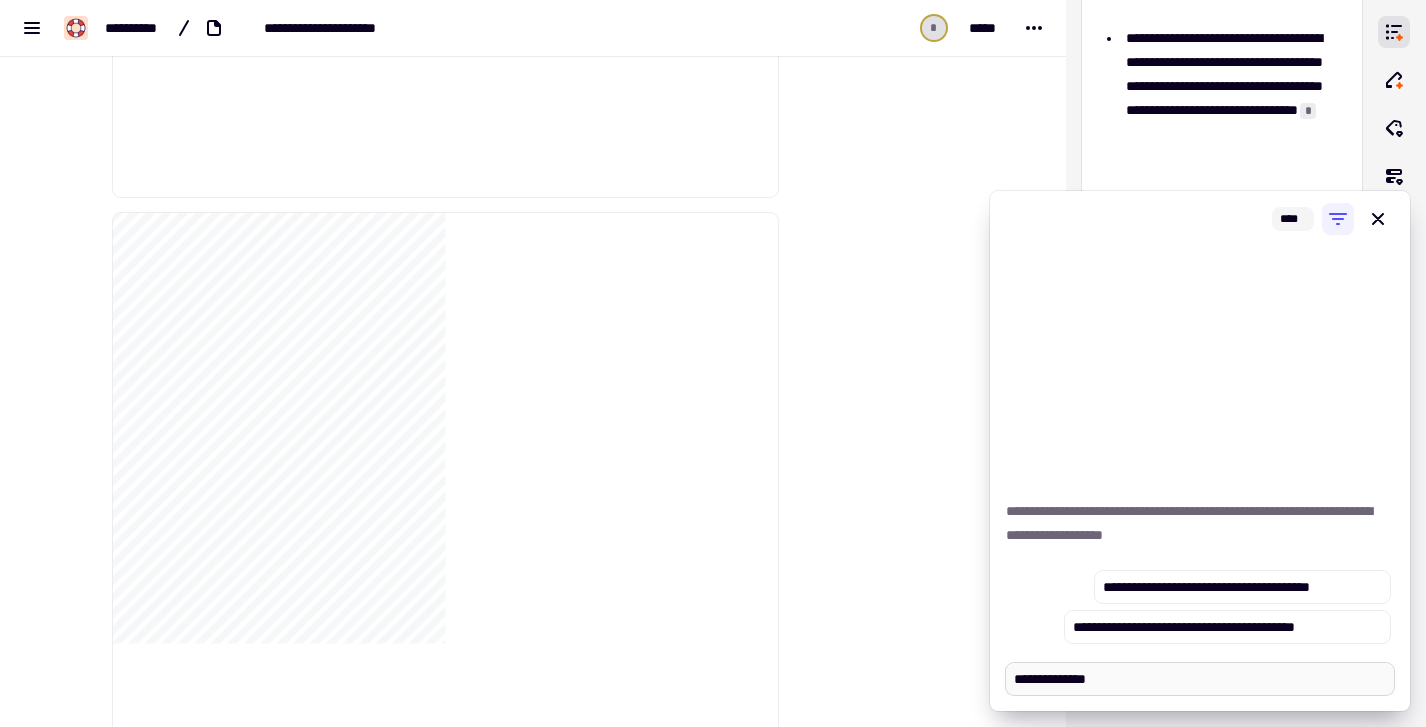 type on "*" 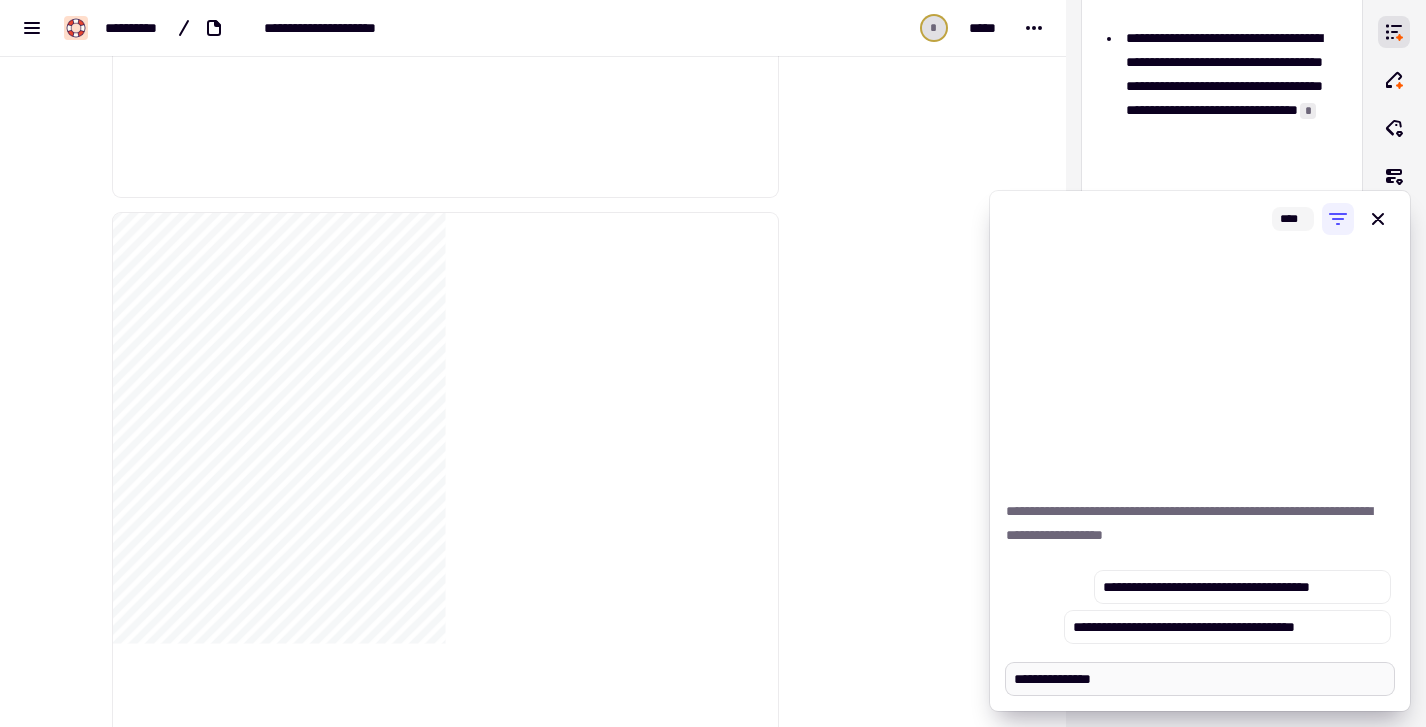 type on "*" 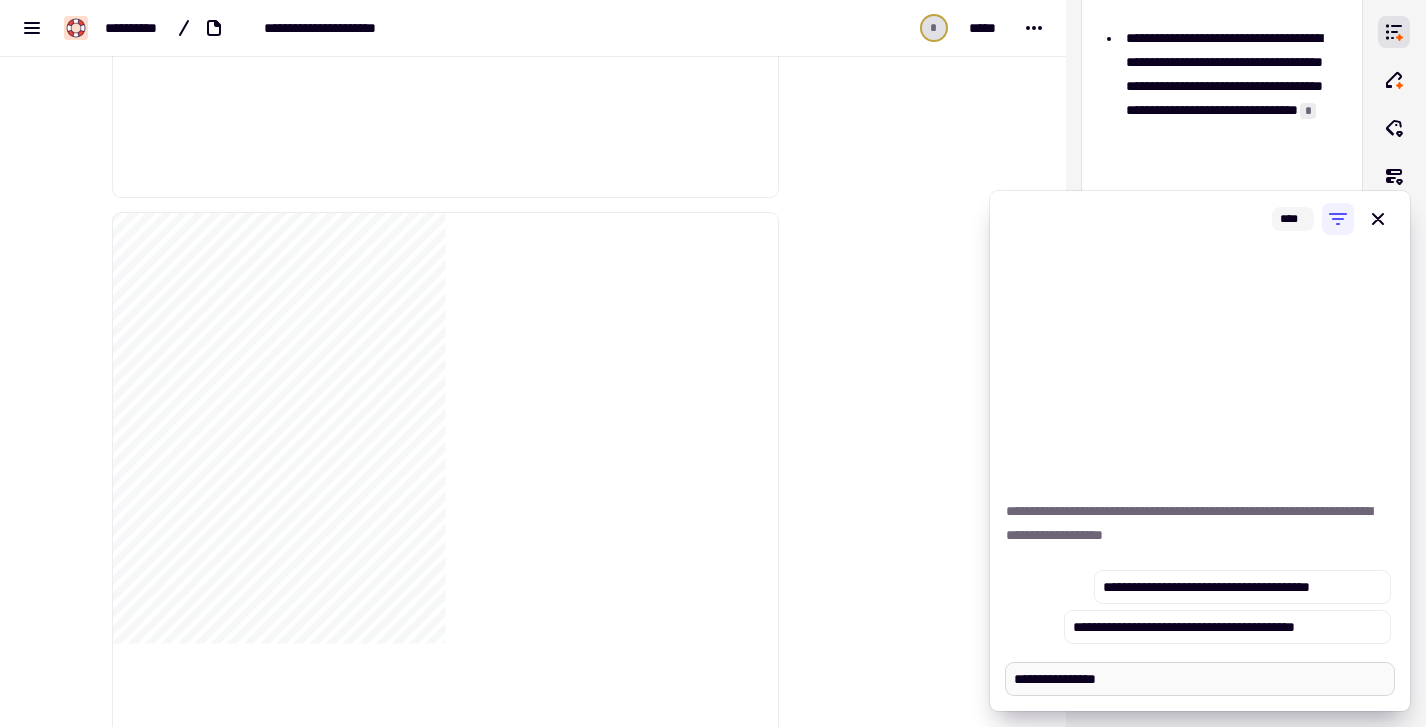 type on "*" 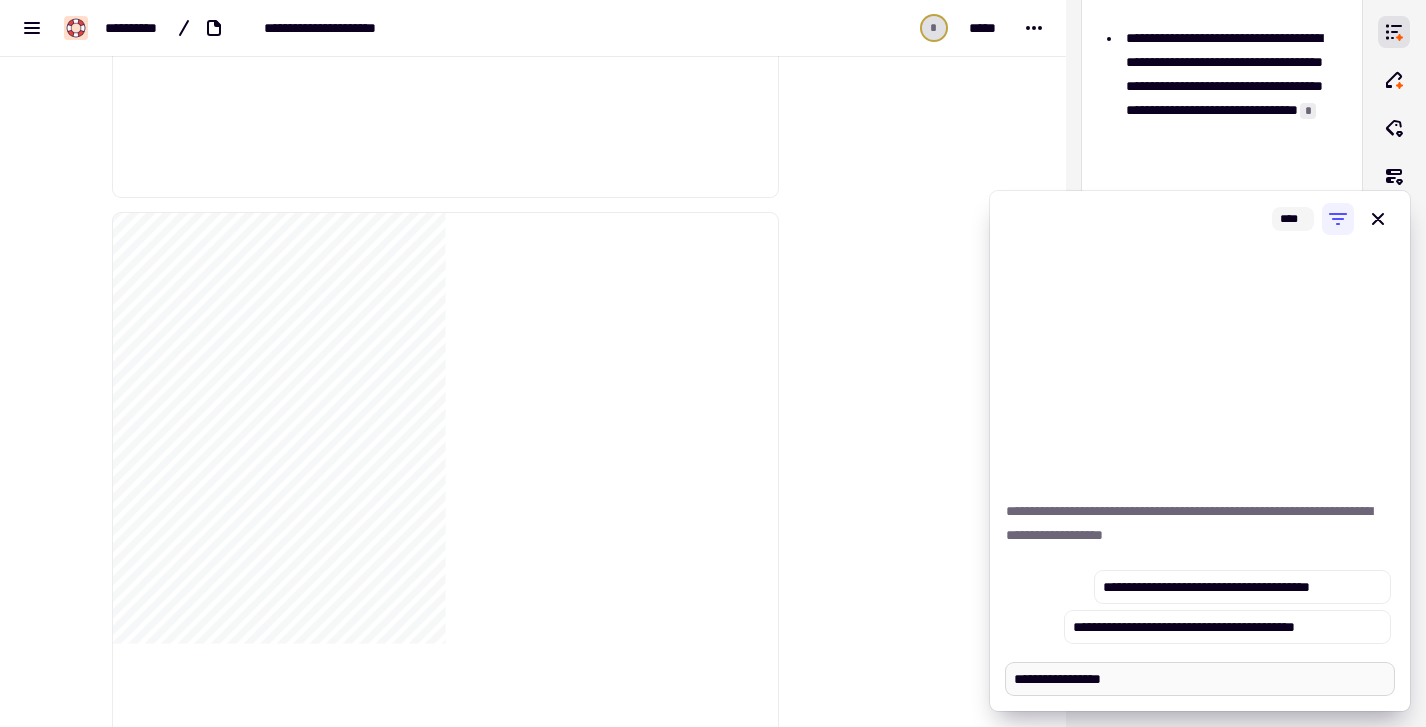 type on "*" 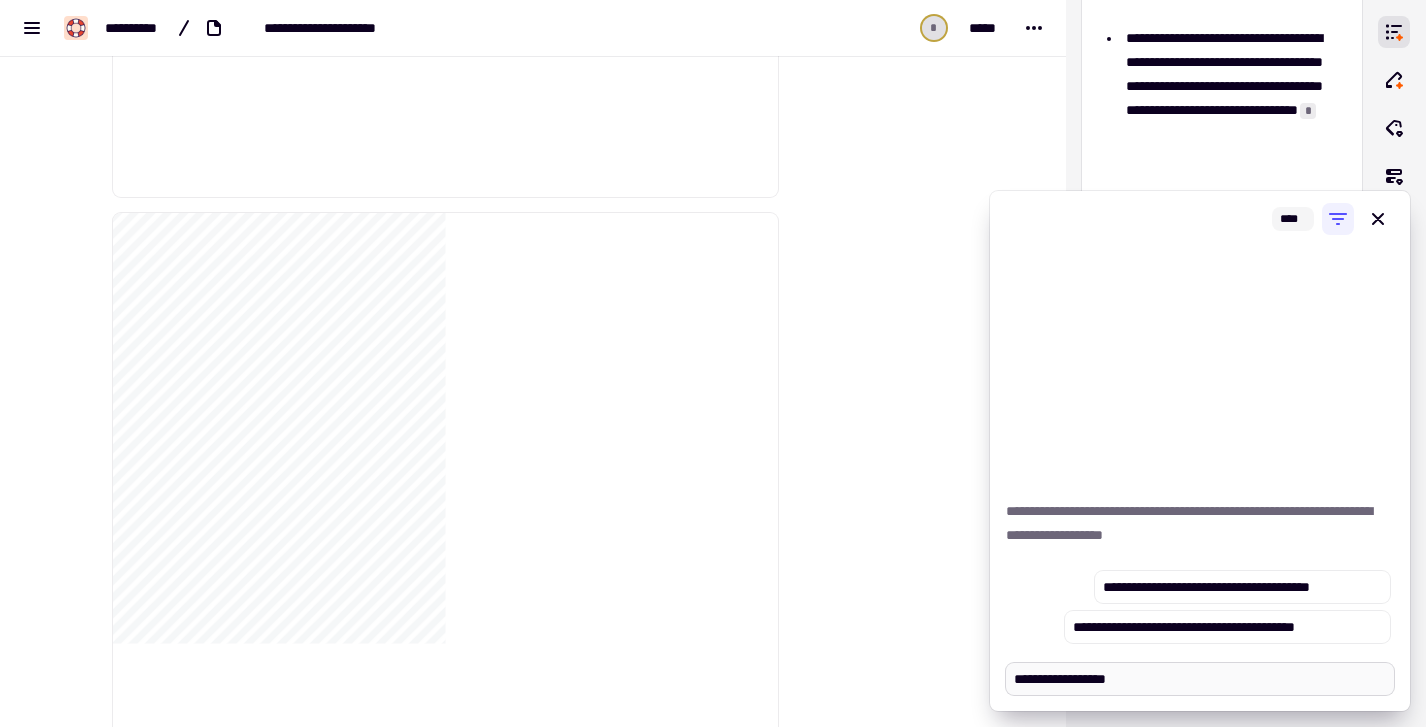 type on "*" 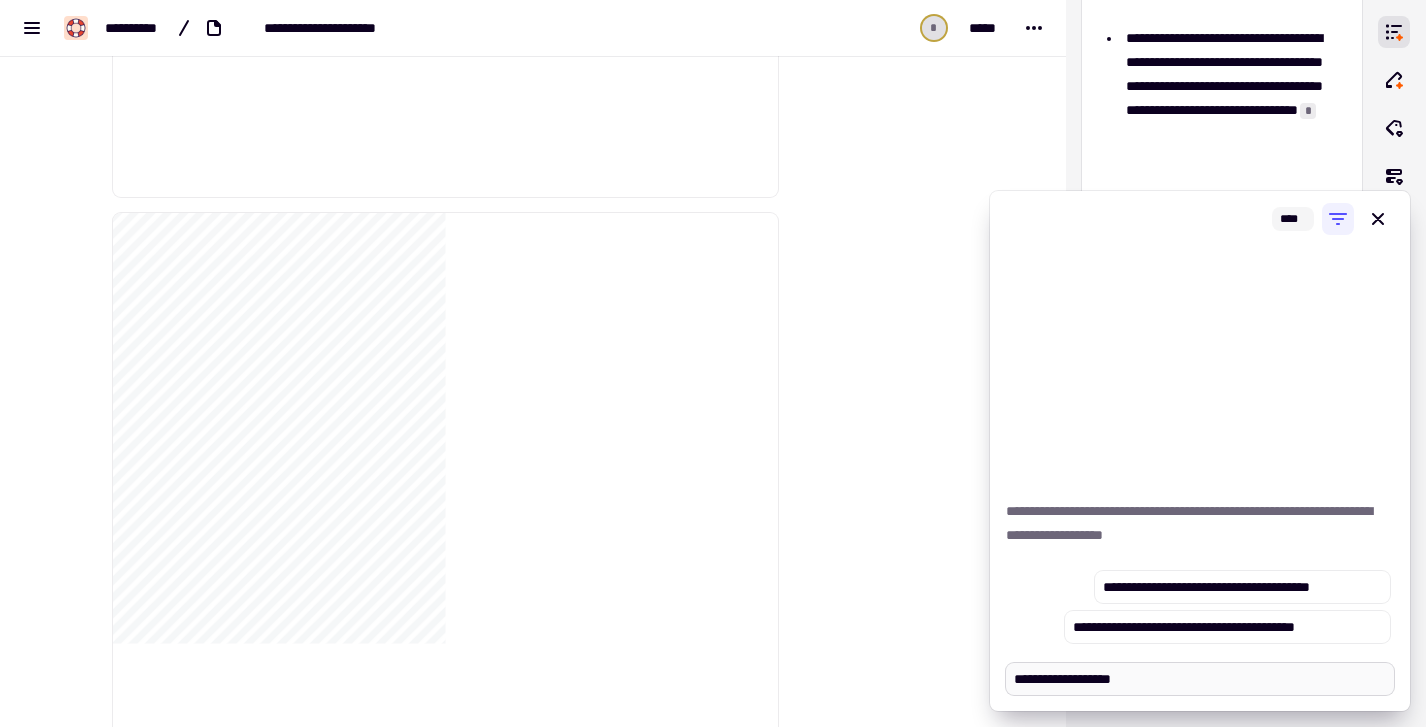 type on "*" 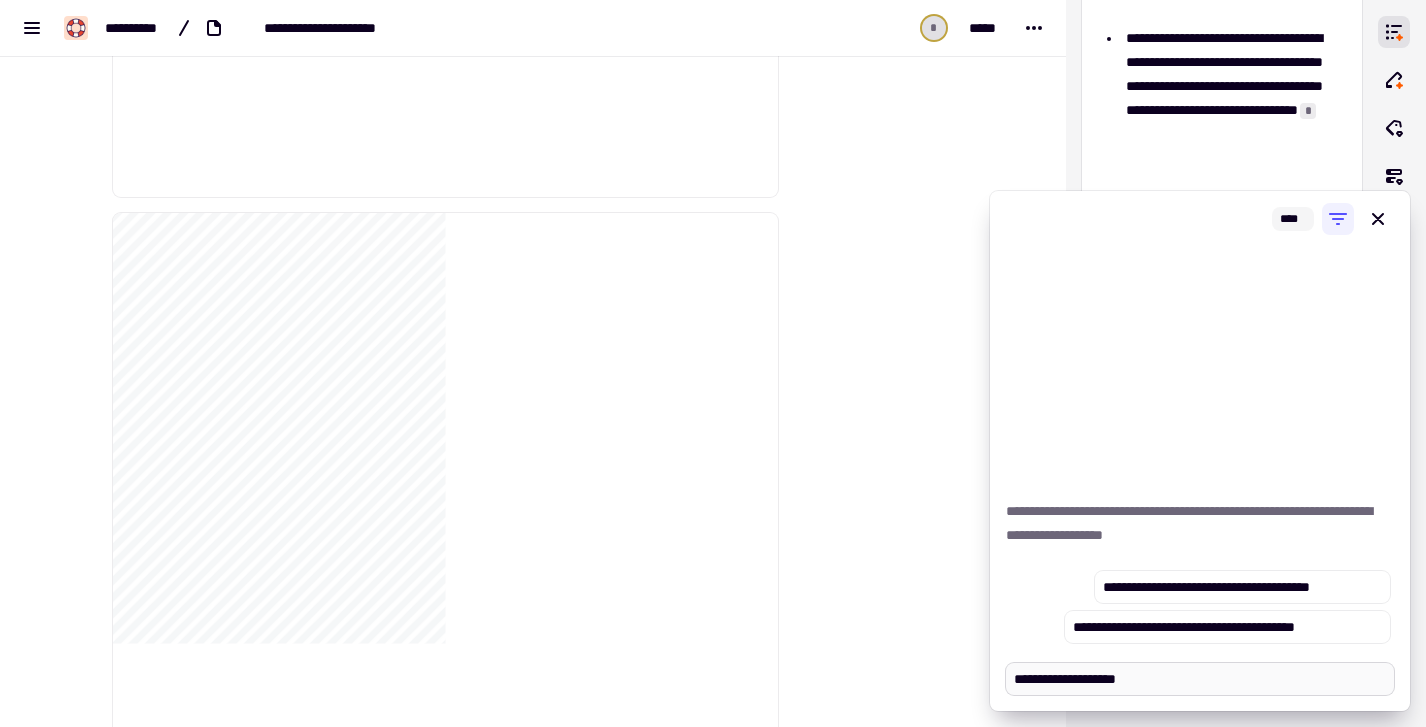 type on "*" 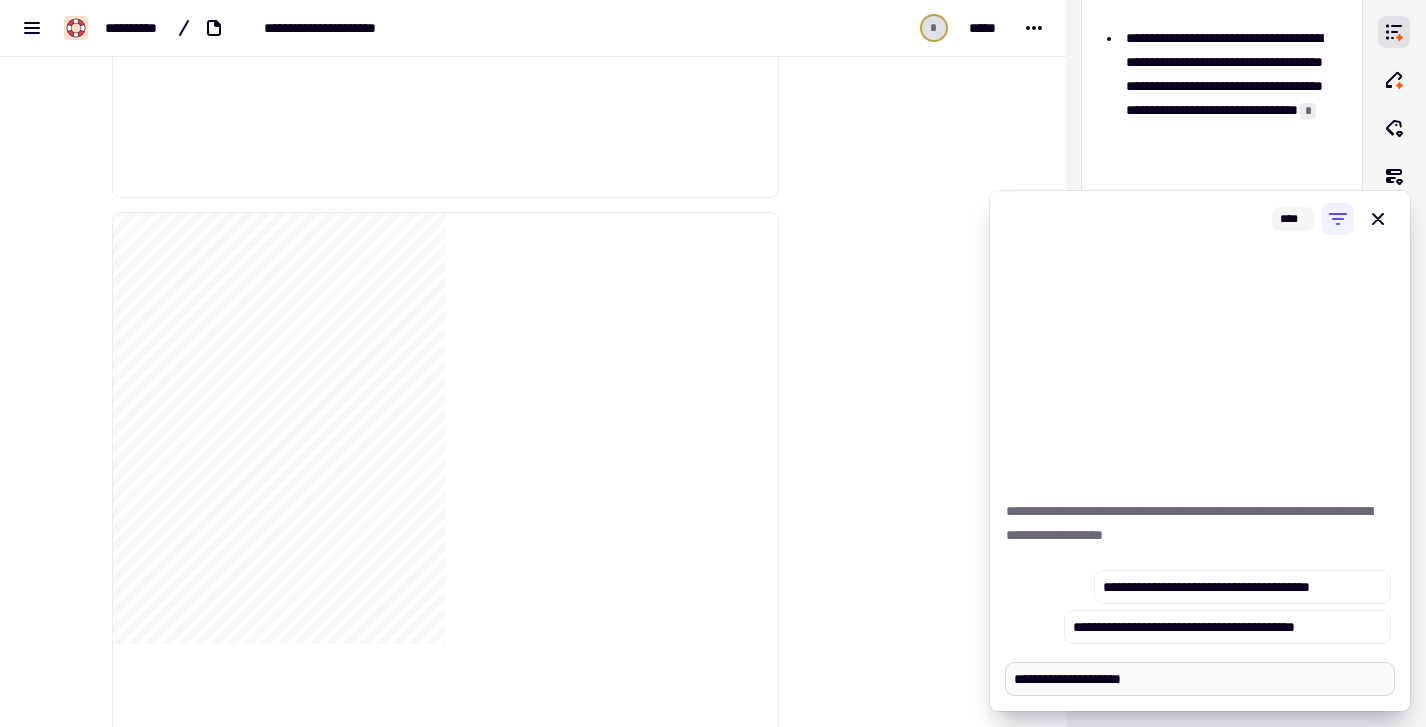 type on "*" 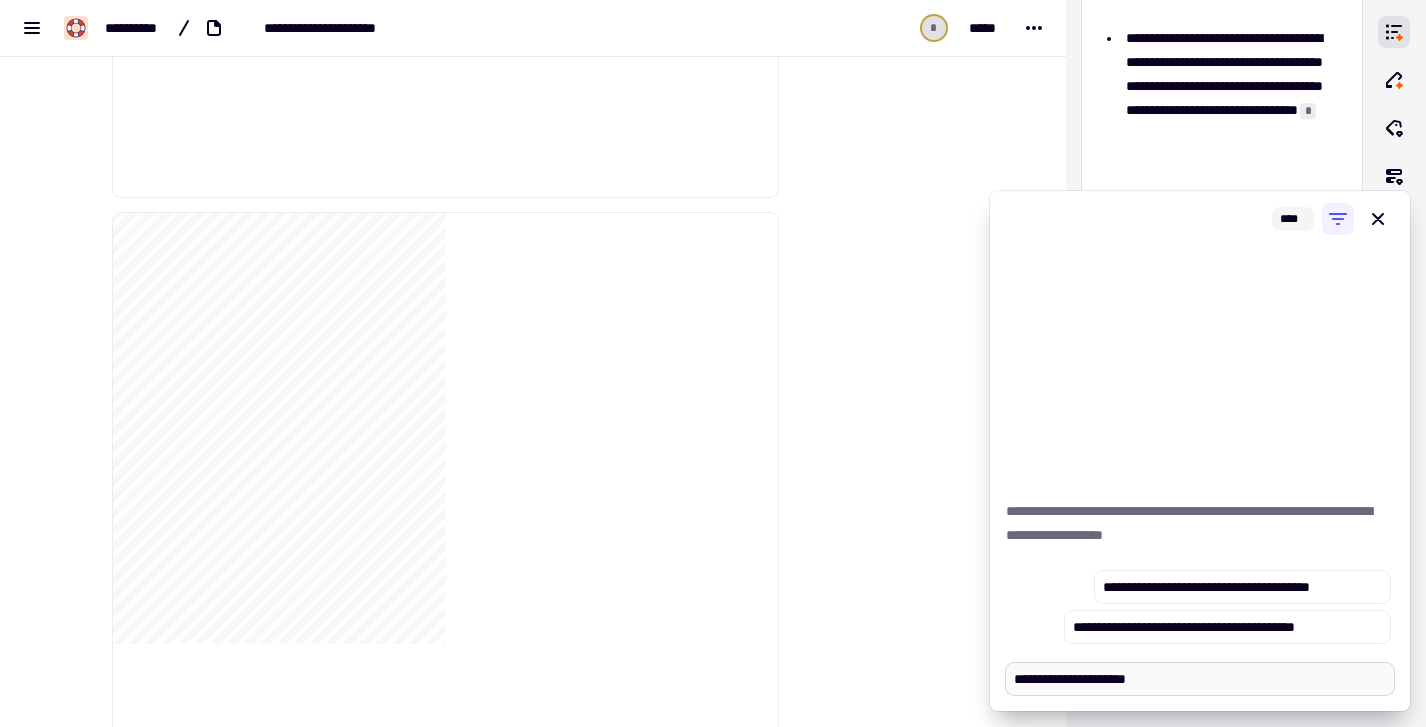 type on "**********" 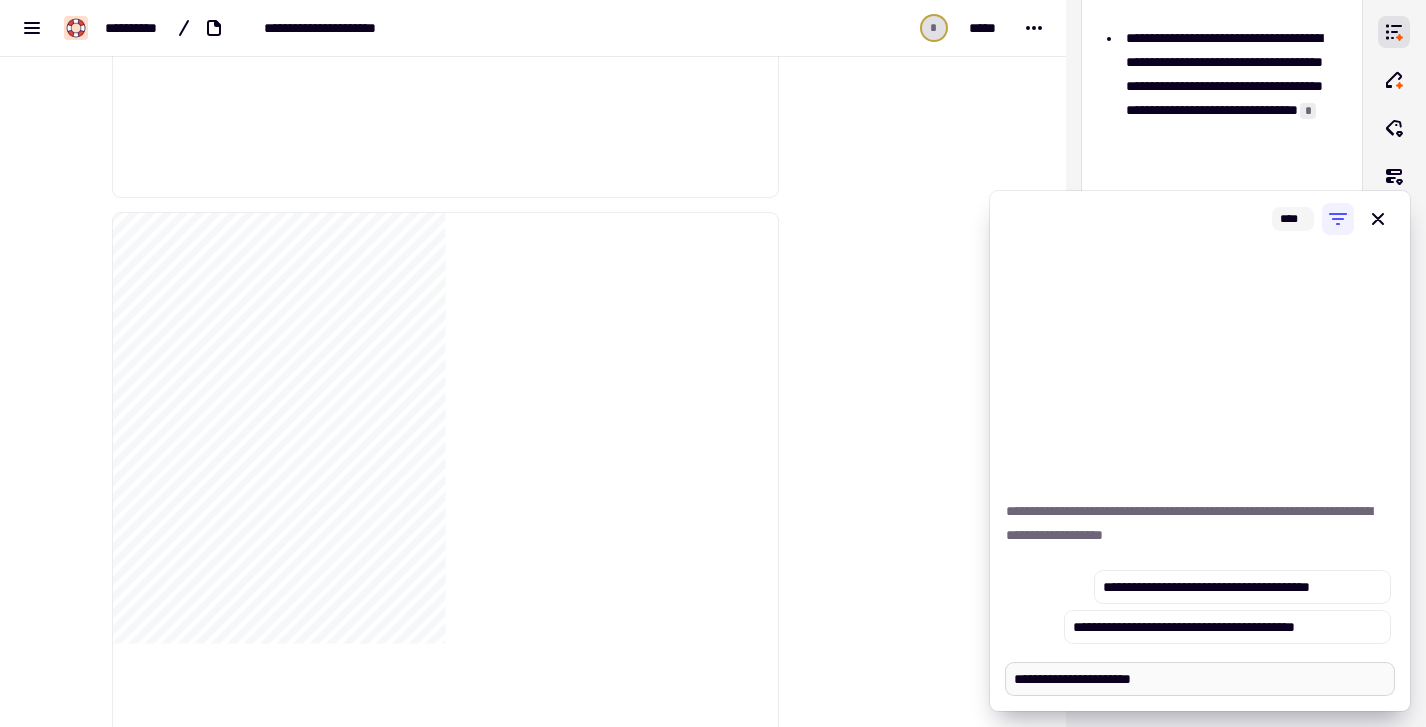 type on "*" 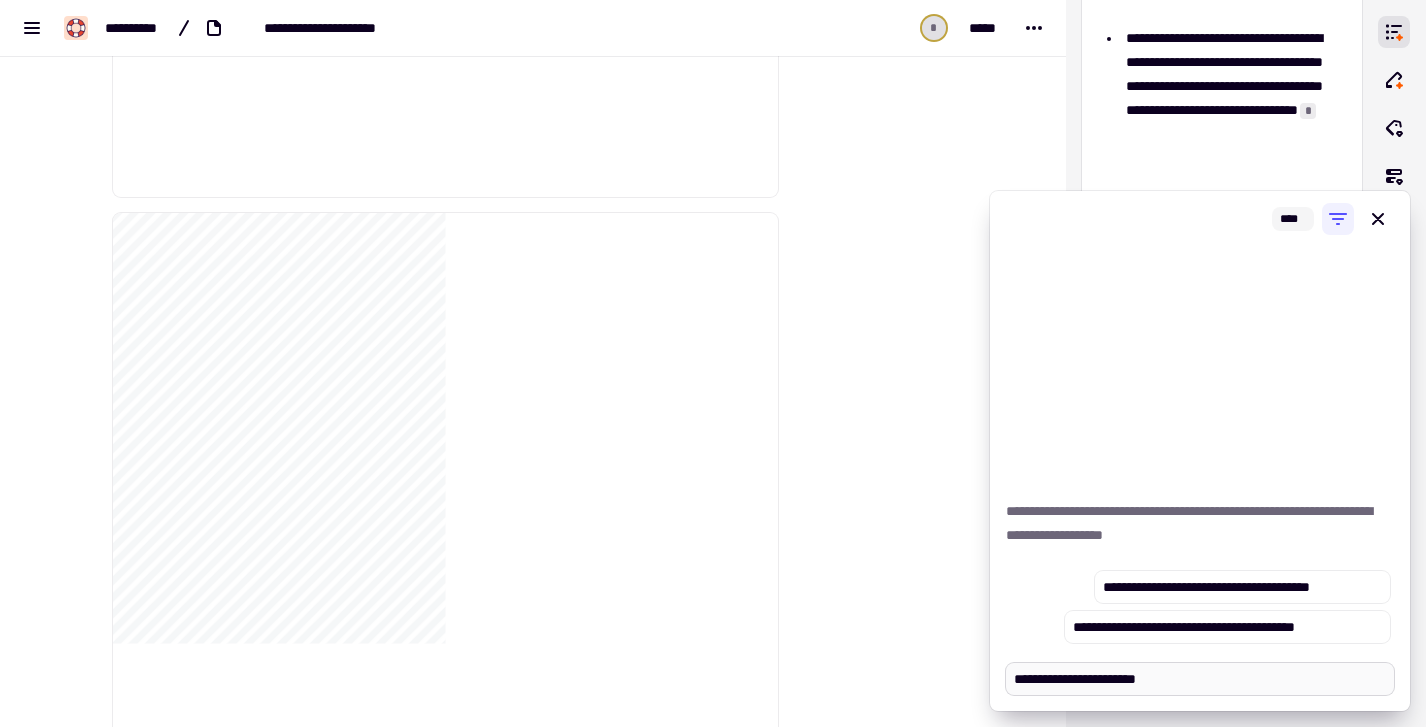 type on "*" 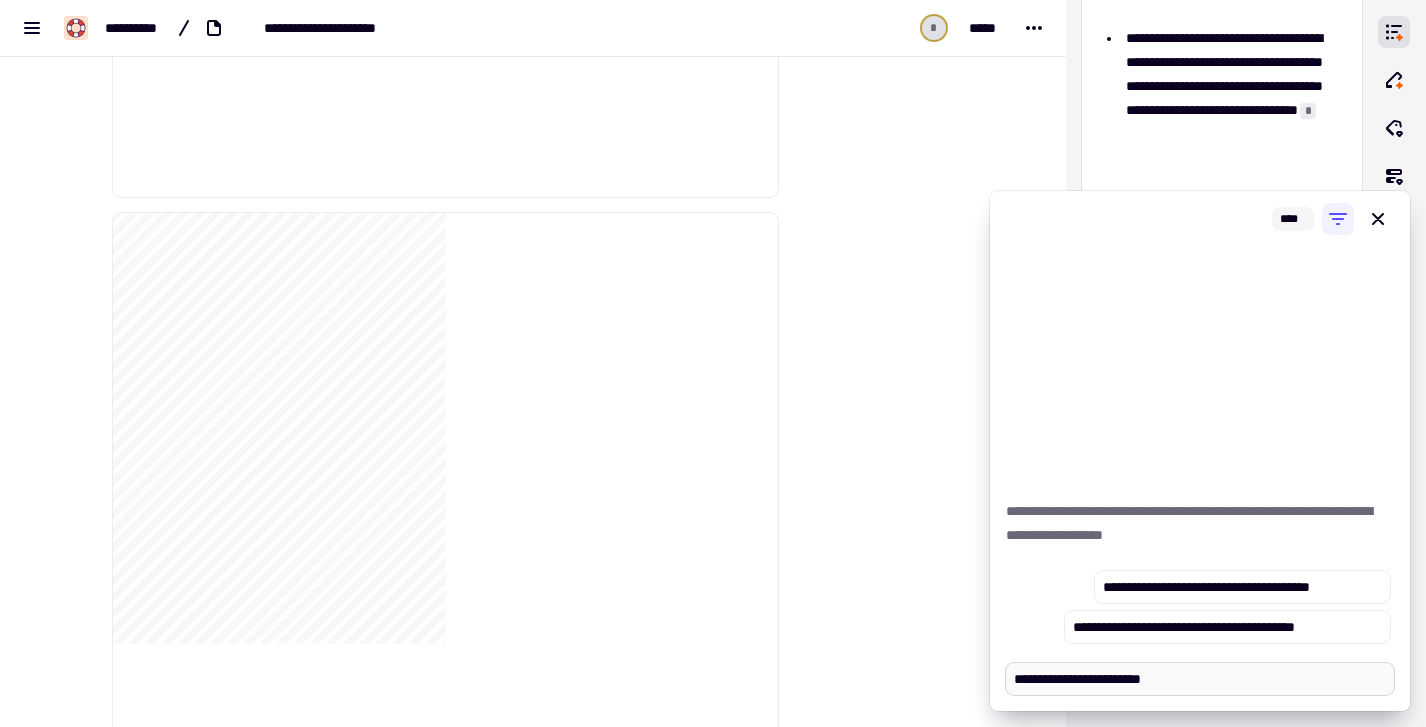 type on "*" 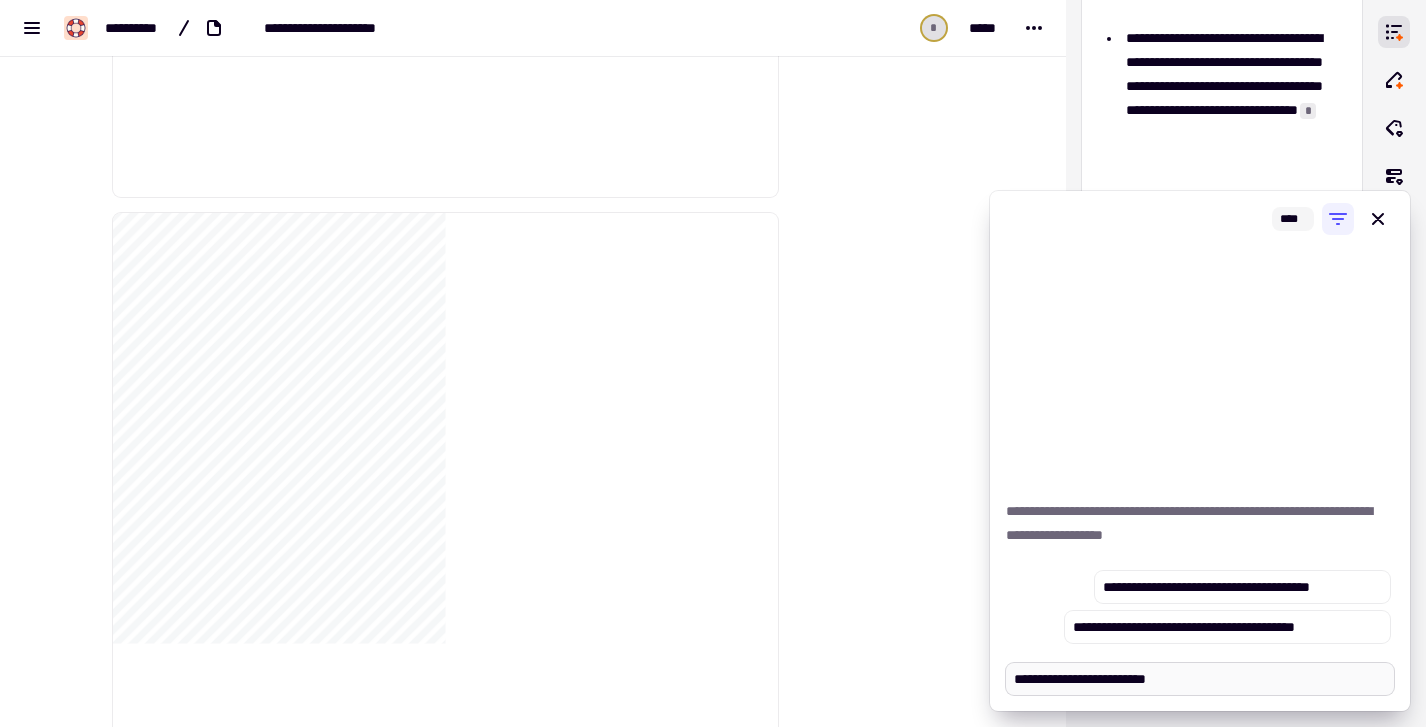 type on "*" 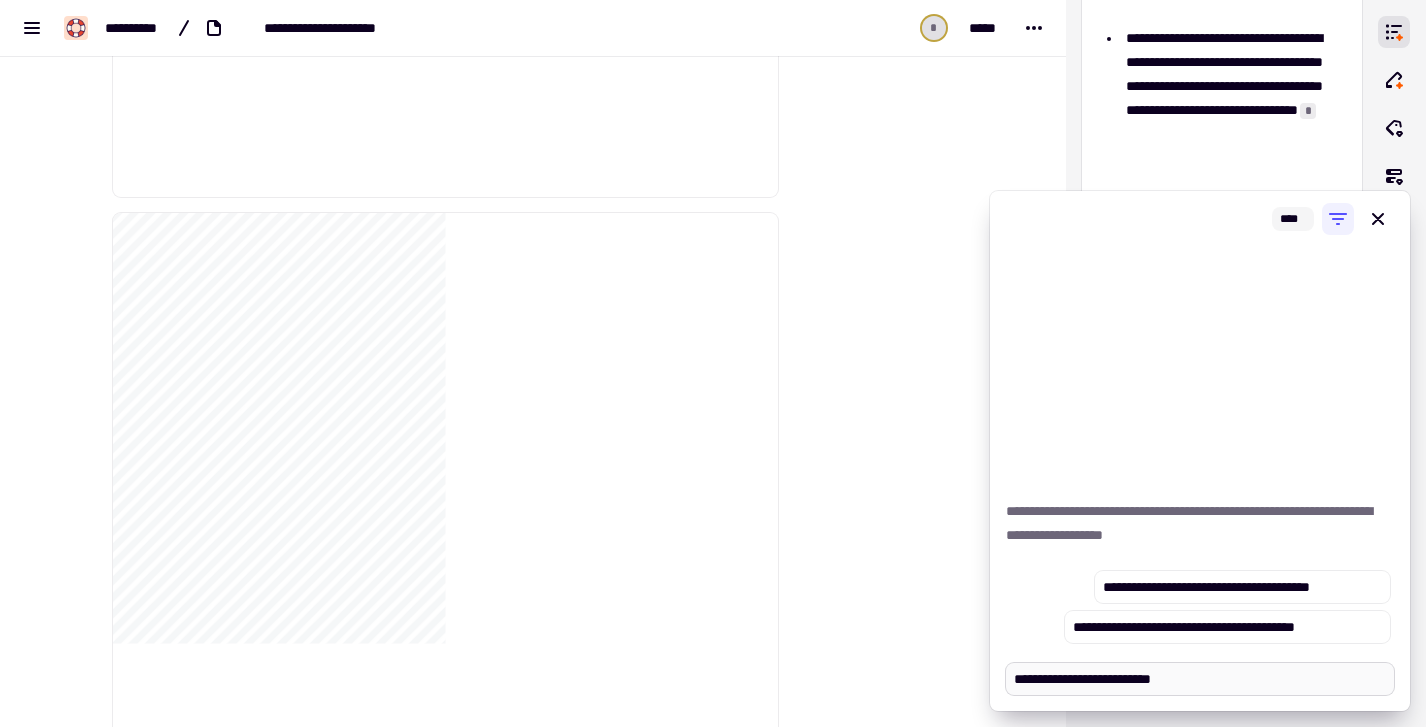 type on "*" 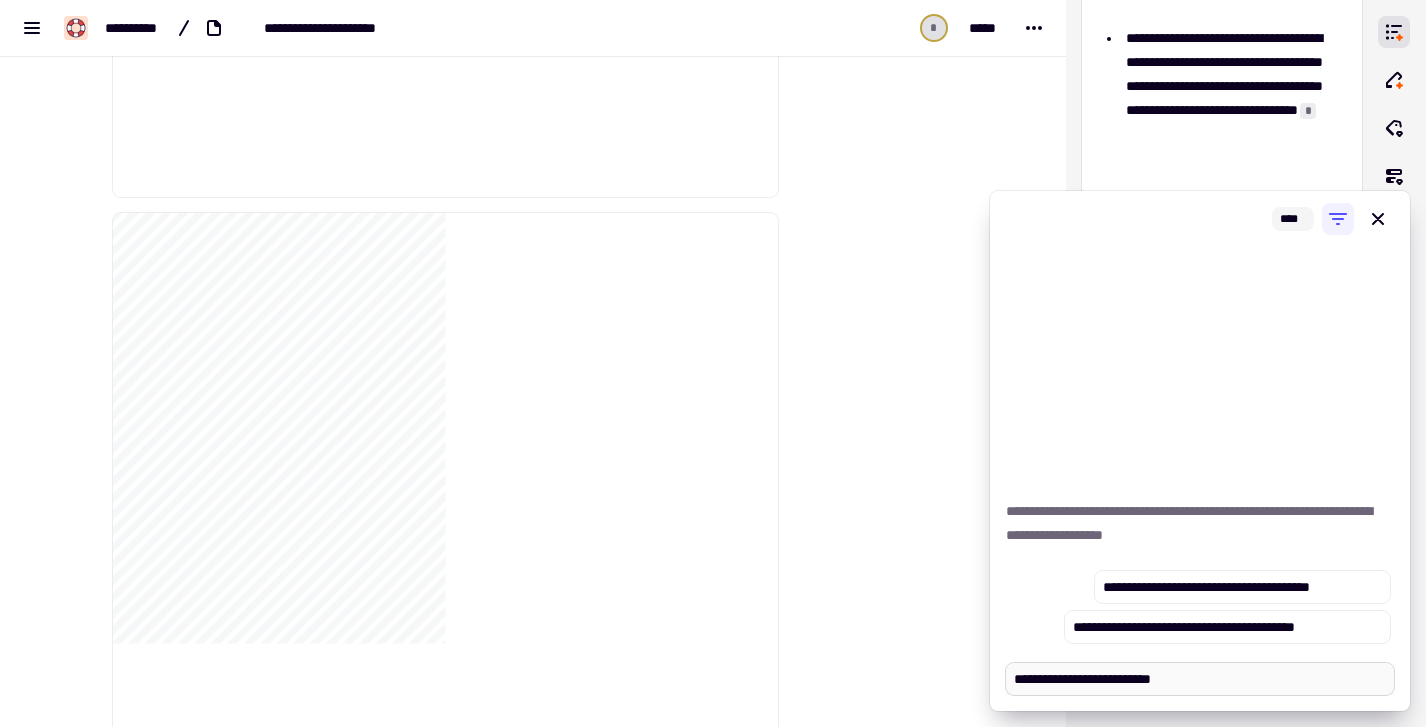 type on "**********" 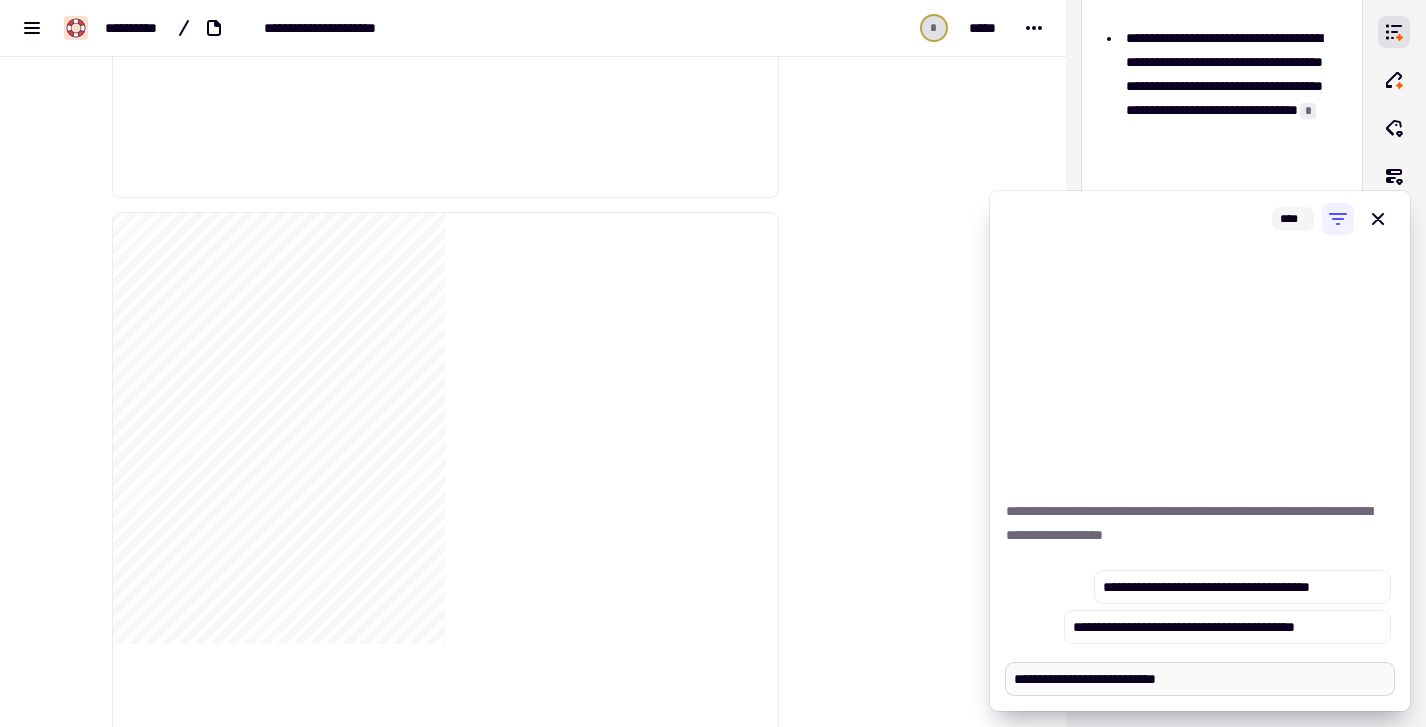 type on "*" 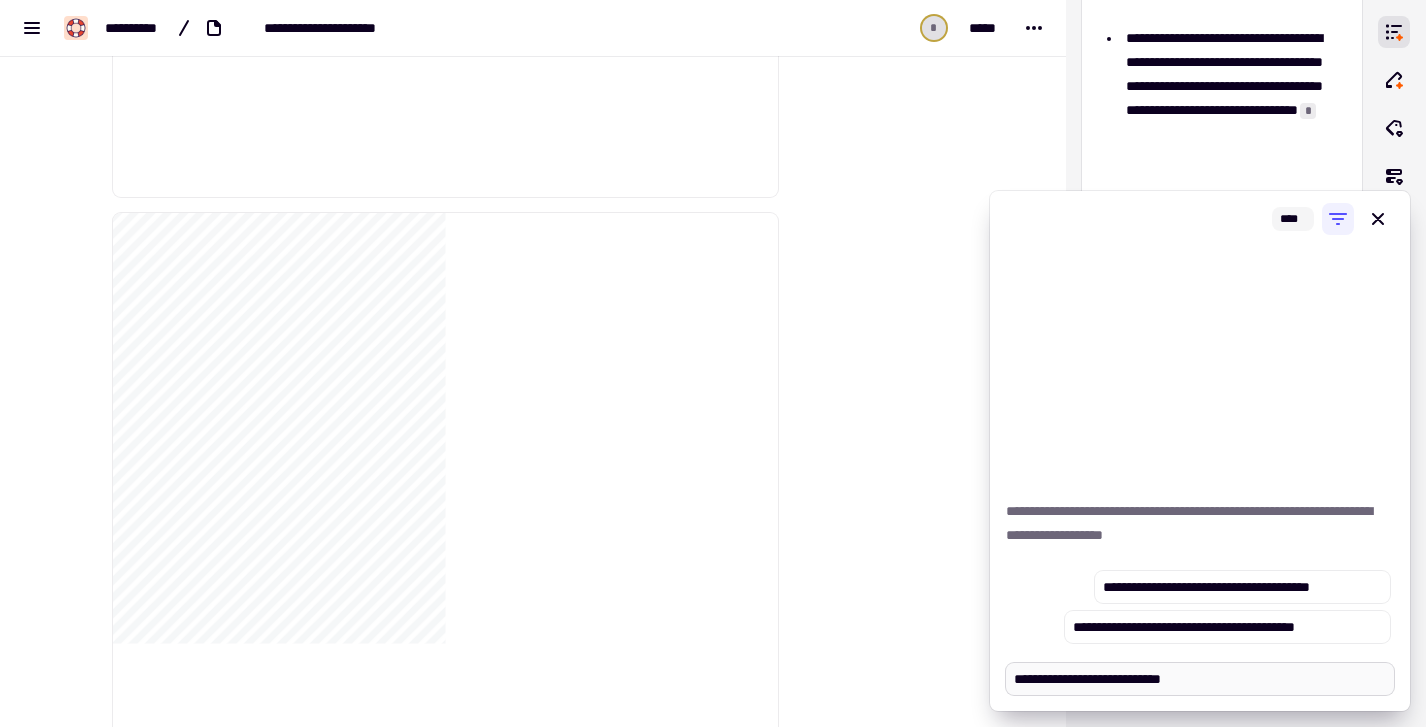 type on "*" 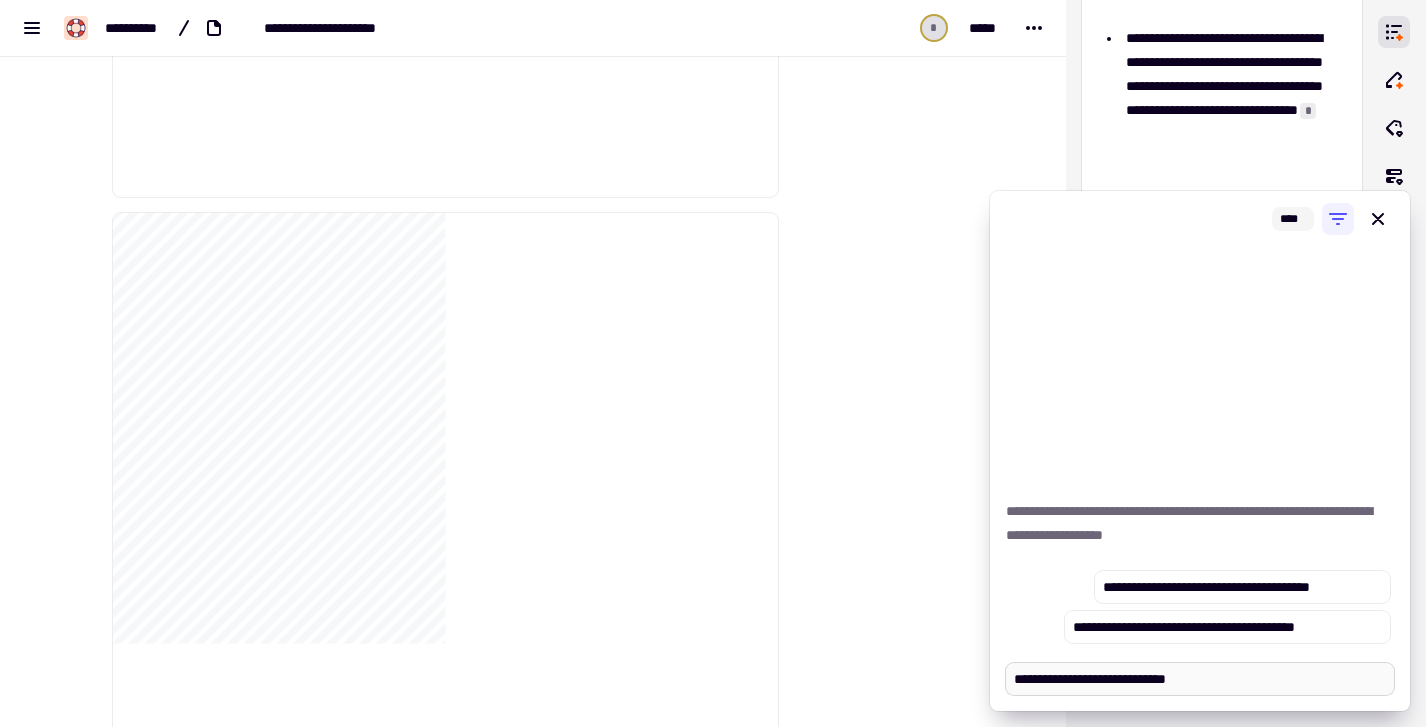 type on "*" 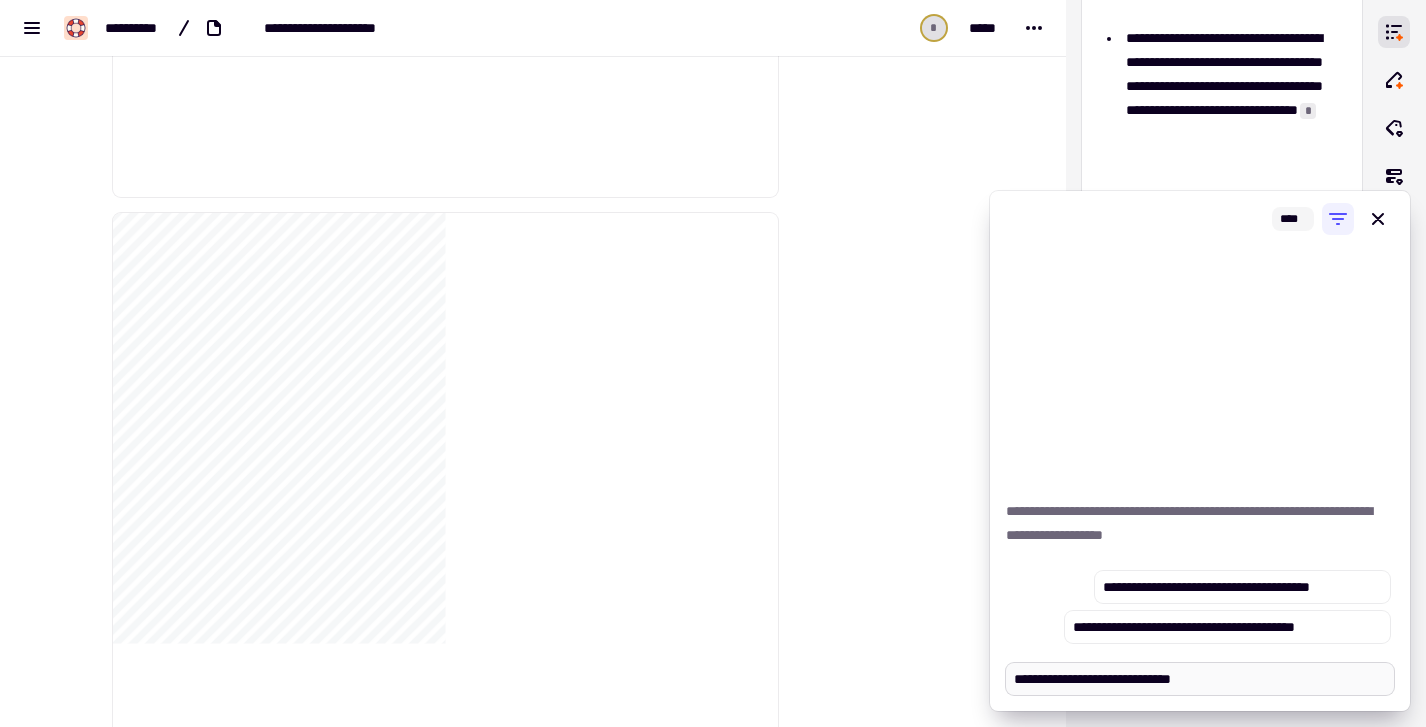 type on "*" 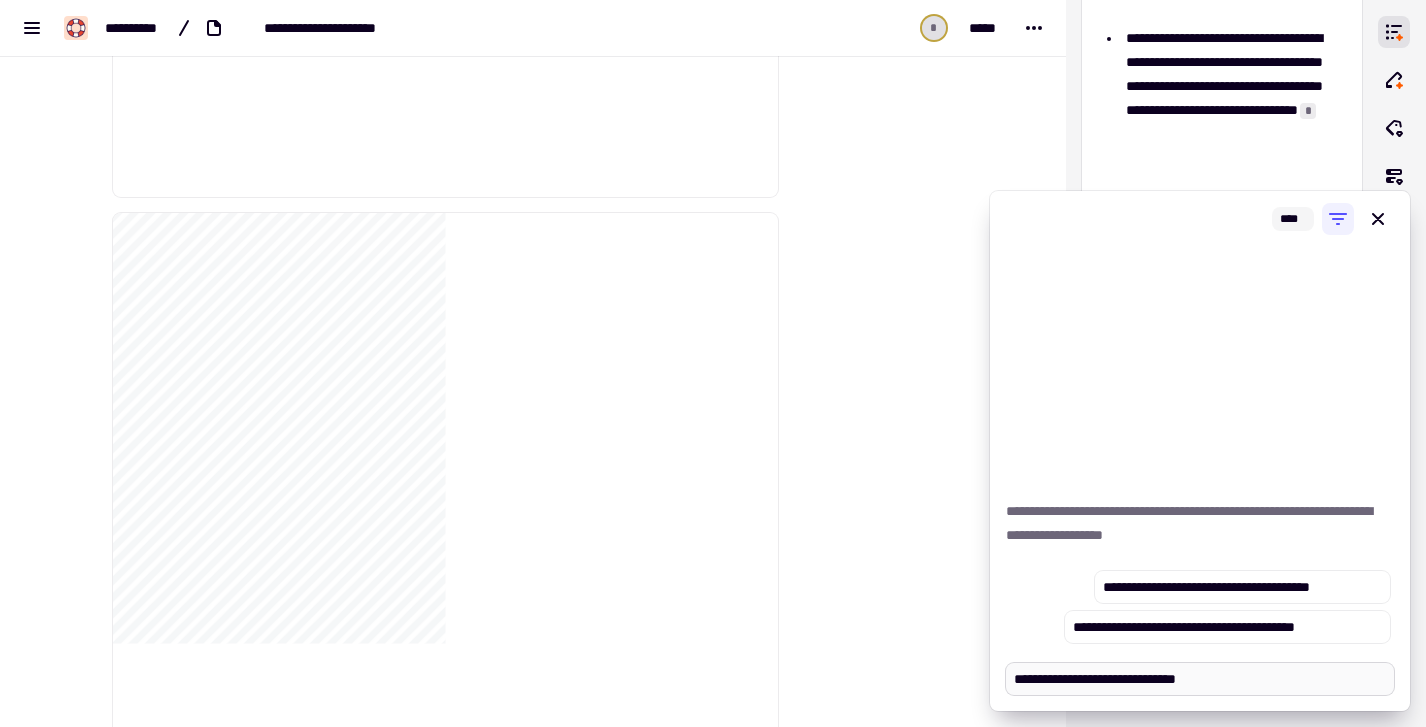 type on "*" 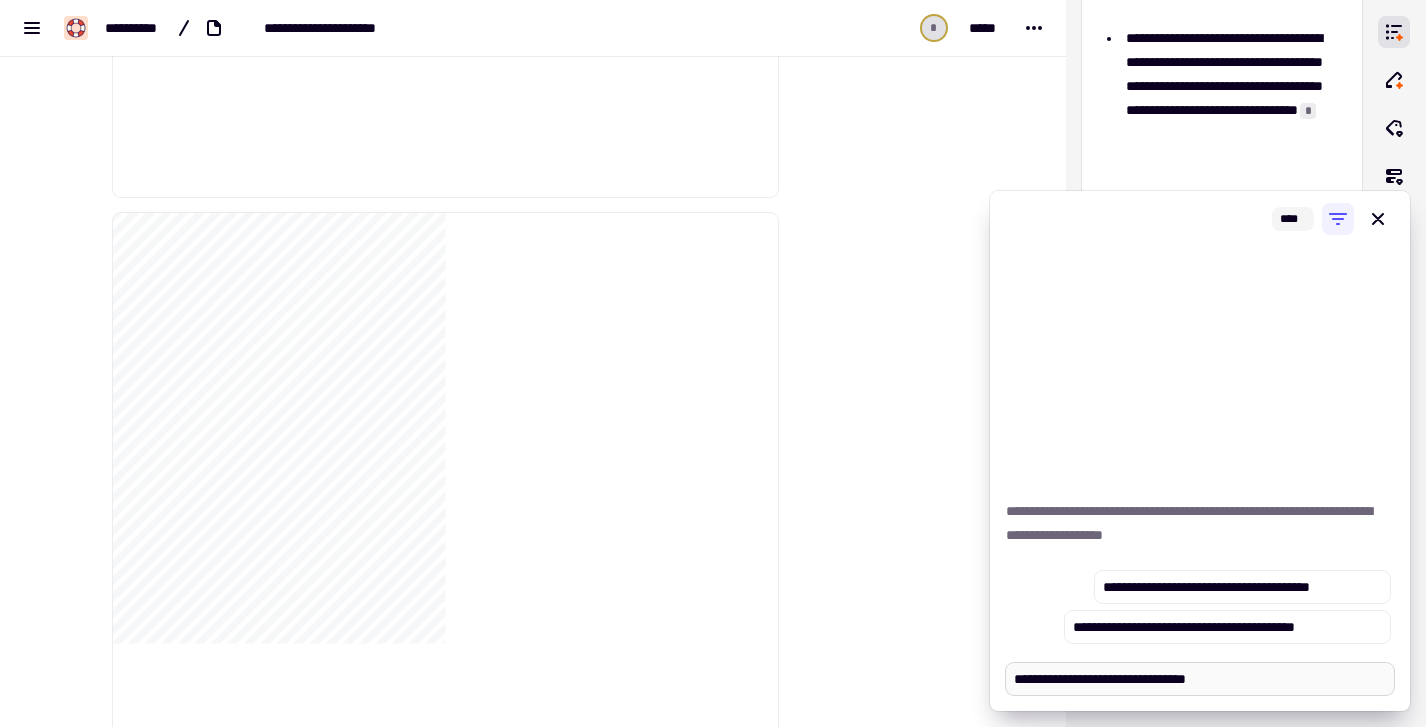 type on "**********" 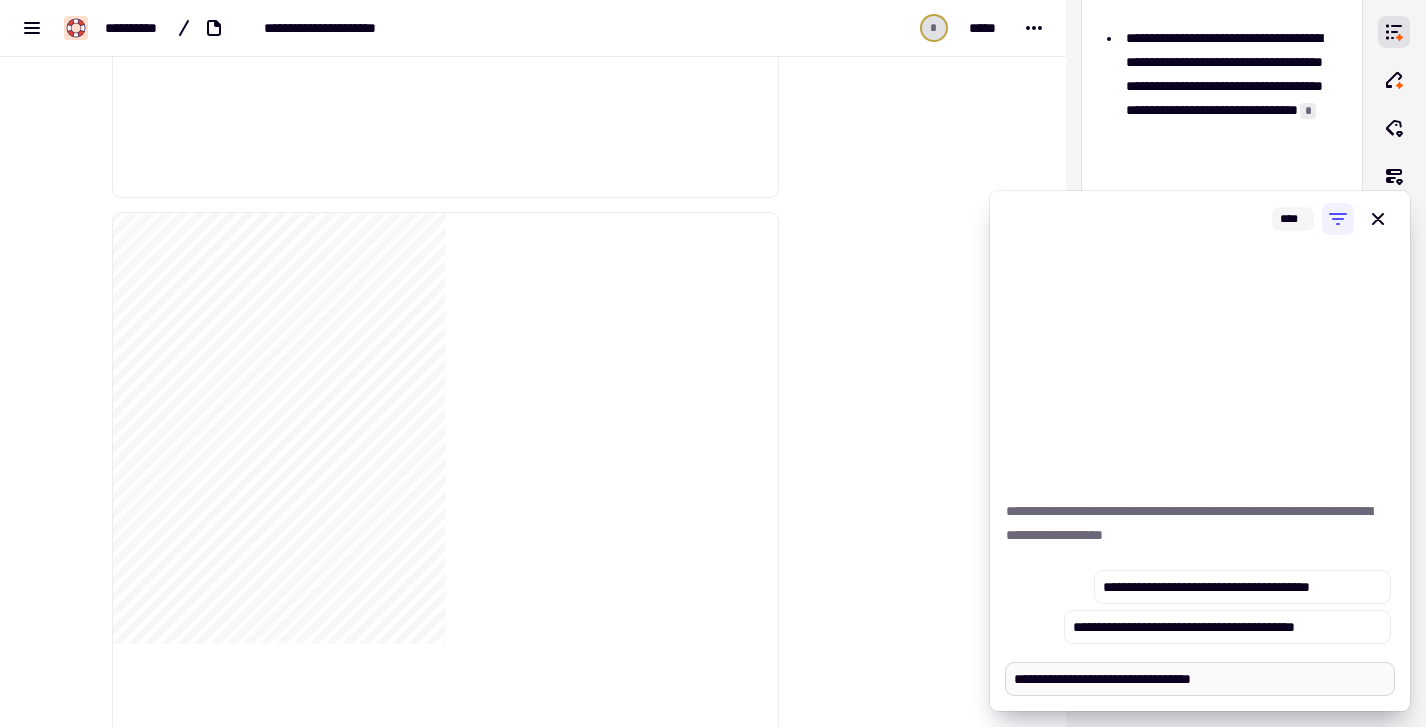 type on "*" 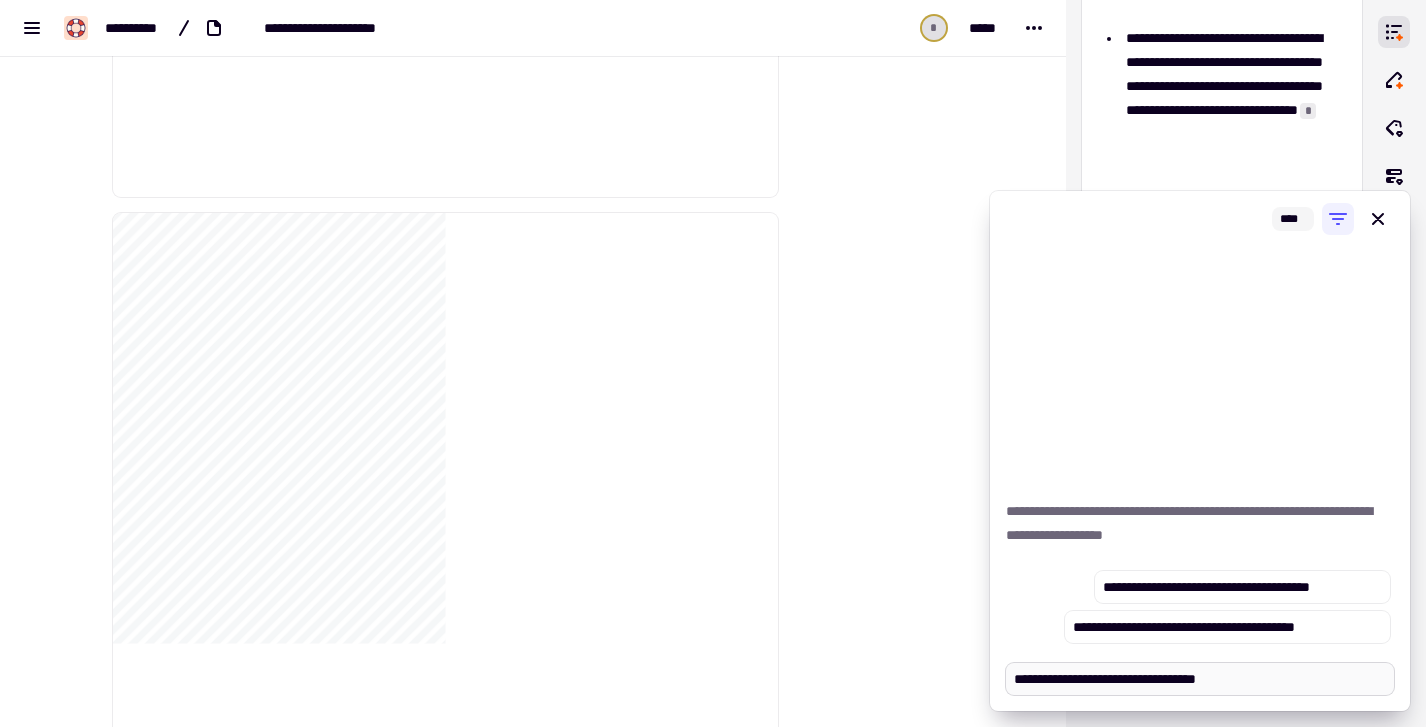 type on "*" 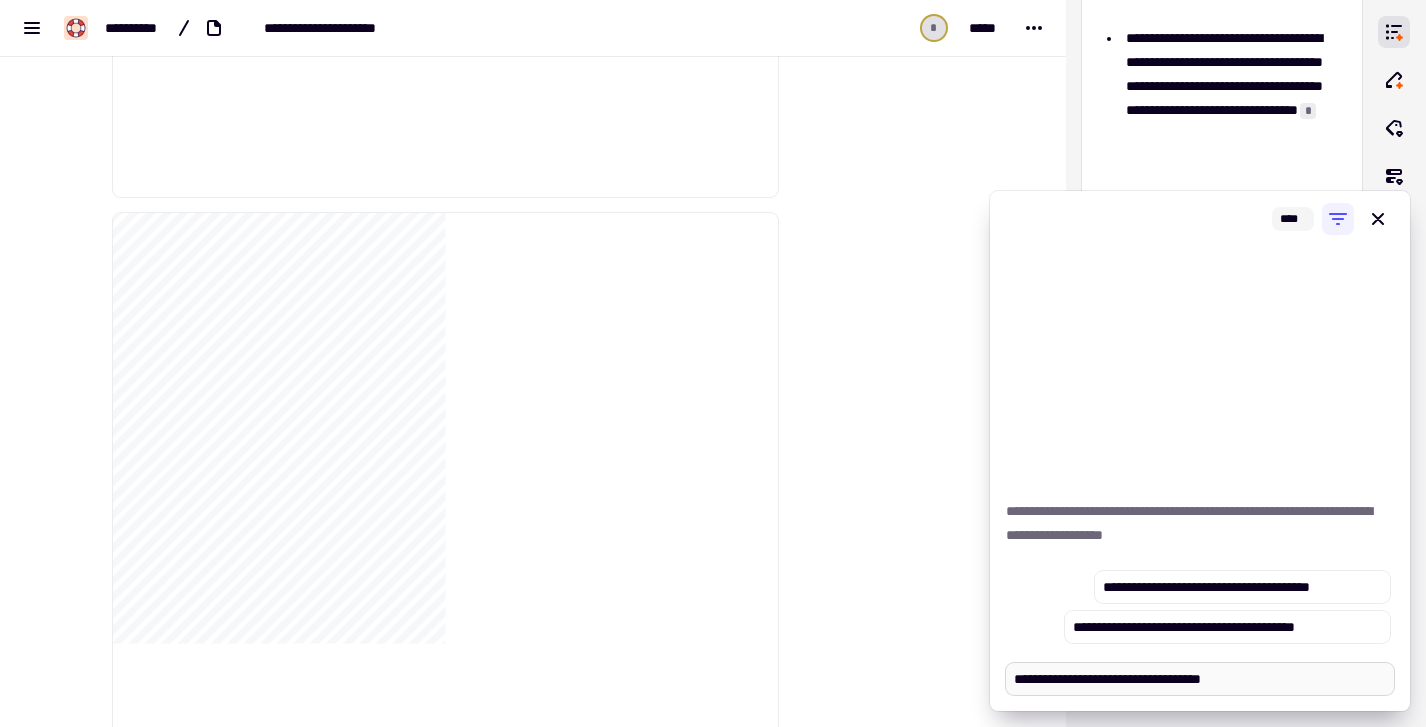 type on "*" 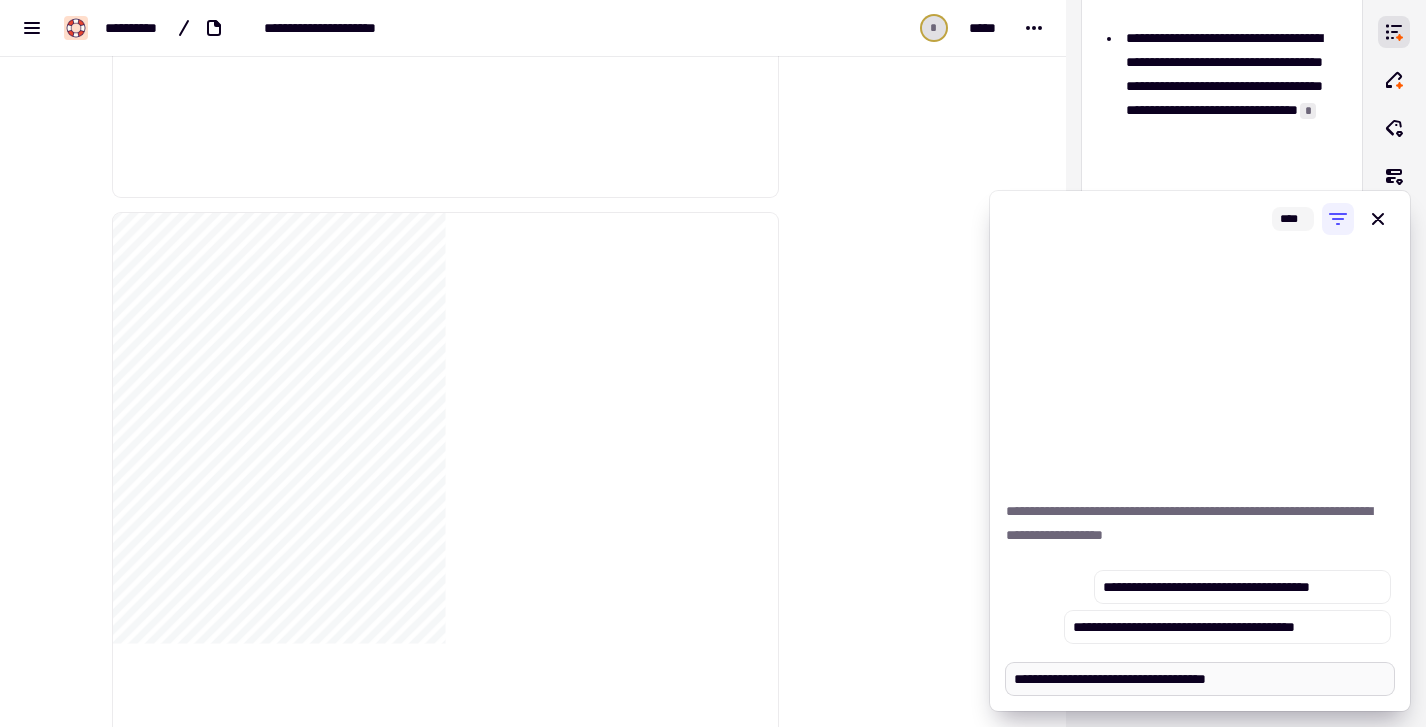type on "*" 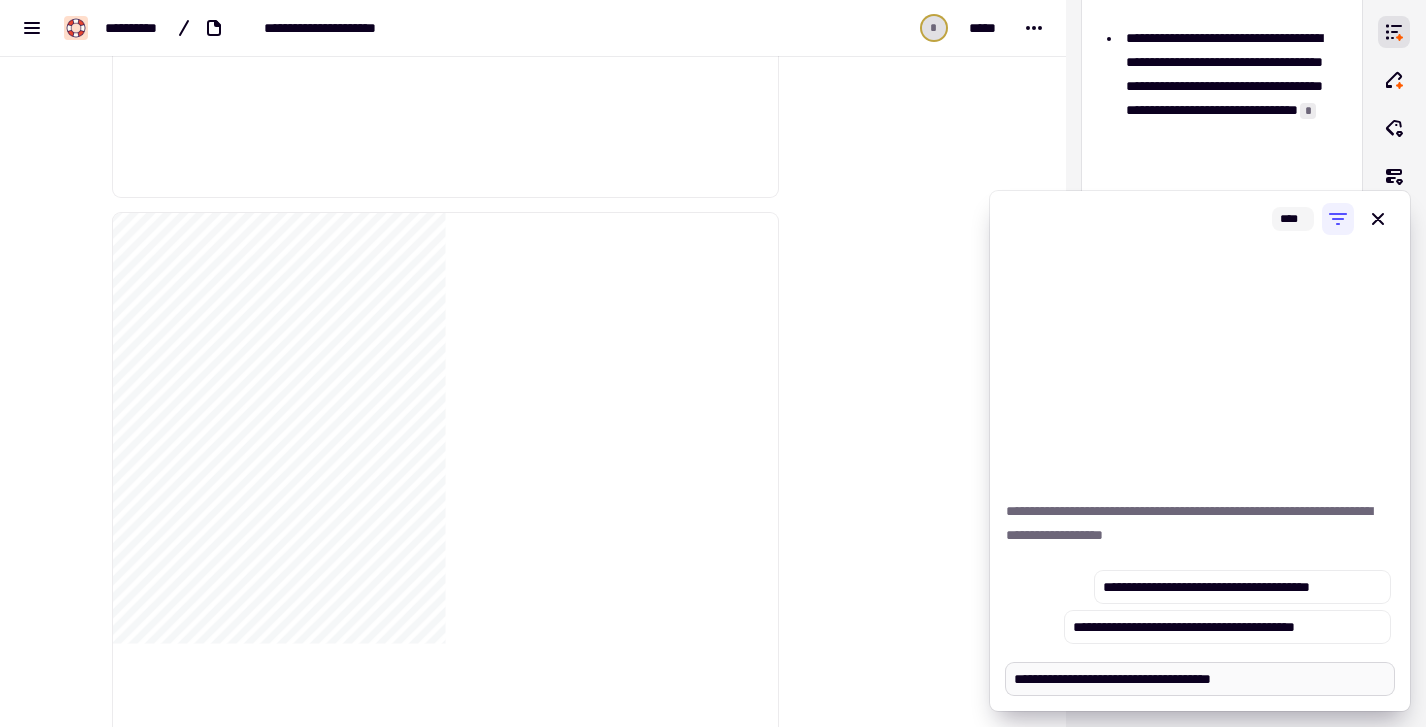 type on "*" 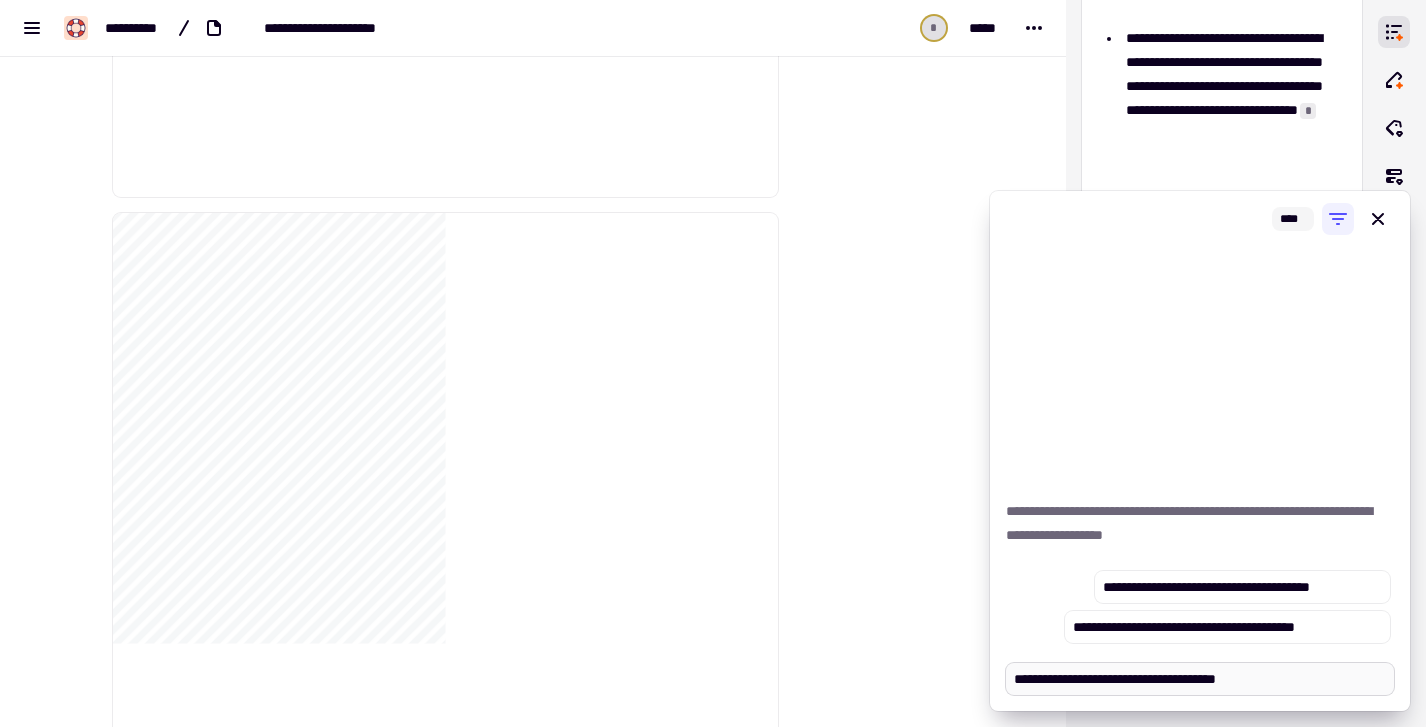 type on "*" 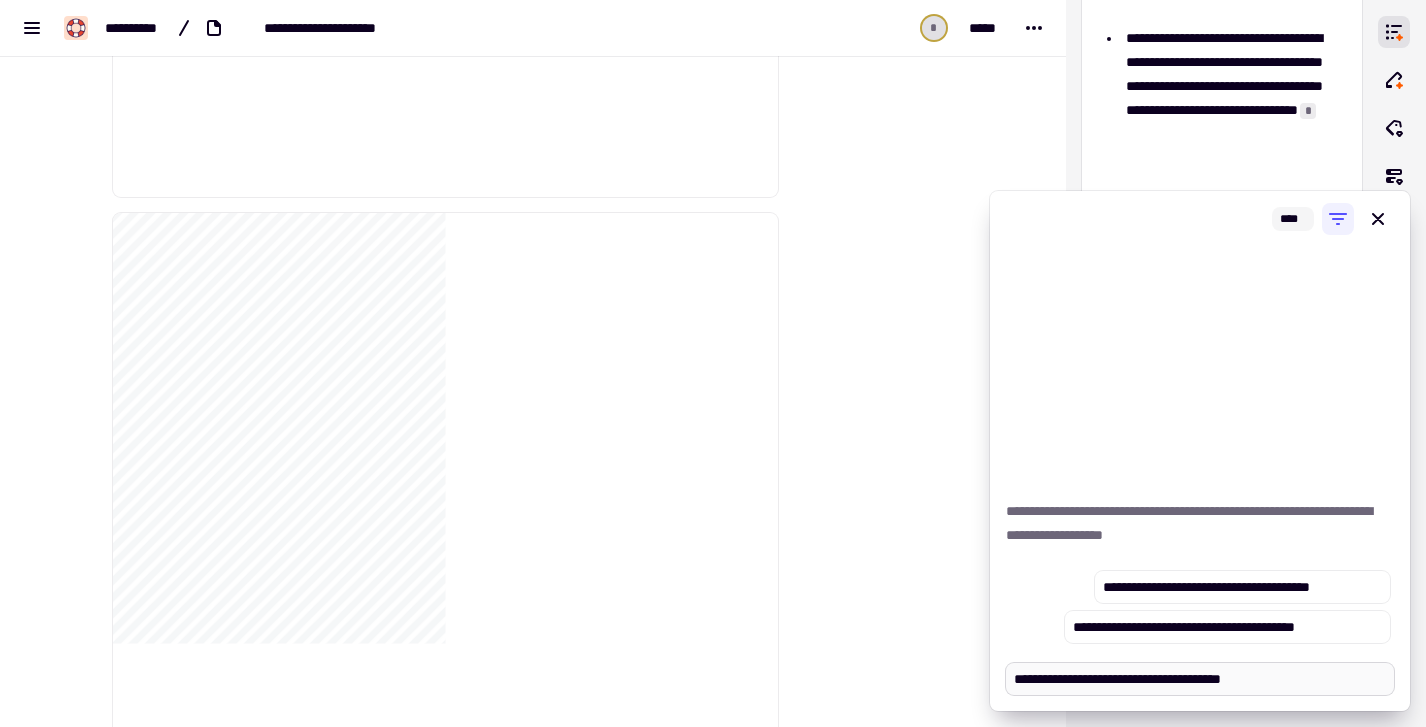 type on "**********" 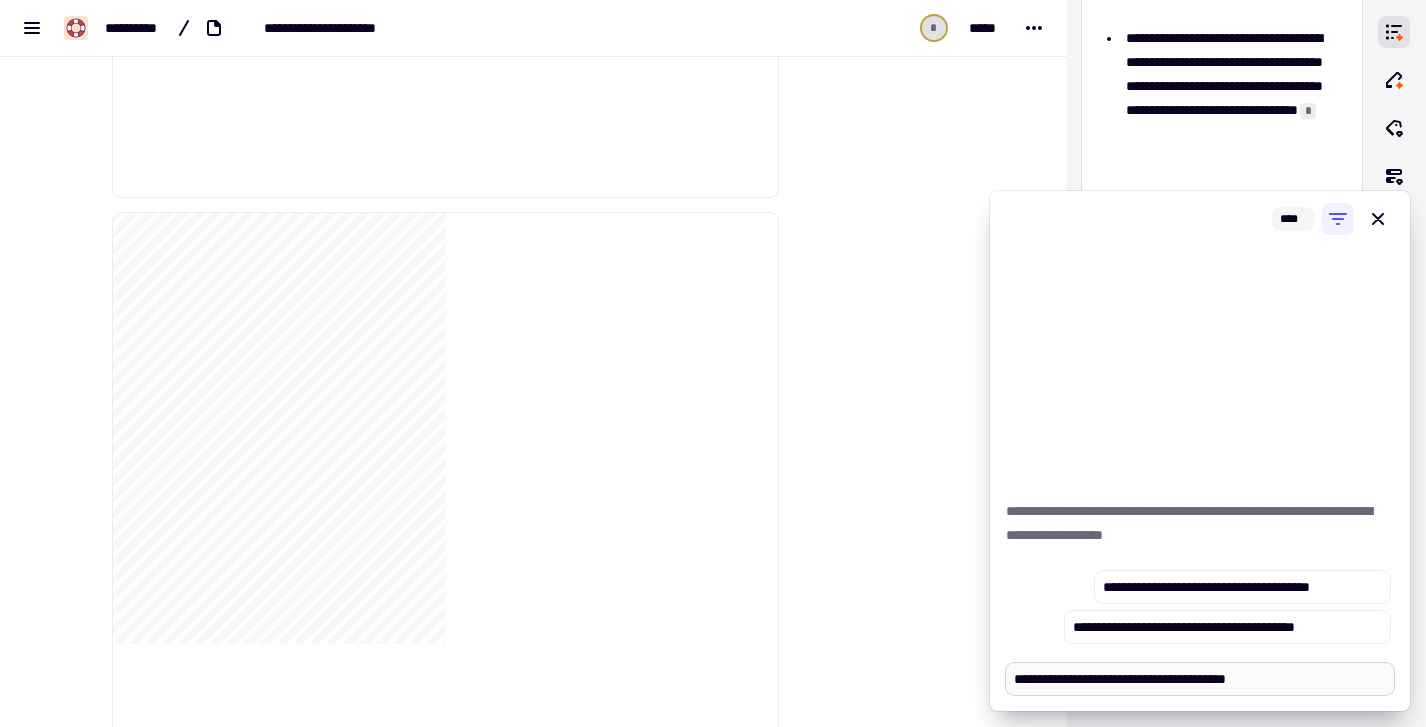 type on "*" 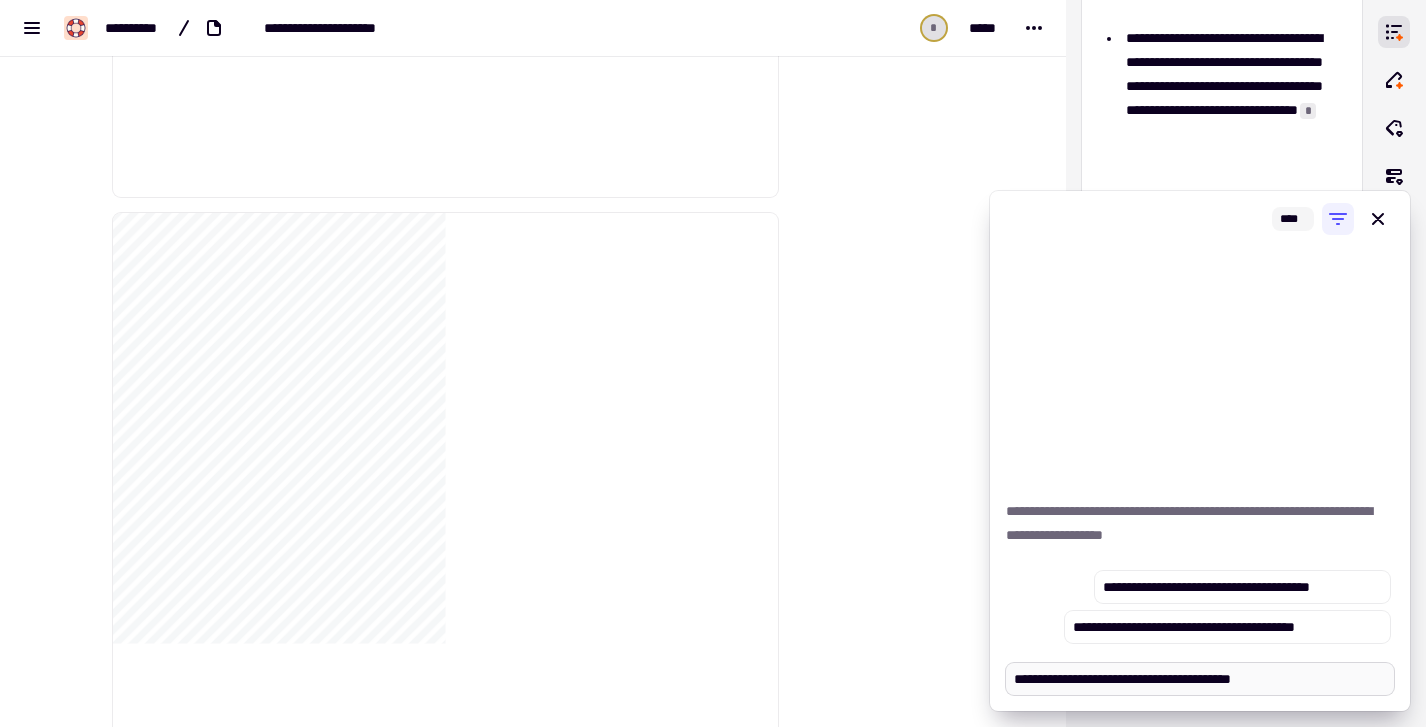 type on "*" 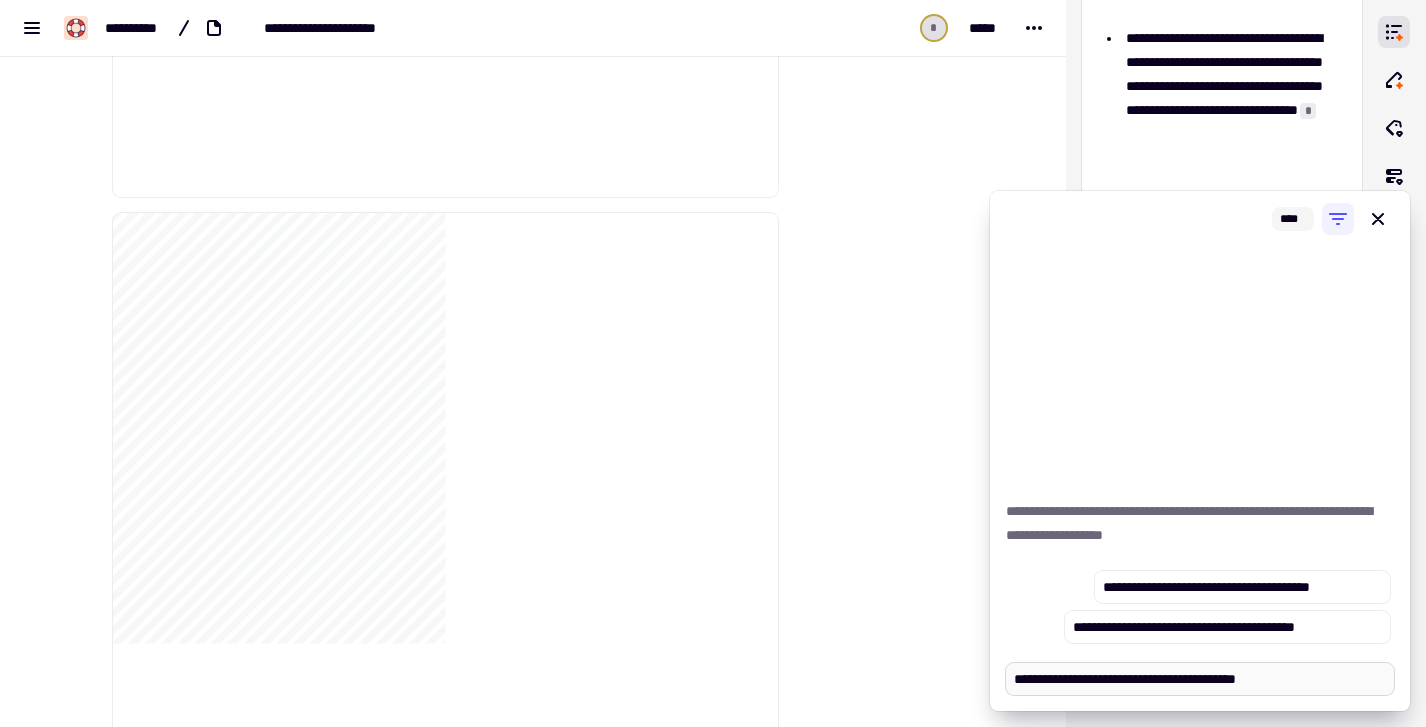 type on "**********" 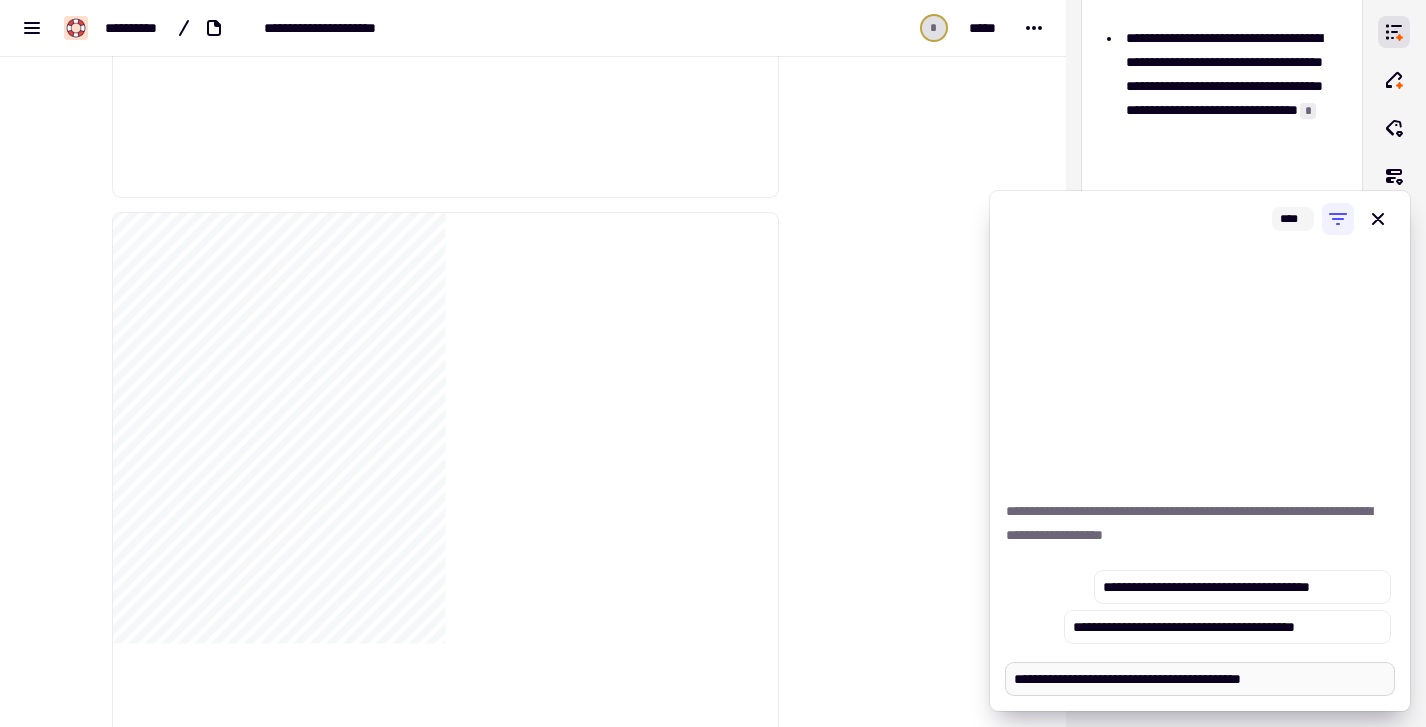 type on "*" 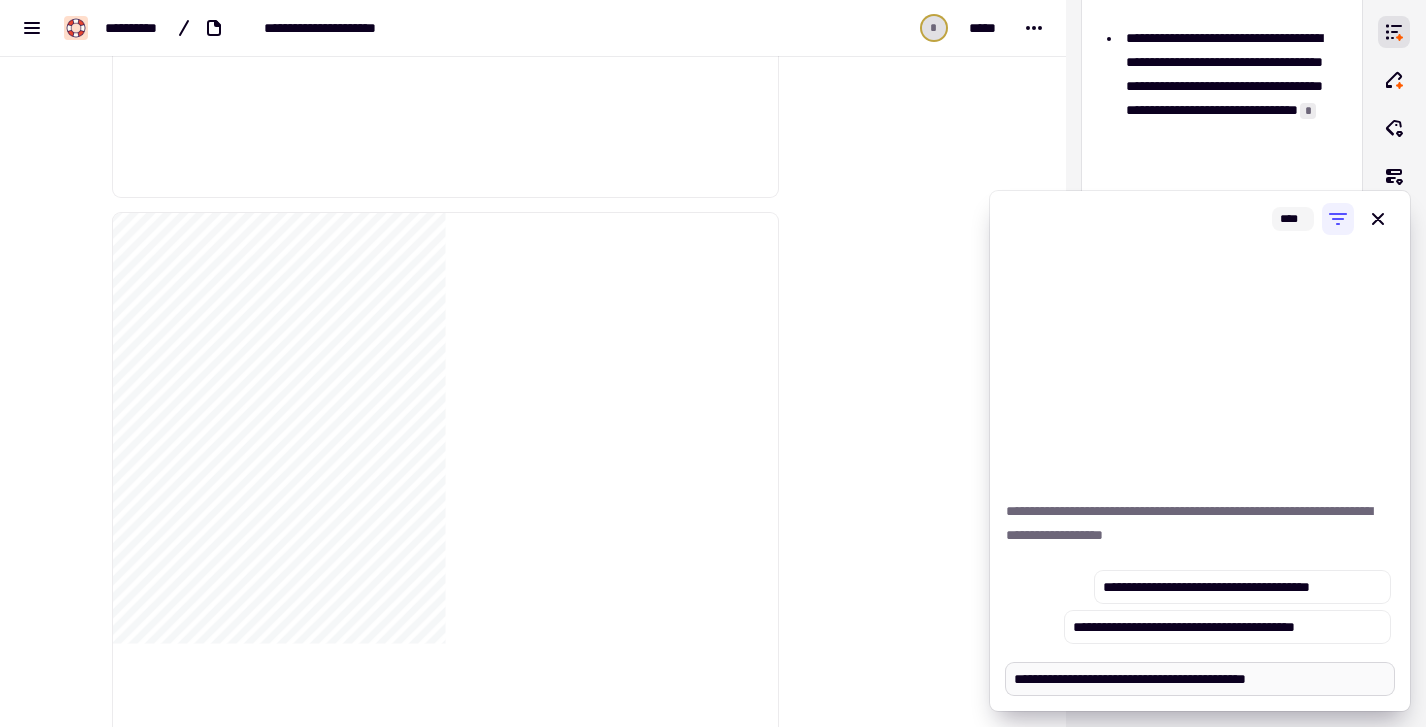 type on "*" 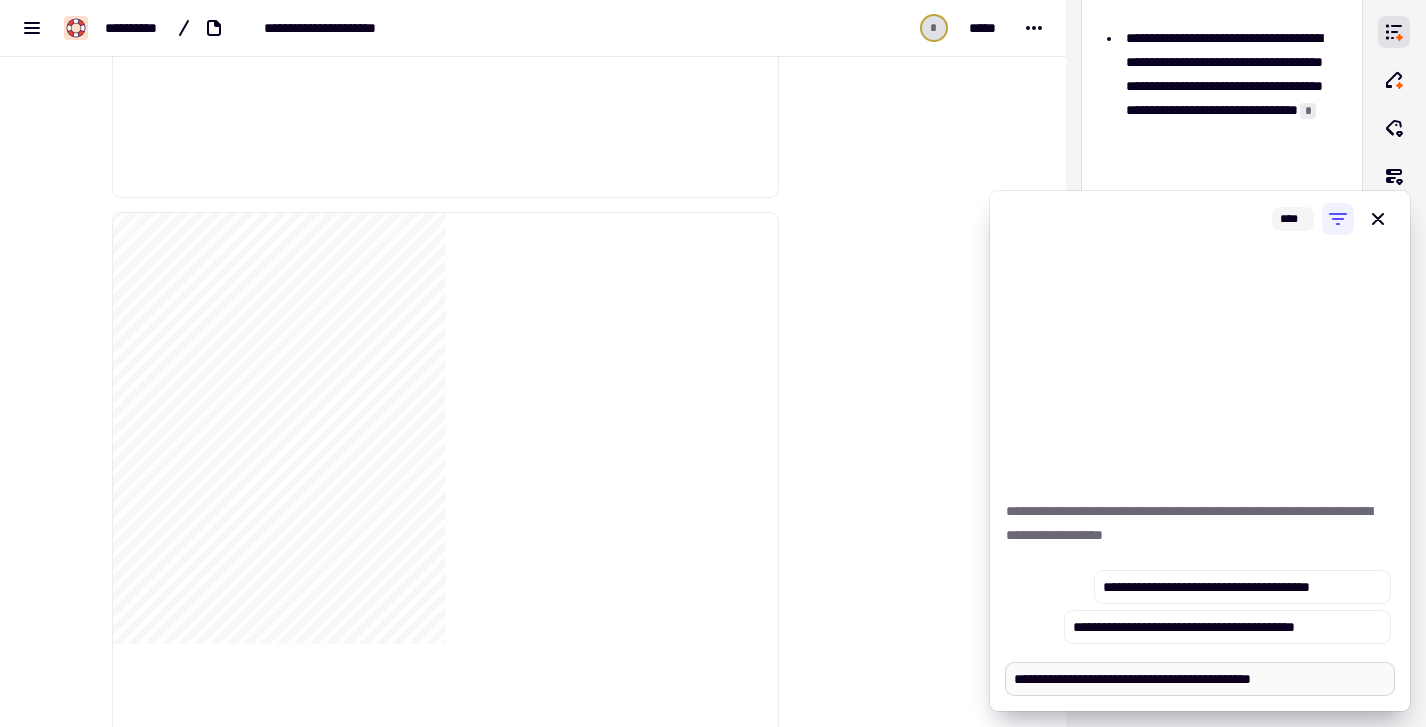 type on "*" 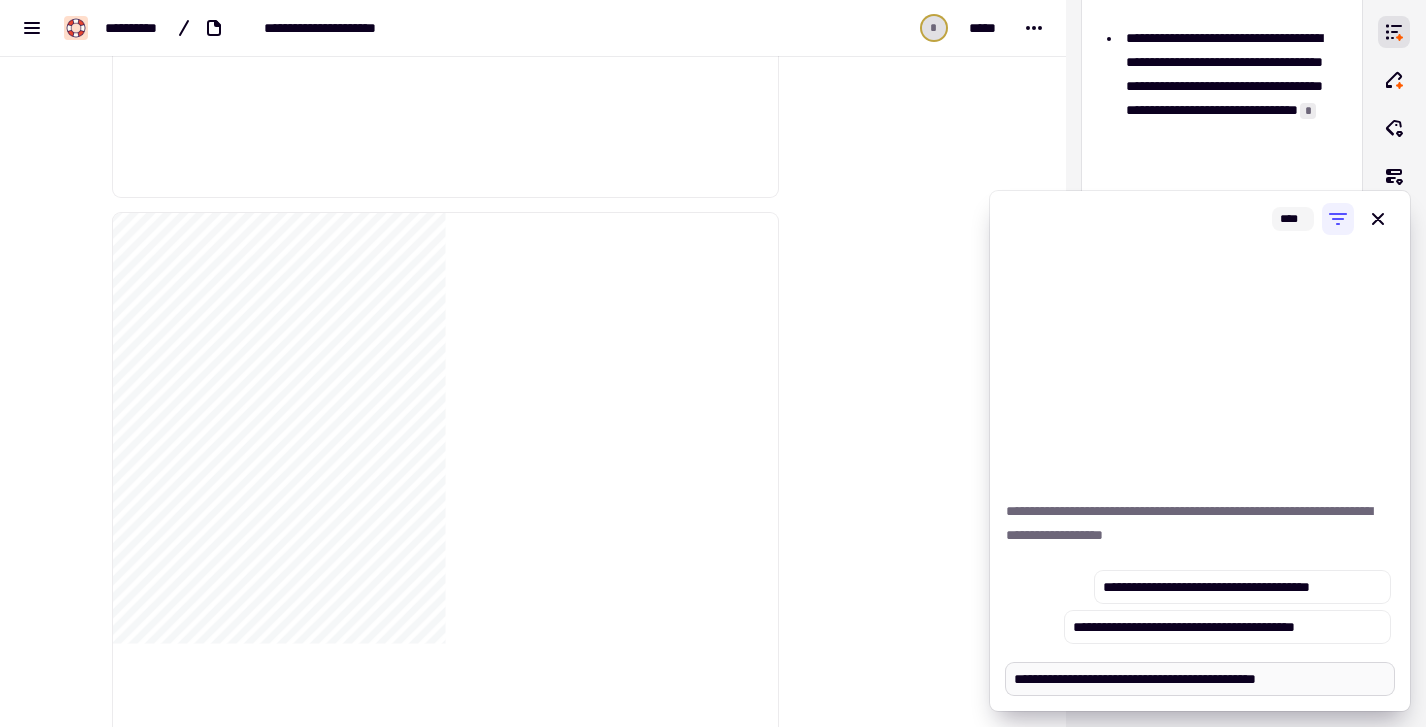 type on "*" 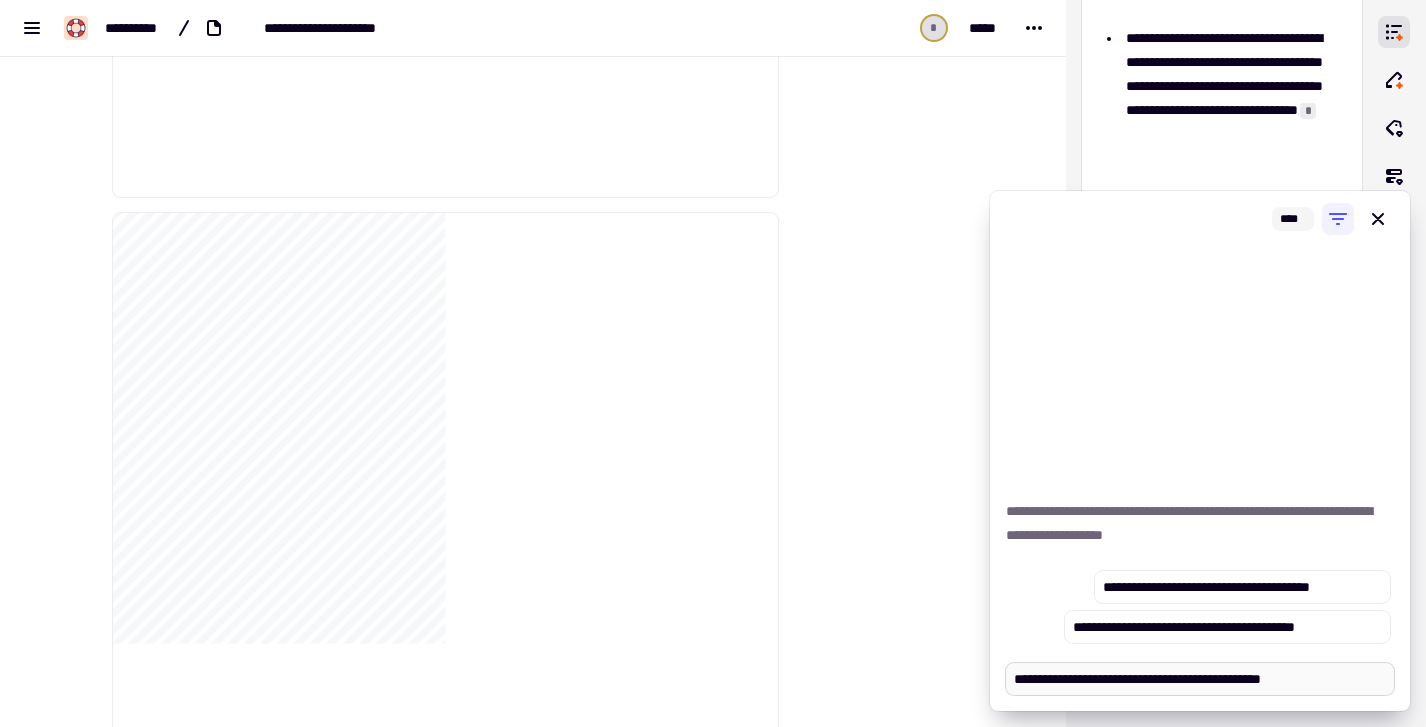 type on "*" 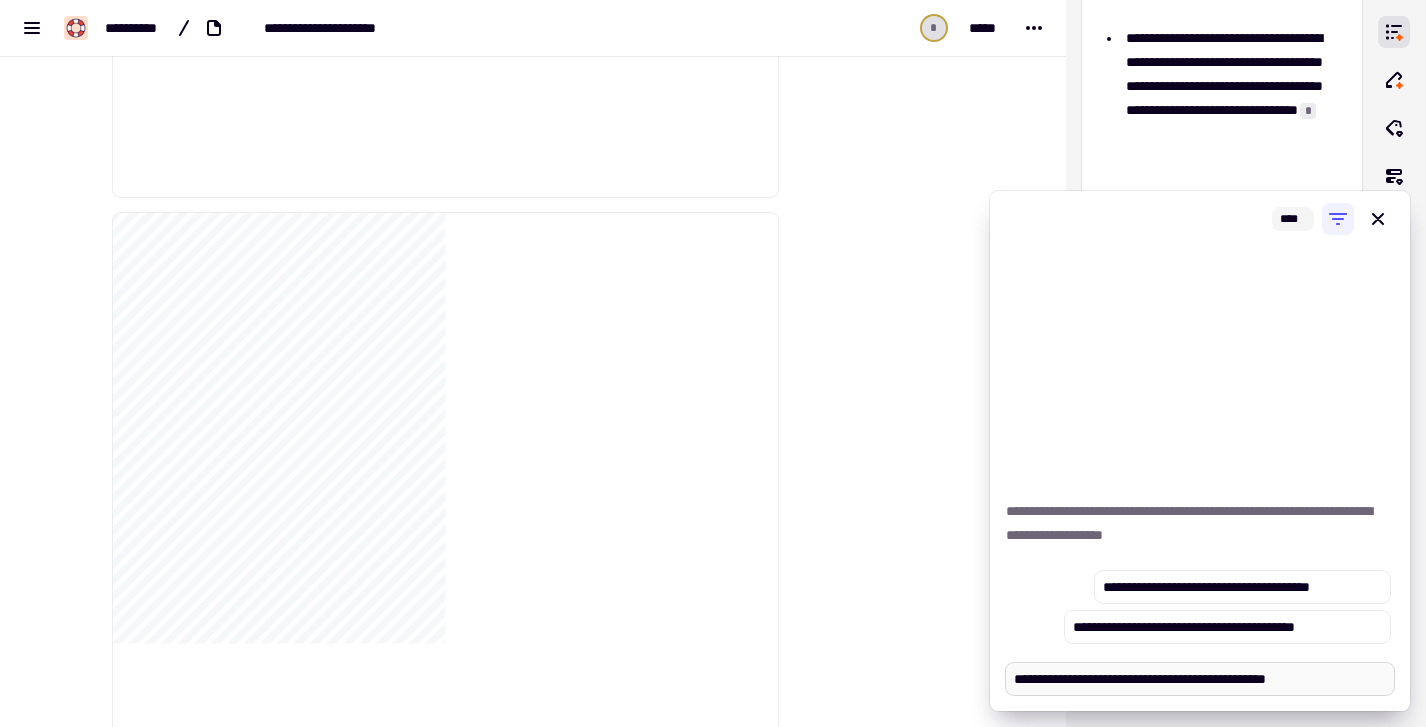 type on "*" 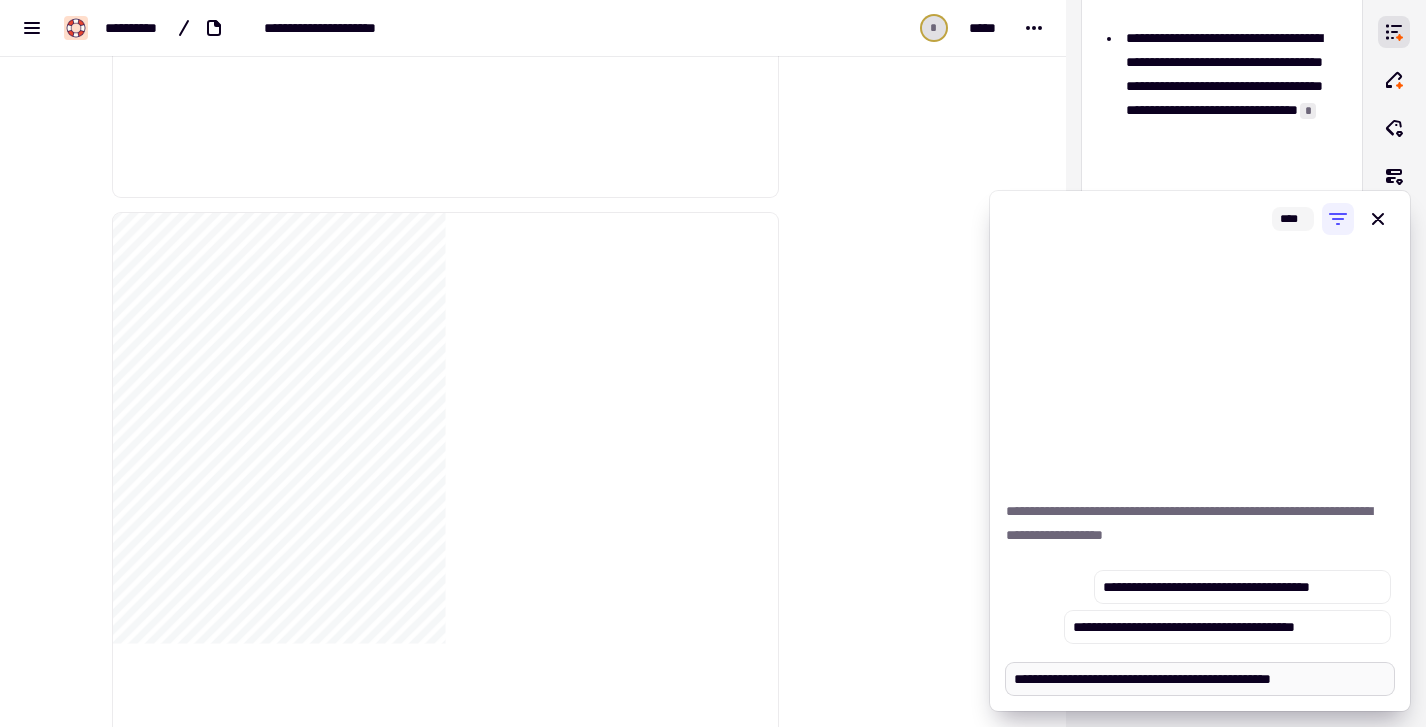 type on "*" 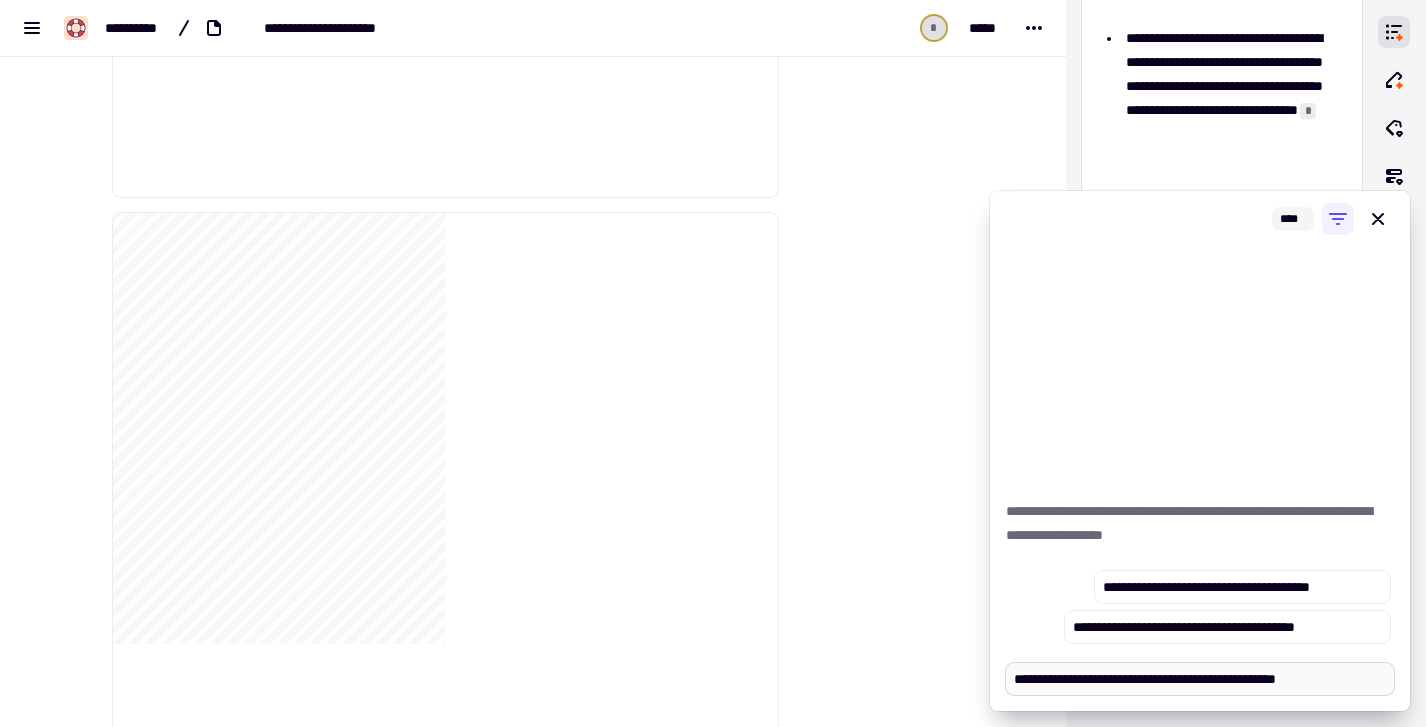 type on "*" 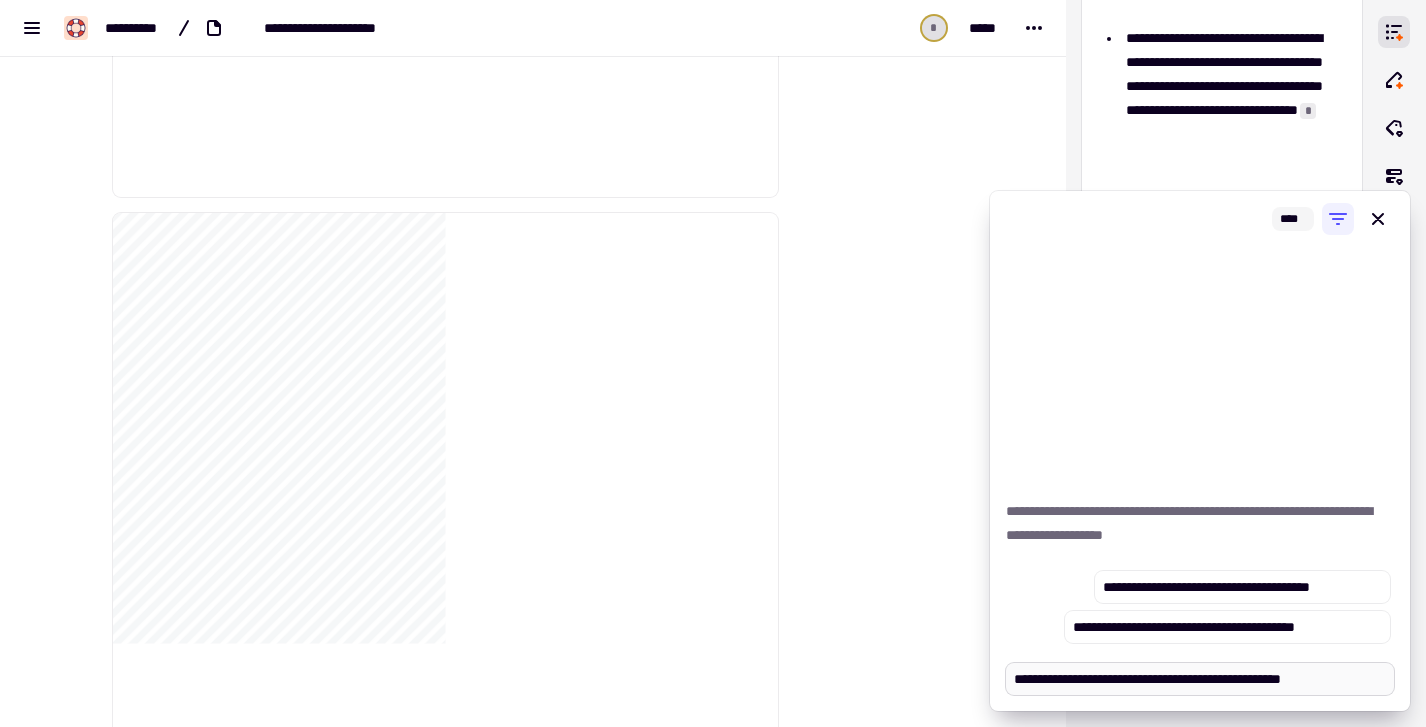 type on "*" 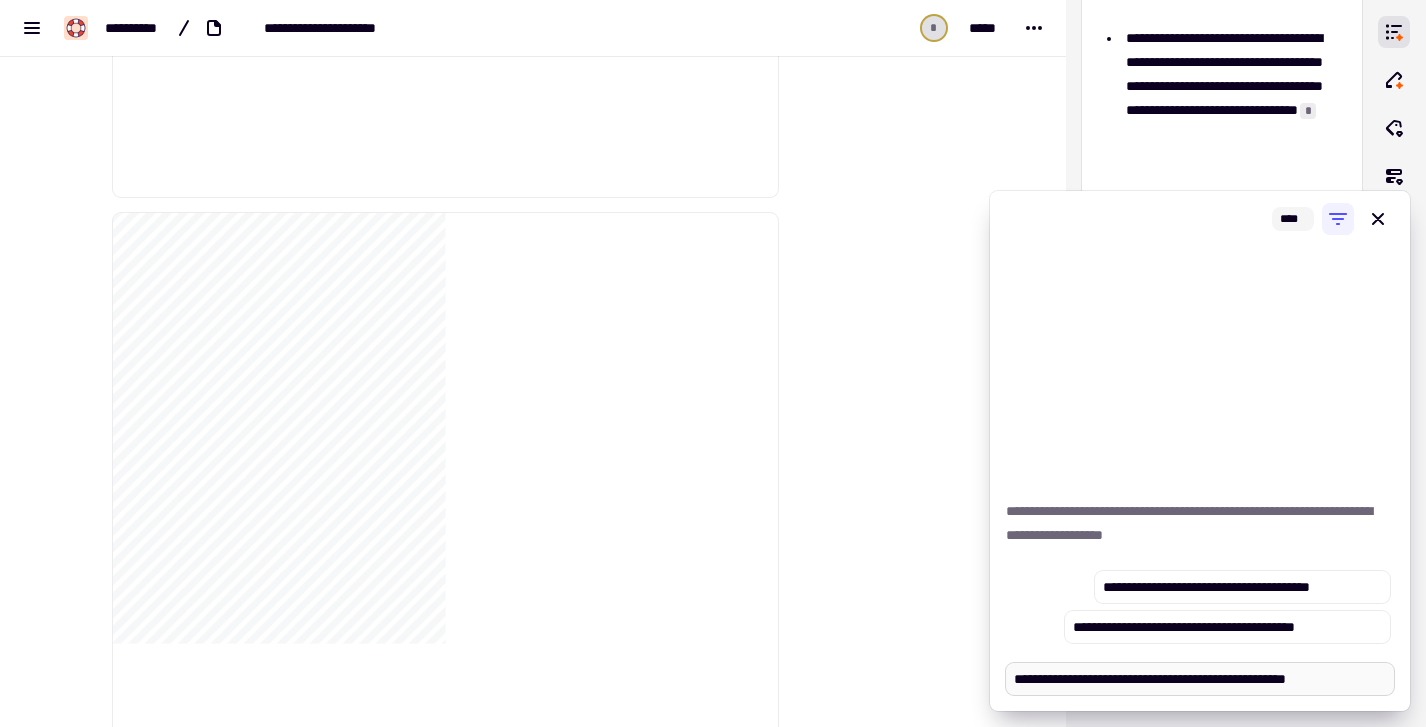 type on "*" 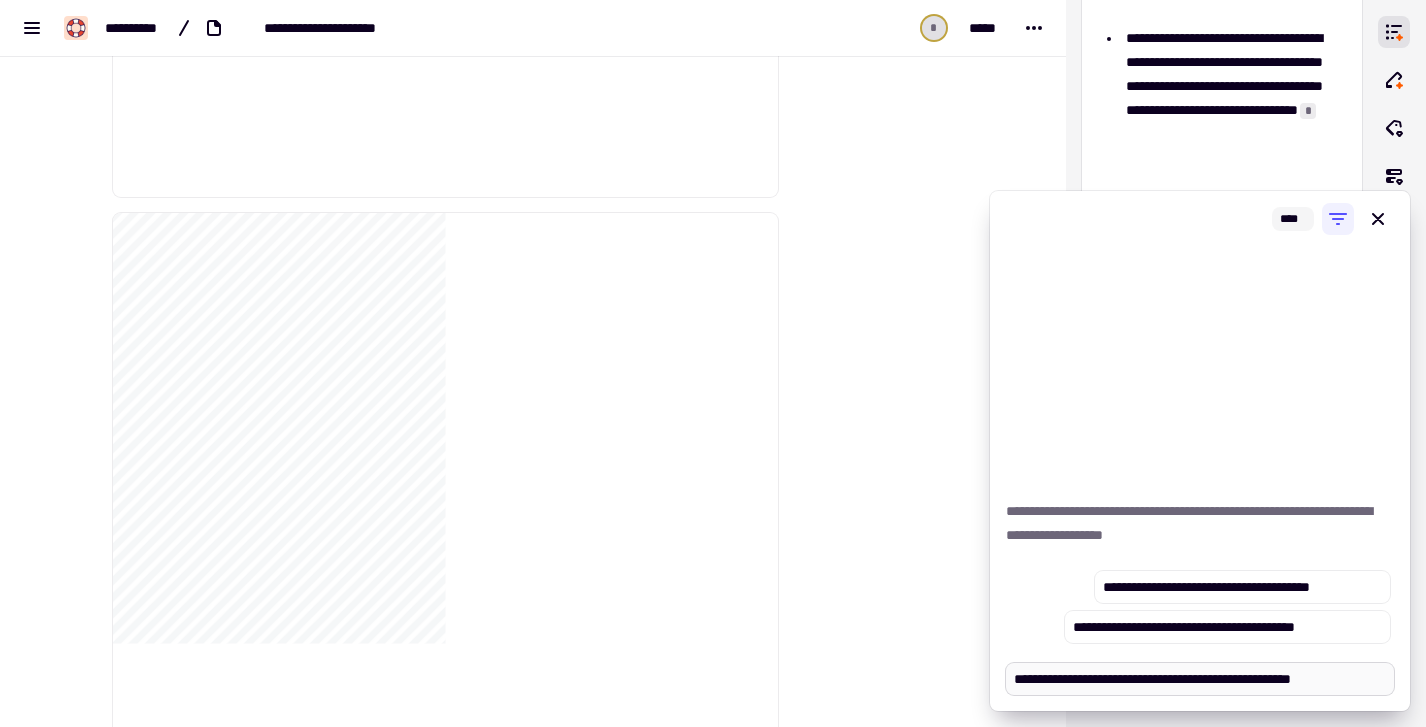 type on "*" 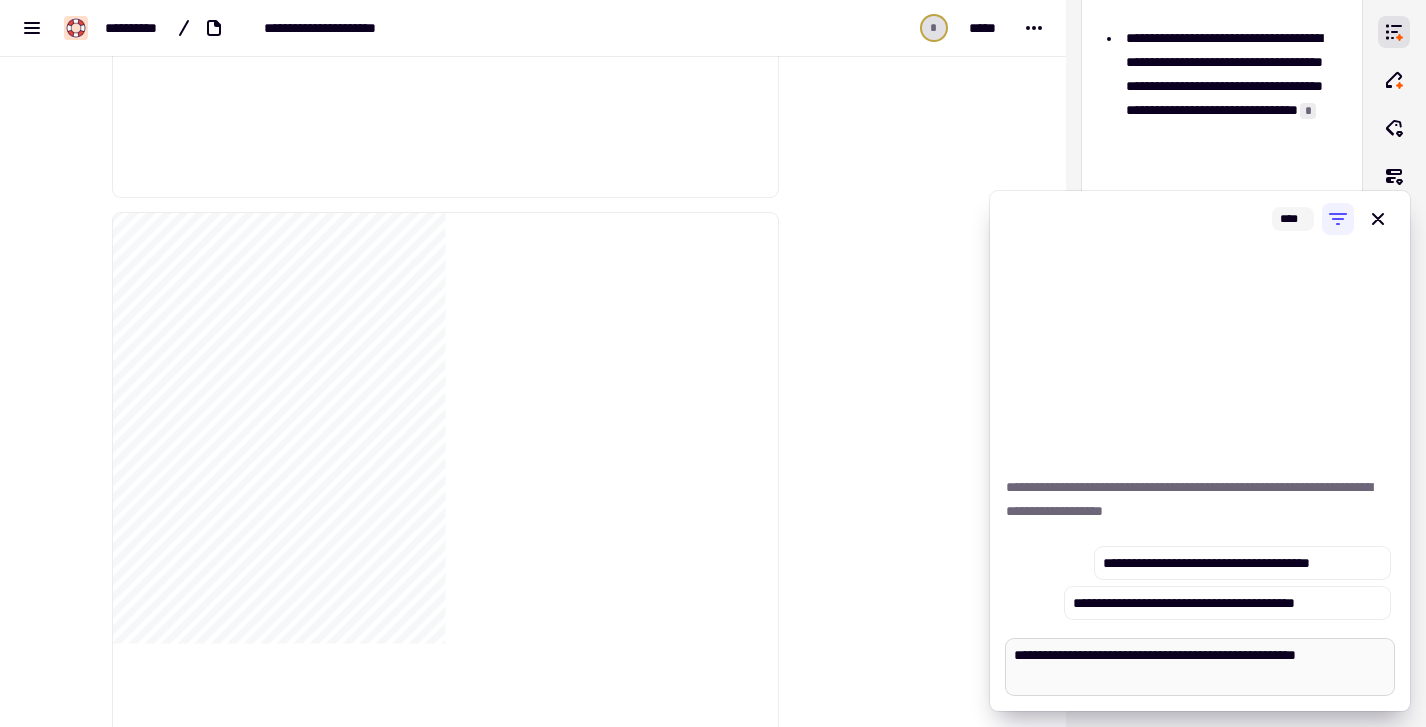 type on "*" 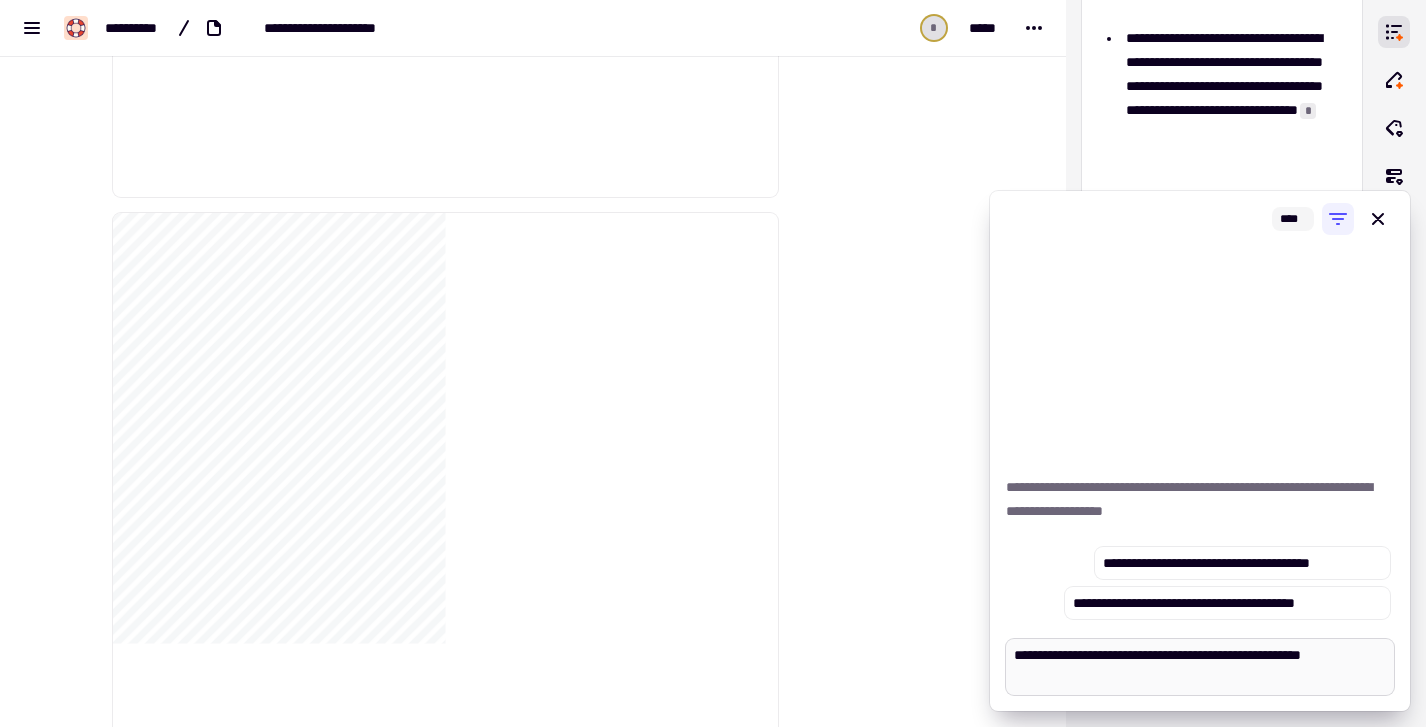 type on "*" 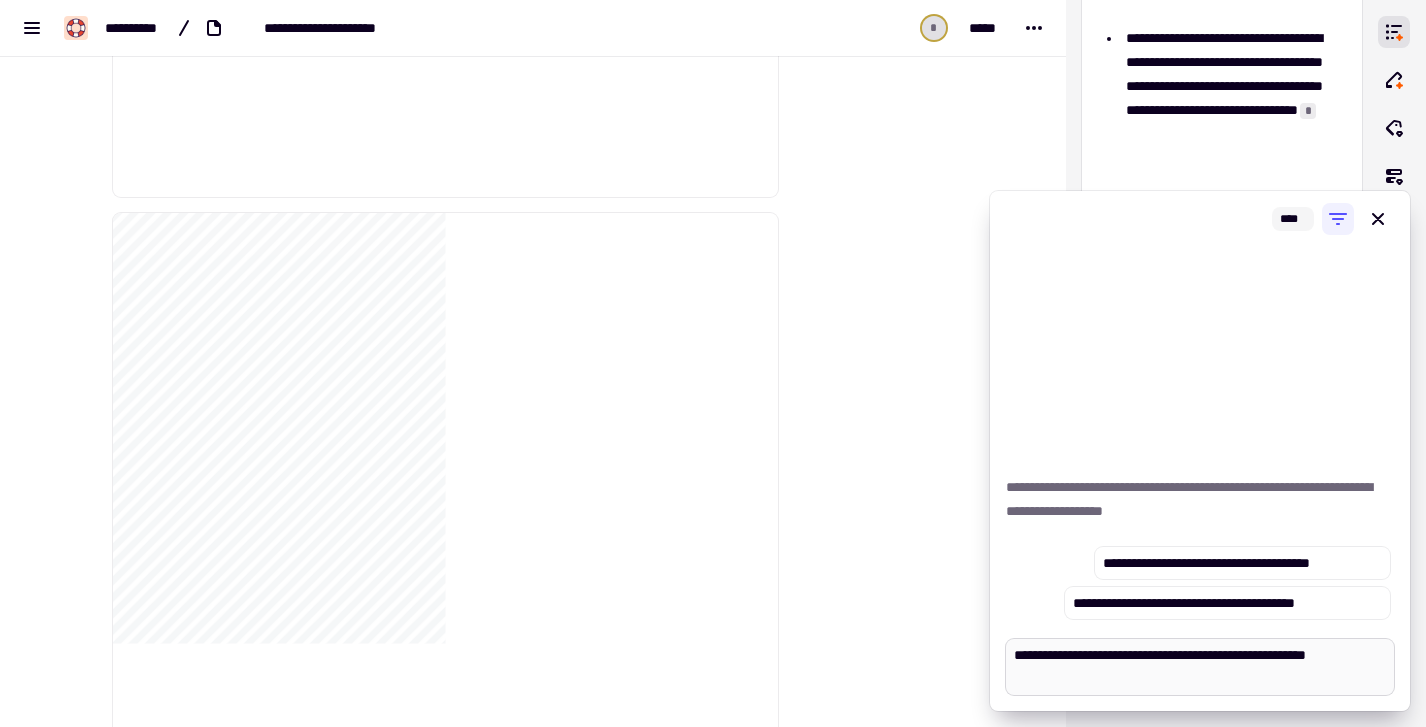 type on "*" 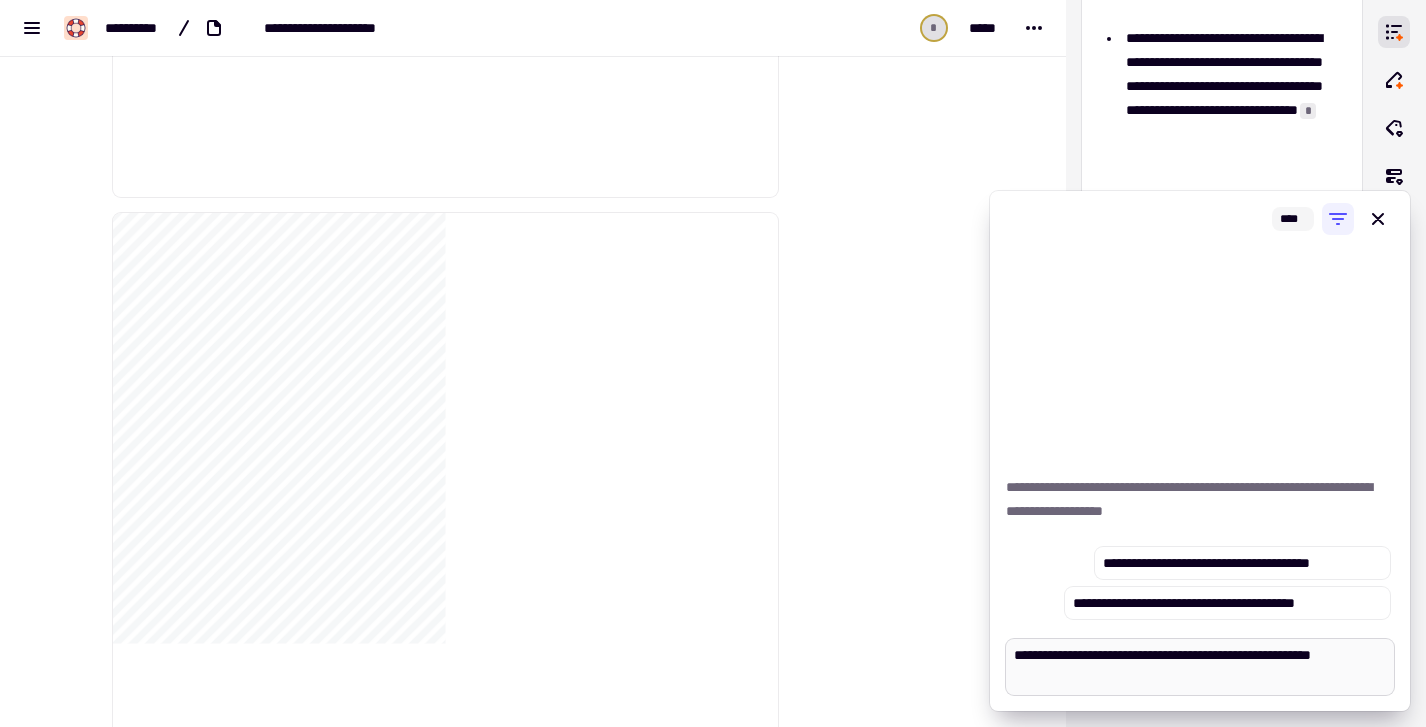 type on "*" 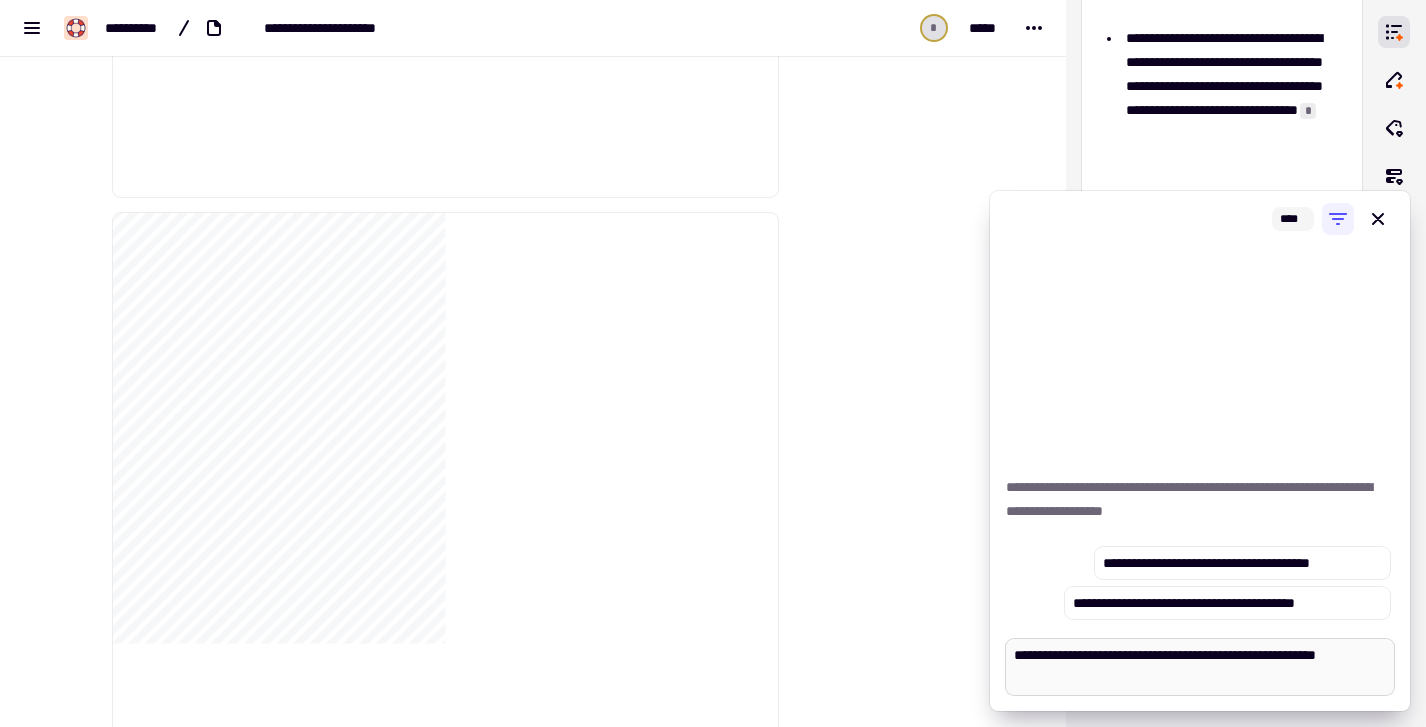 type on "*" 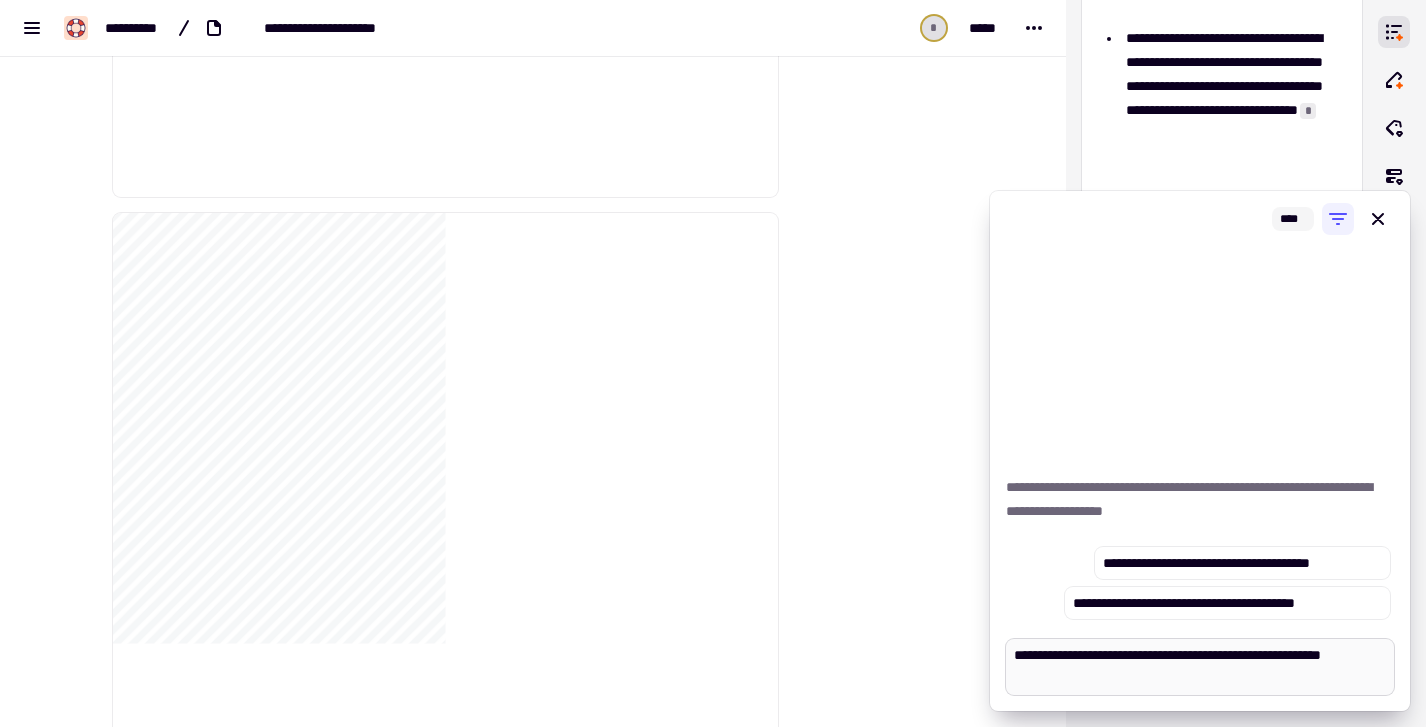 type on "*" 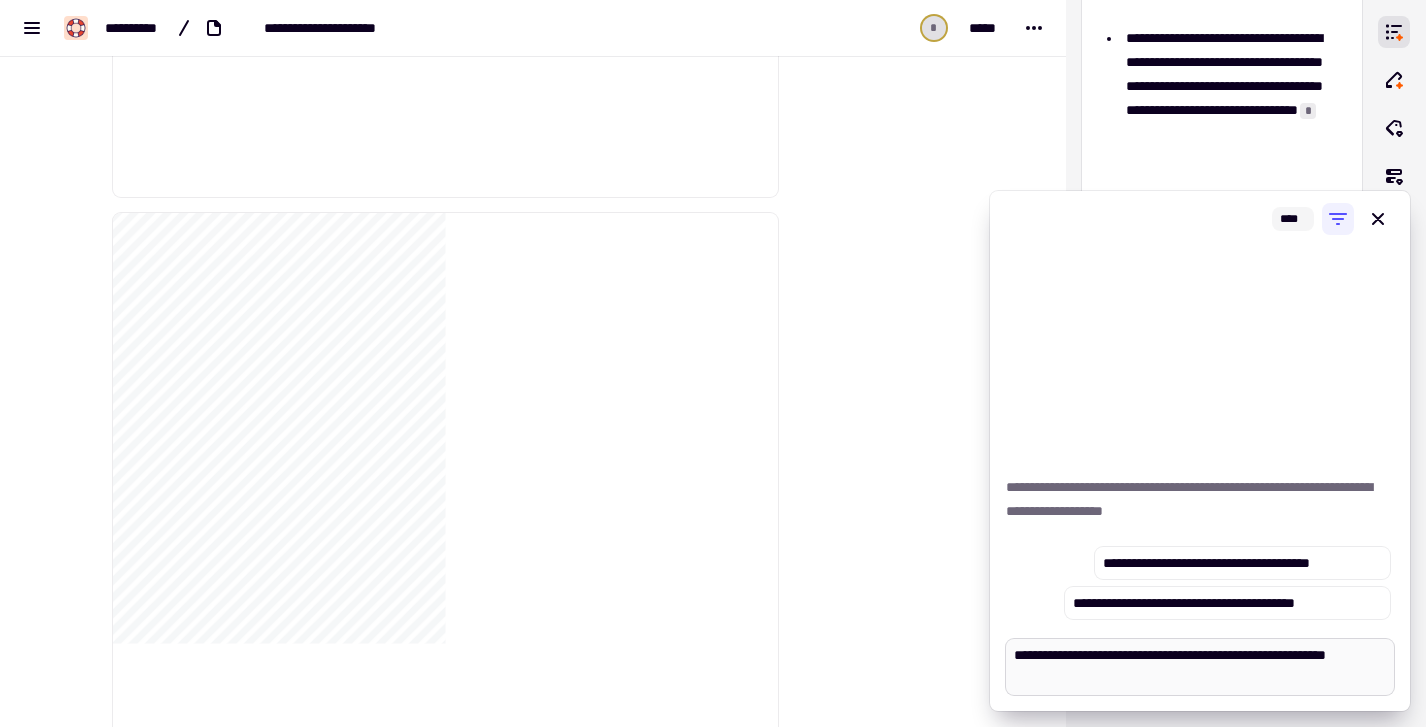 type on "*" 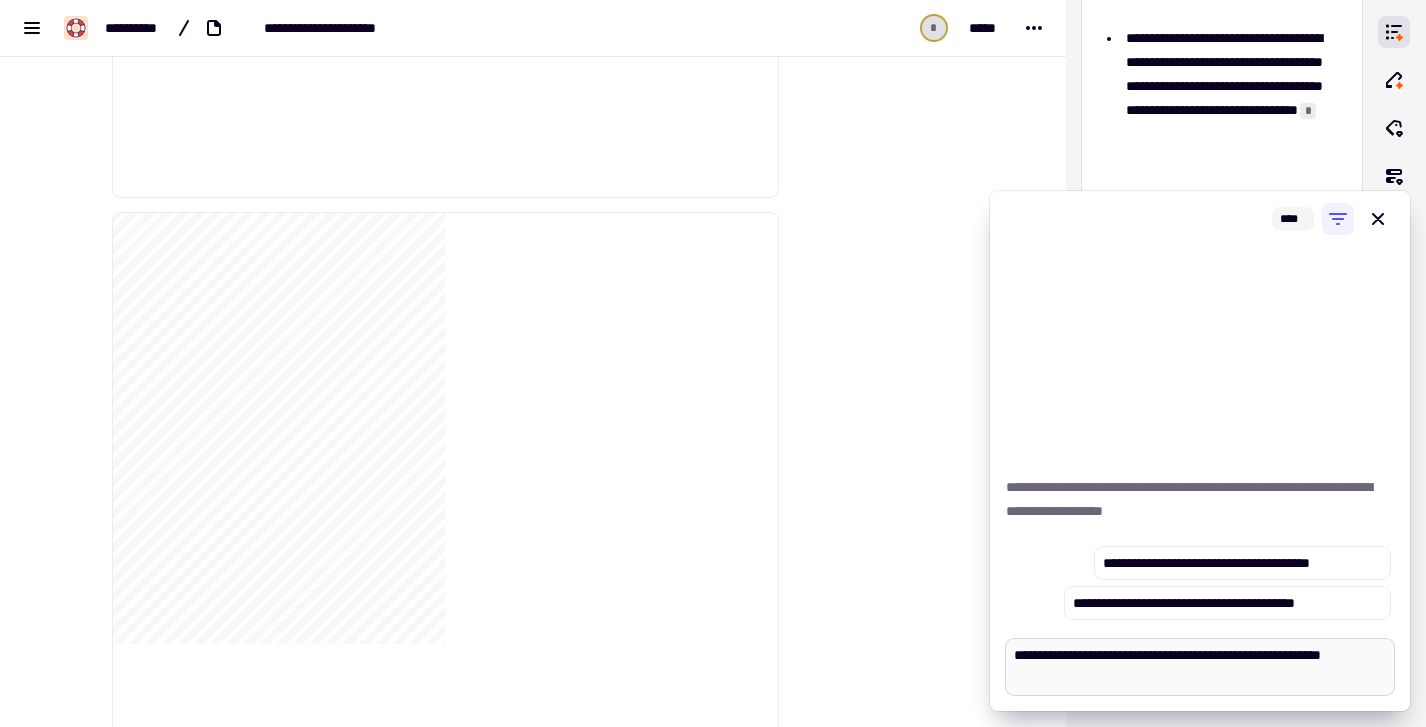 type on "*" 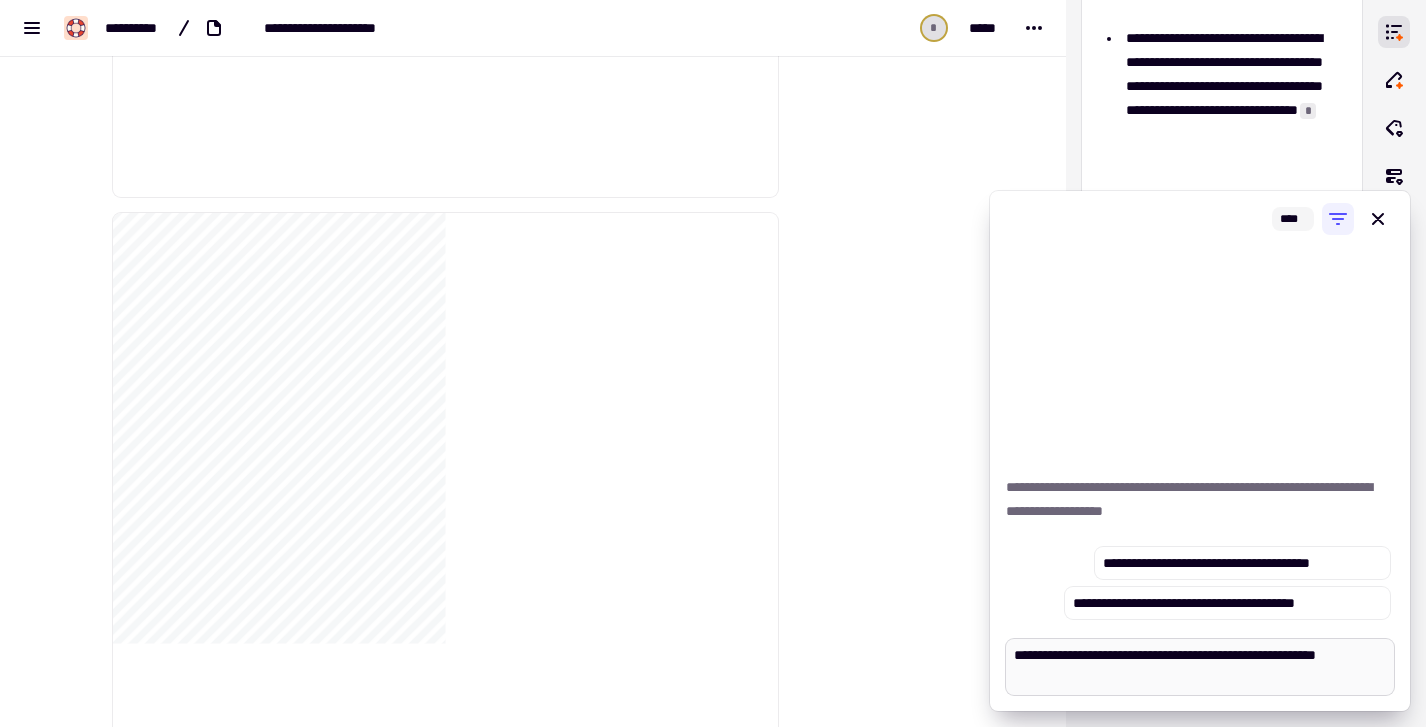 type on "**********" 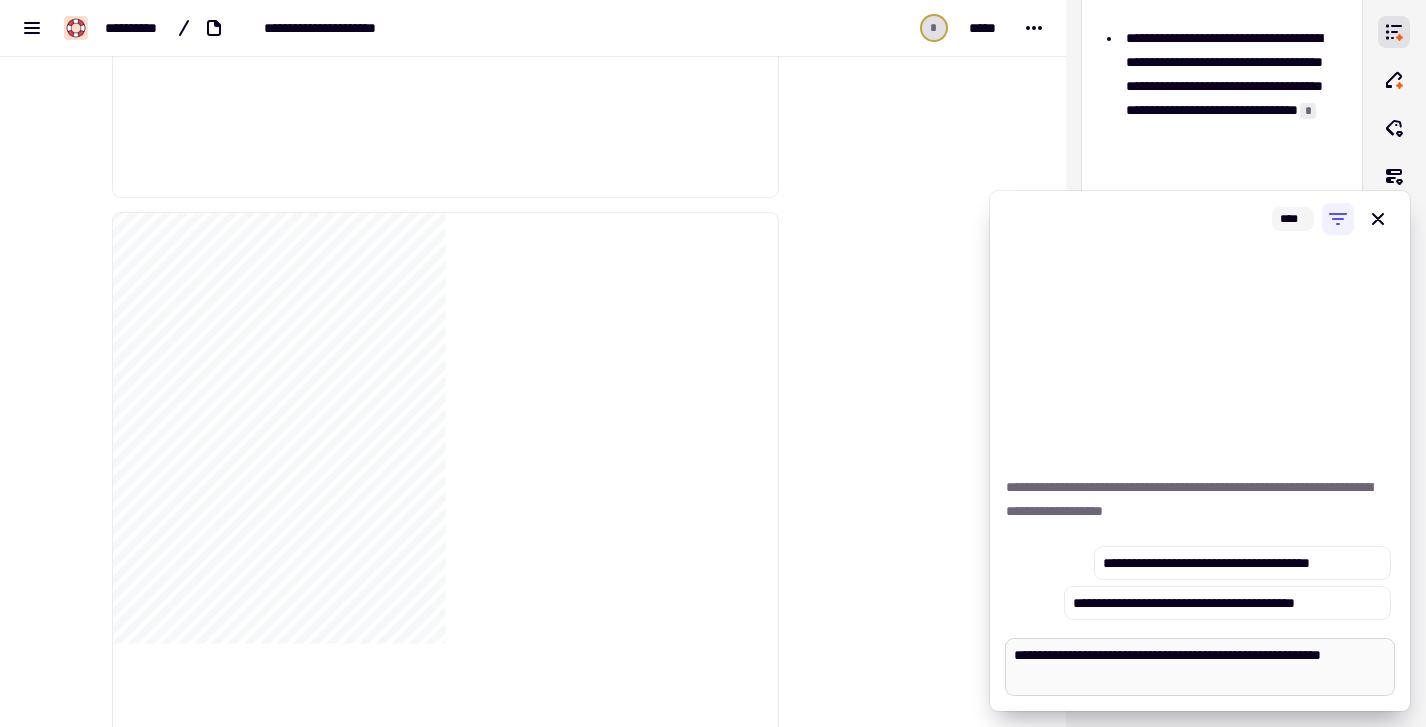 type on "*" 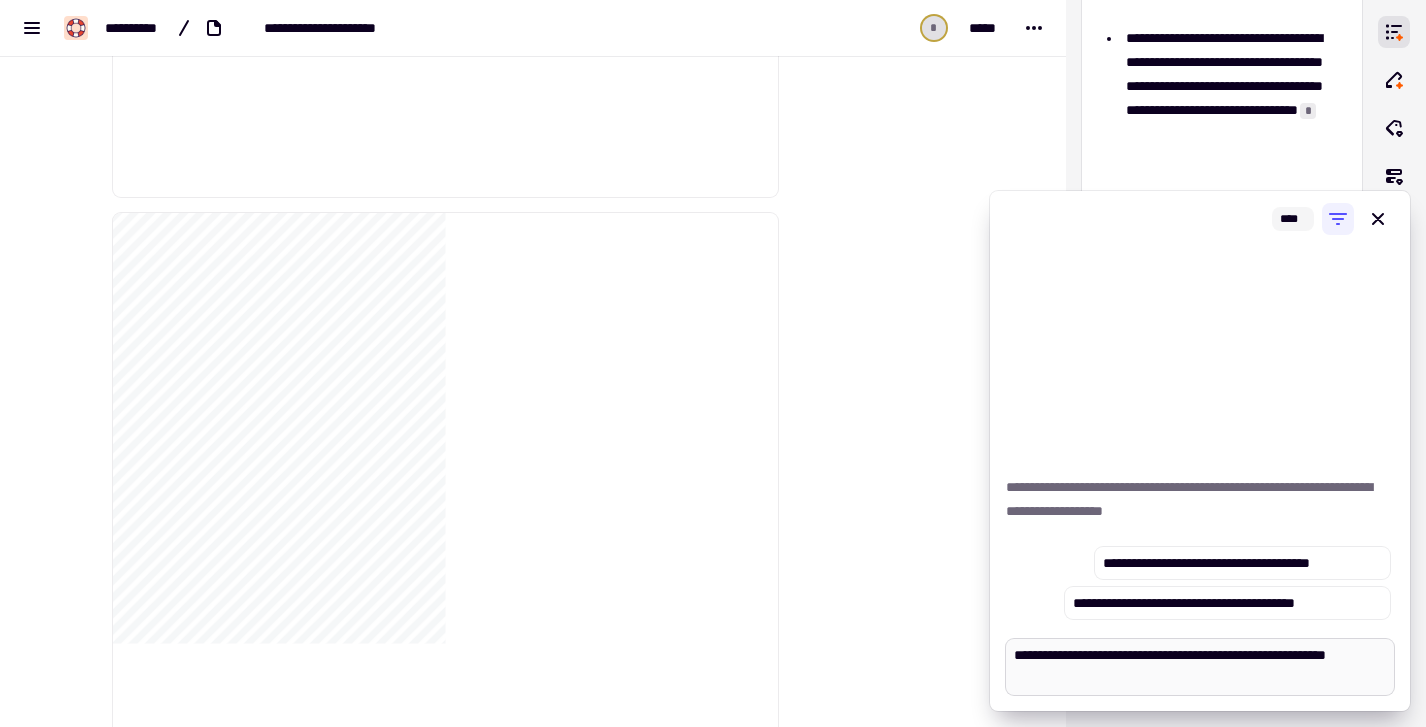 type on "**********" 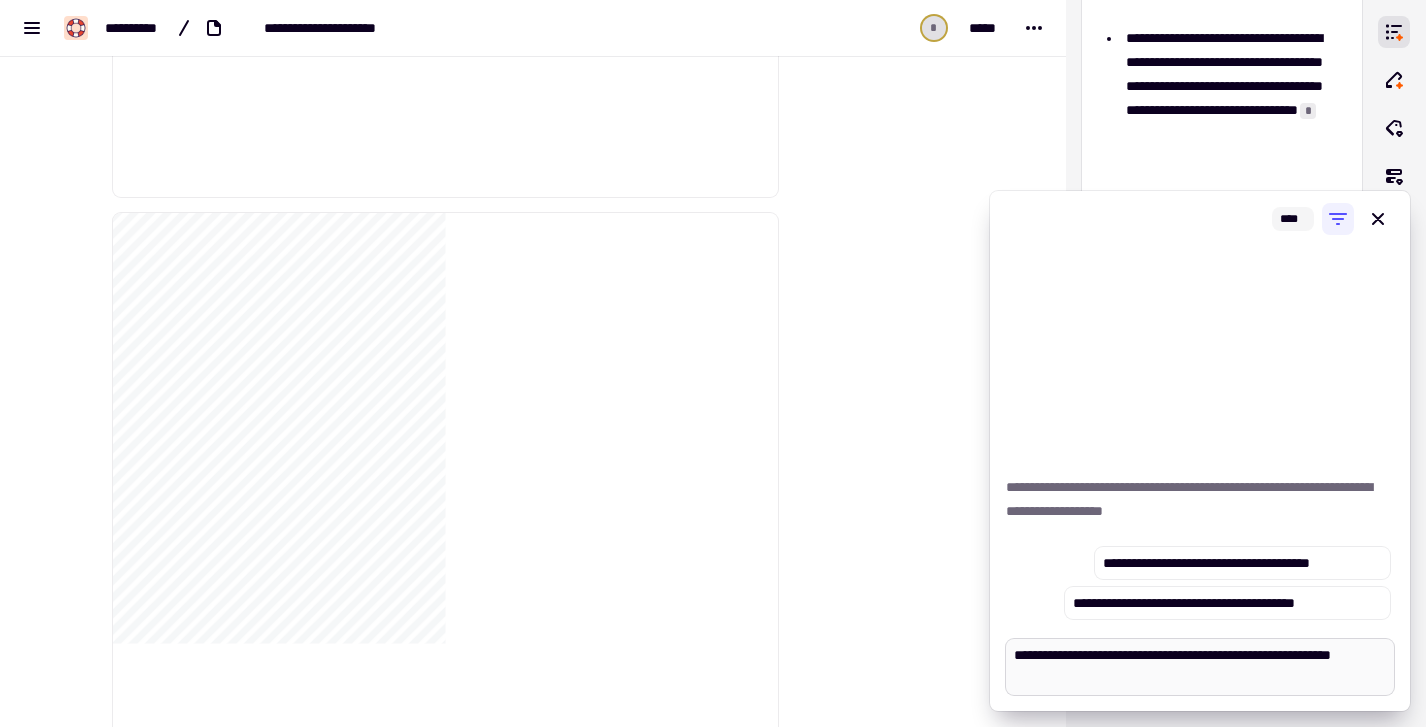 type on "*" 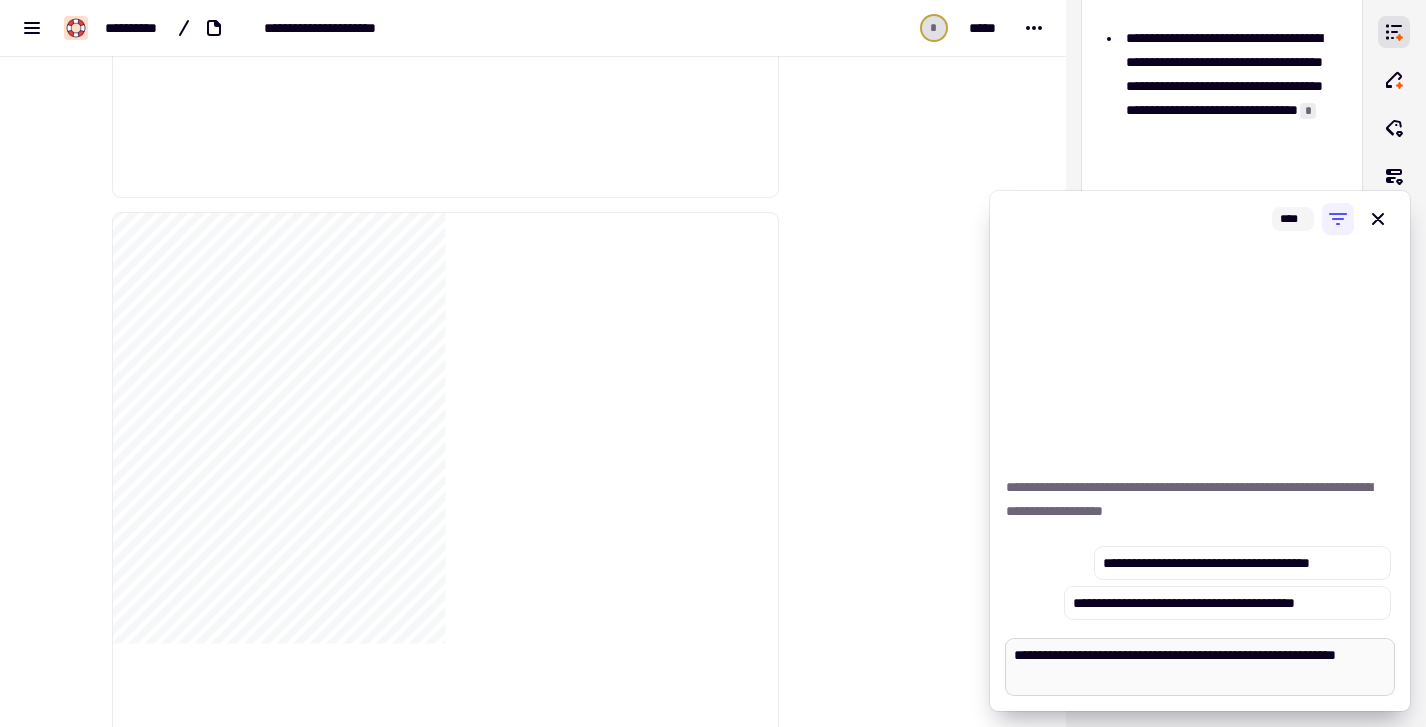 type on "*" 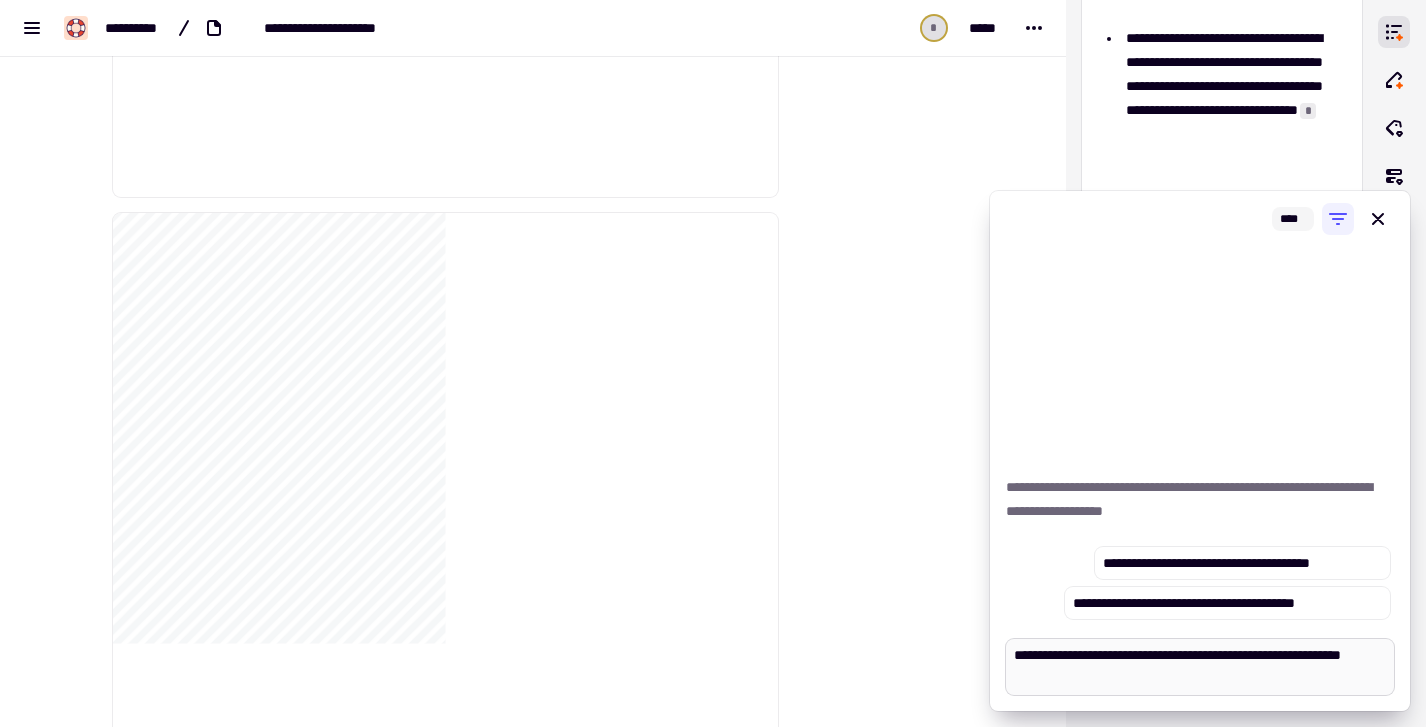 type on "*" 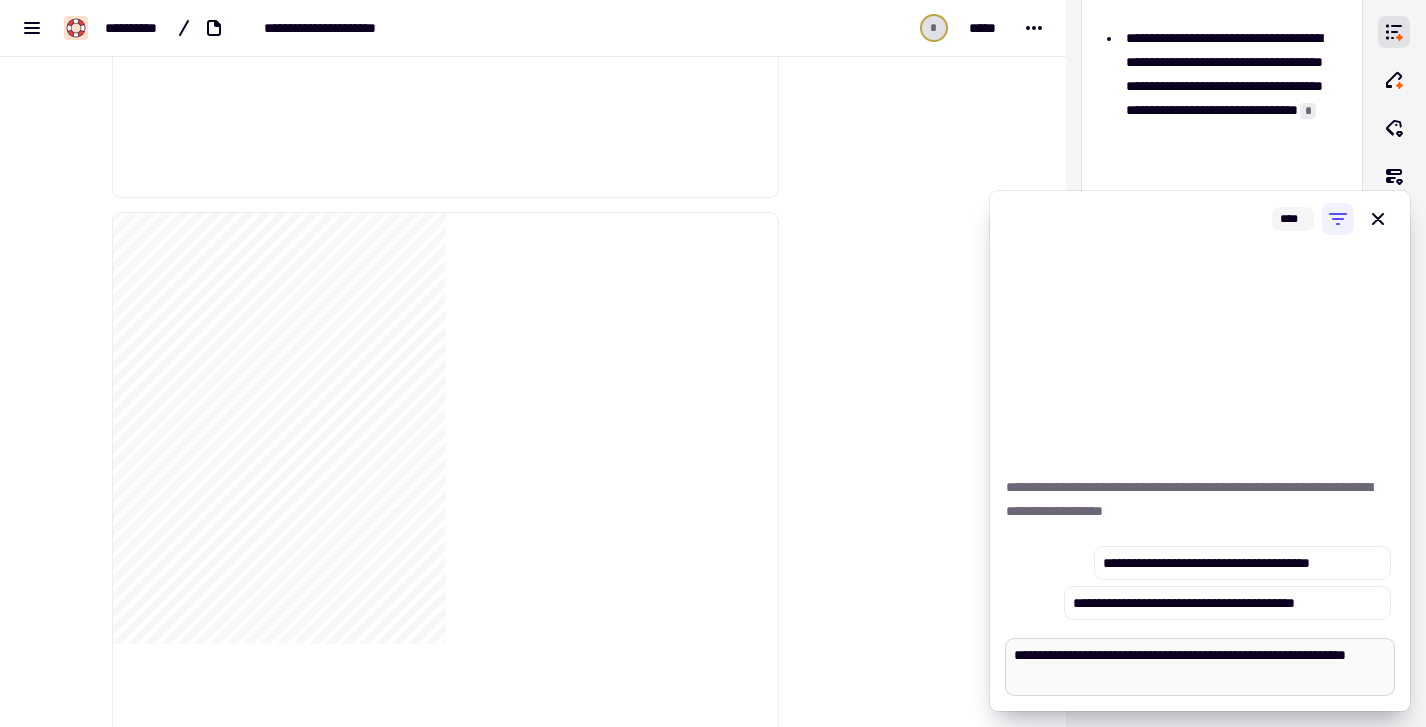 type on "*" 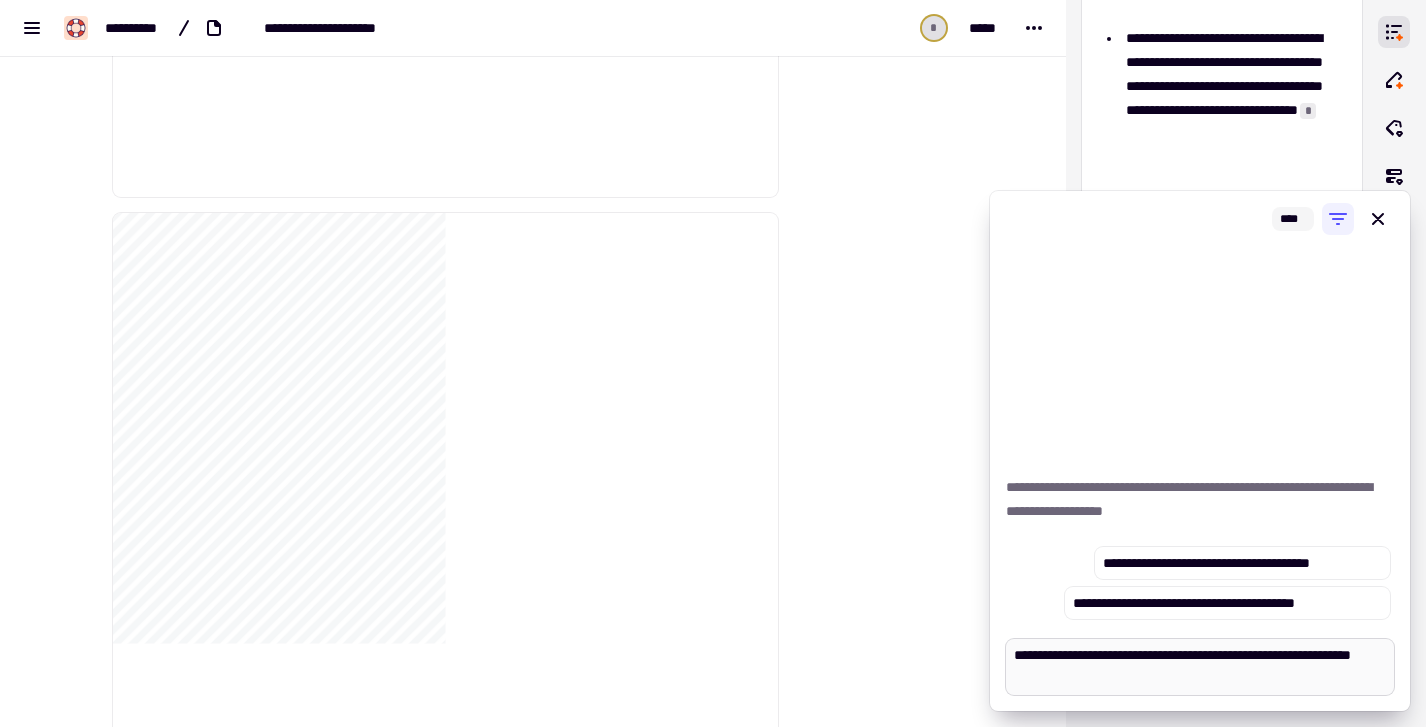 type on "**********" 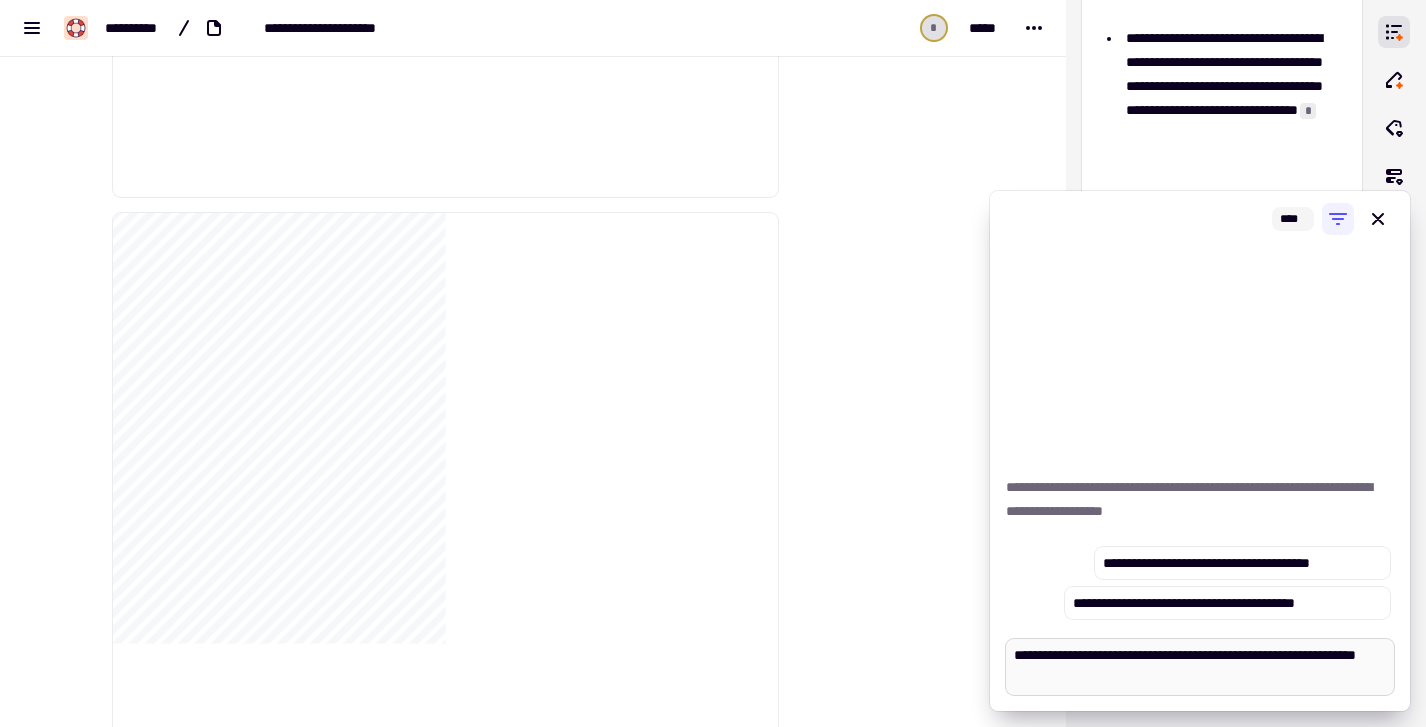 type on "*" 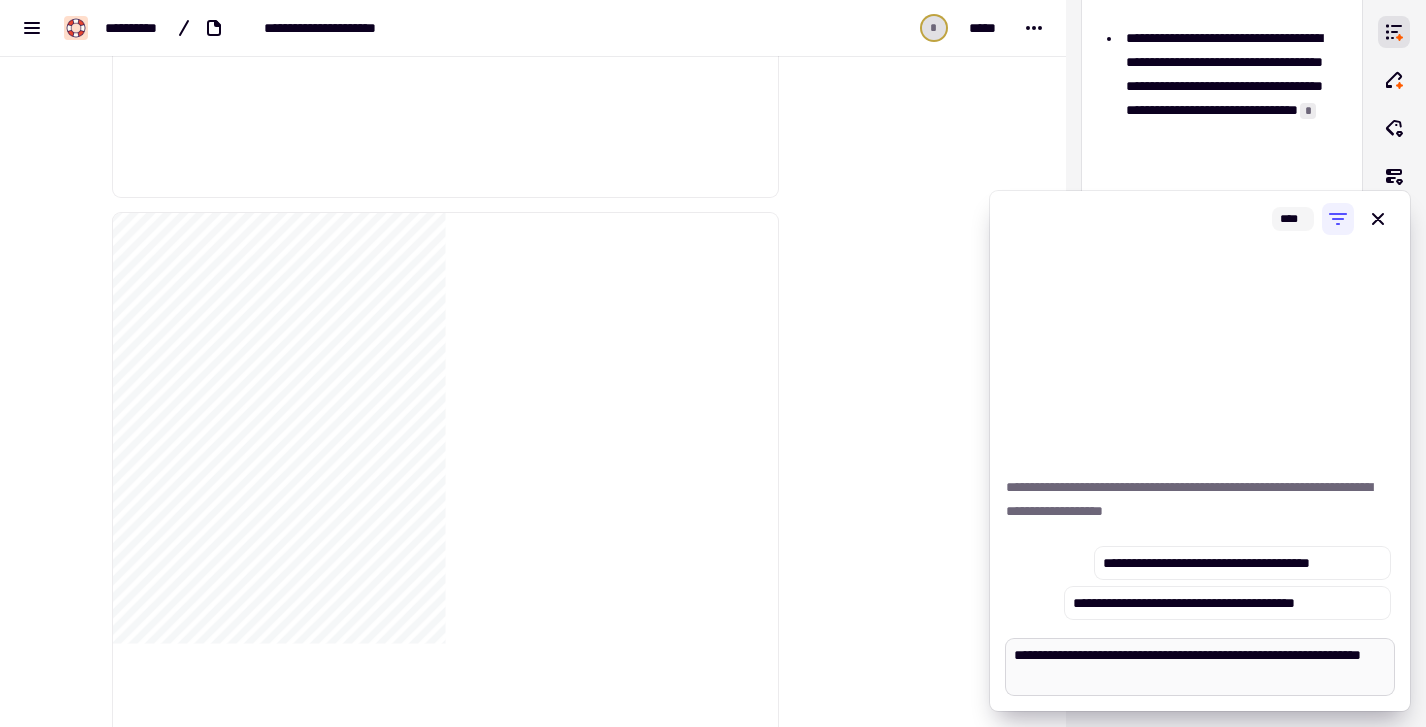 type on "*" 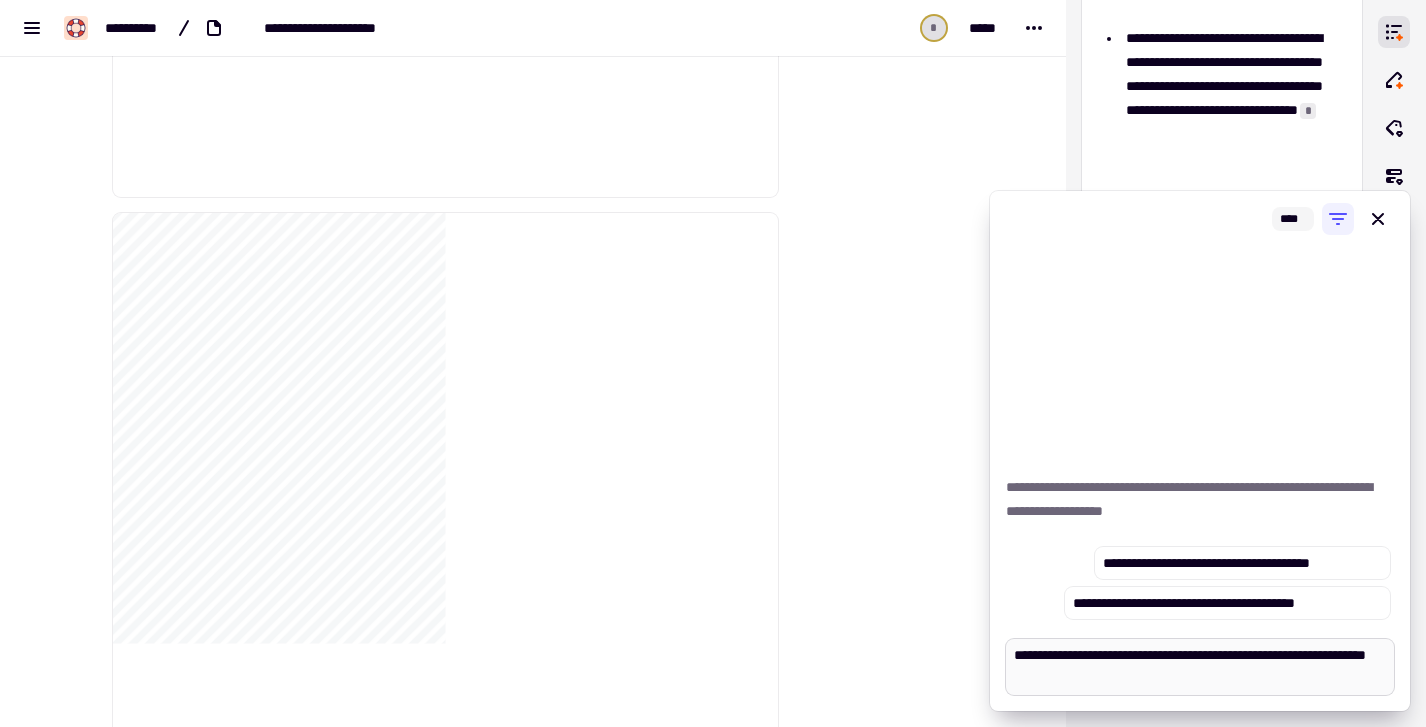 type on "*" 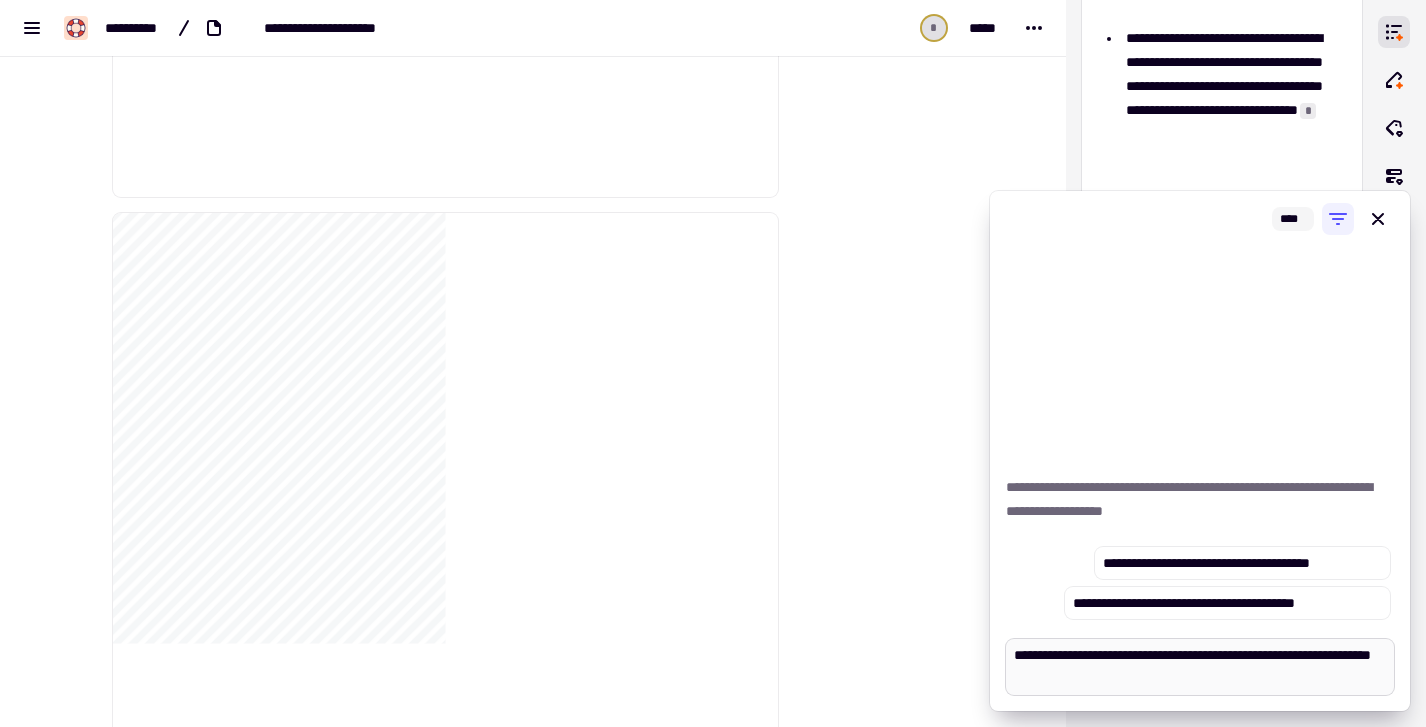 type on "**********" 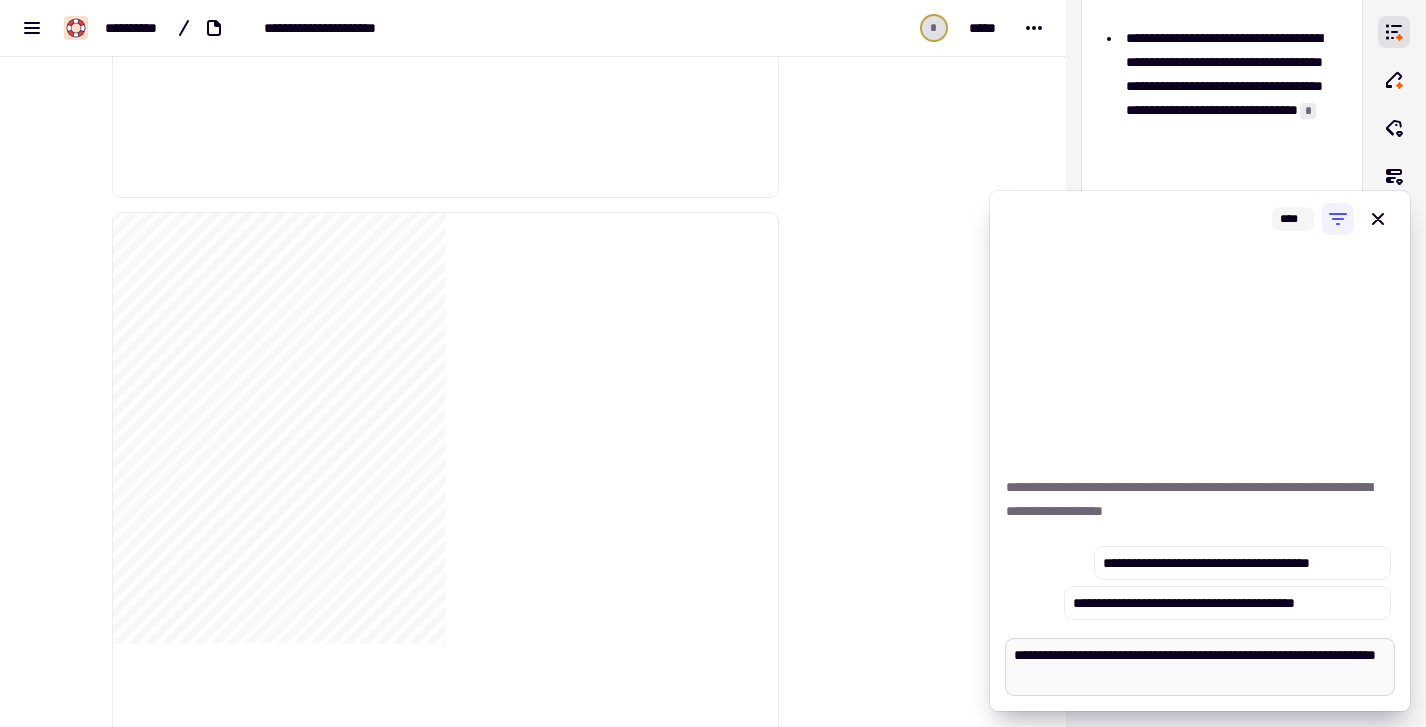 type on "*" 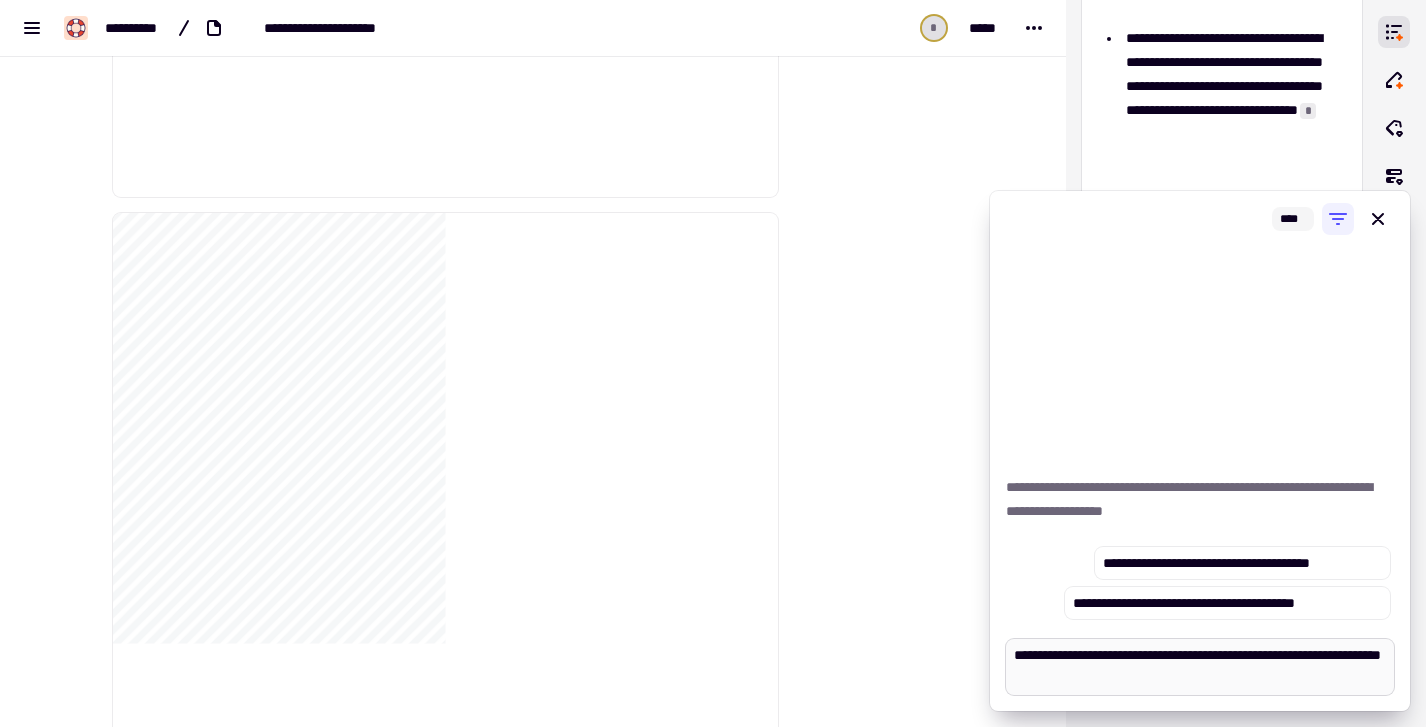 type on "*" 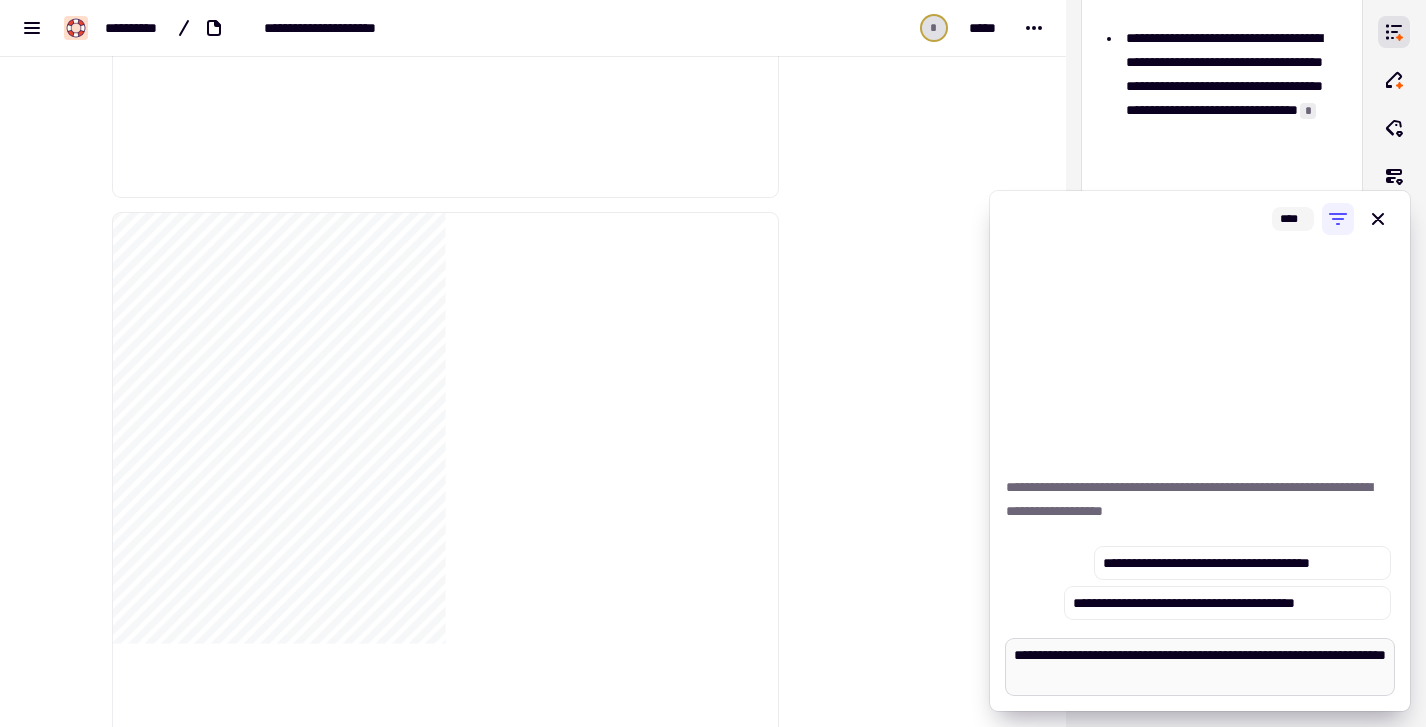 type on "*" 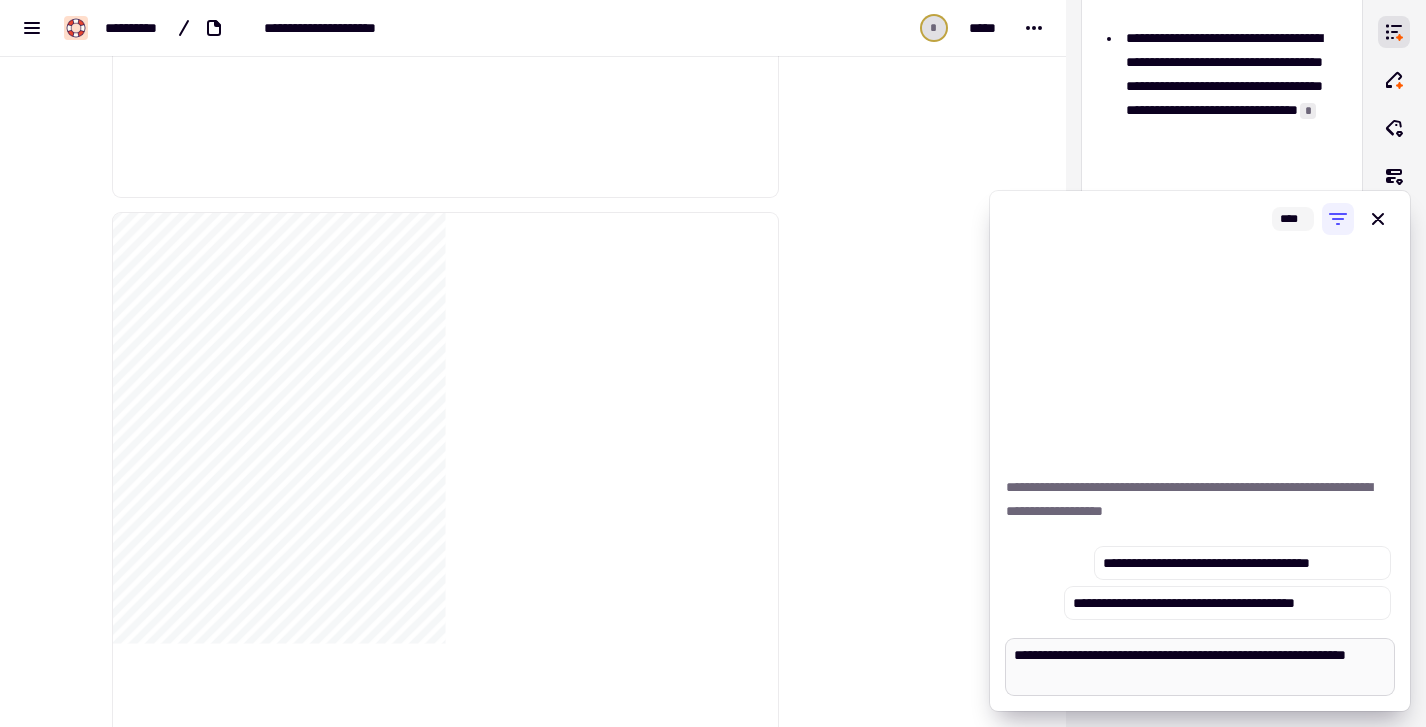 type on "*" 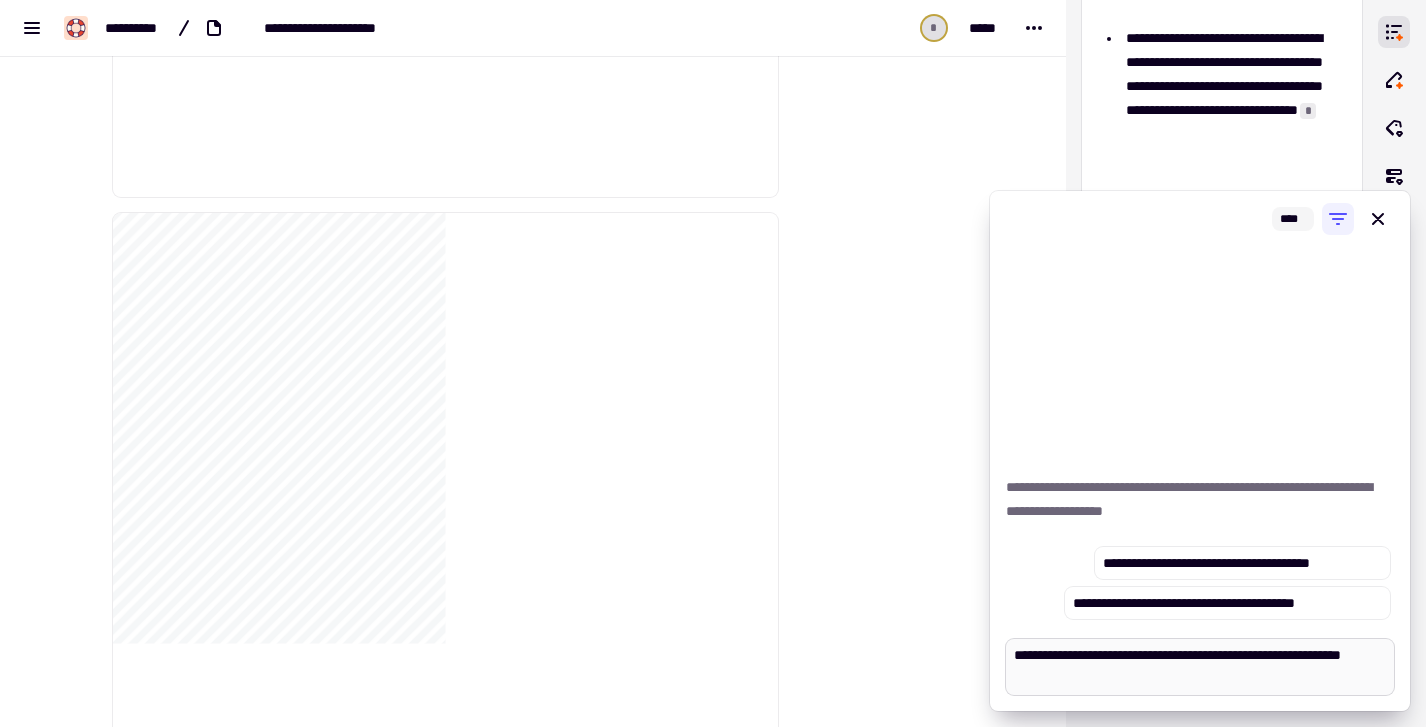 type on "*" 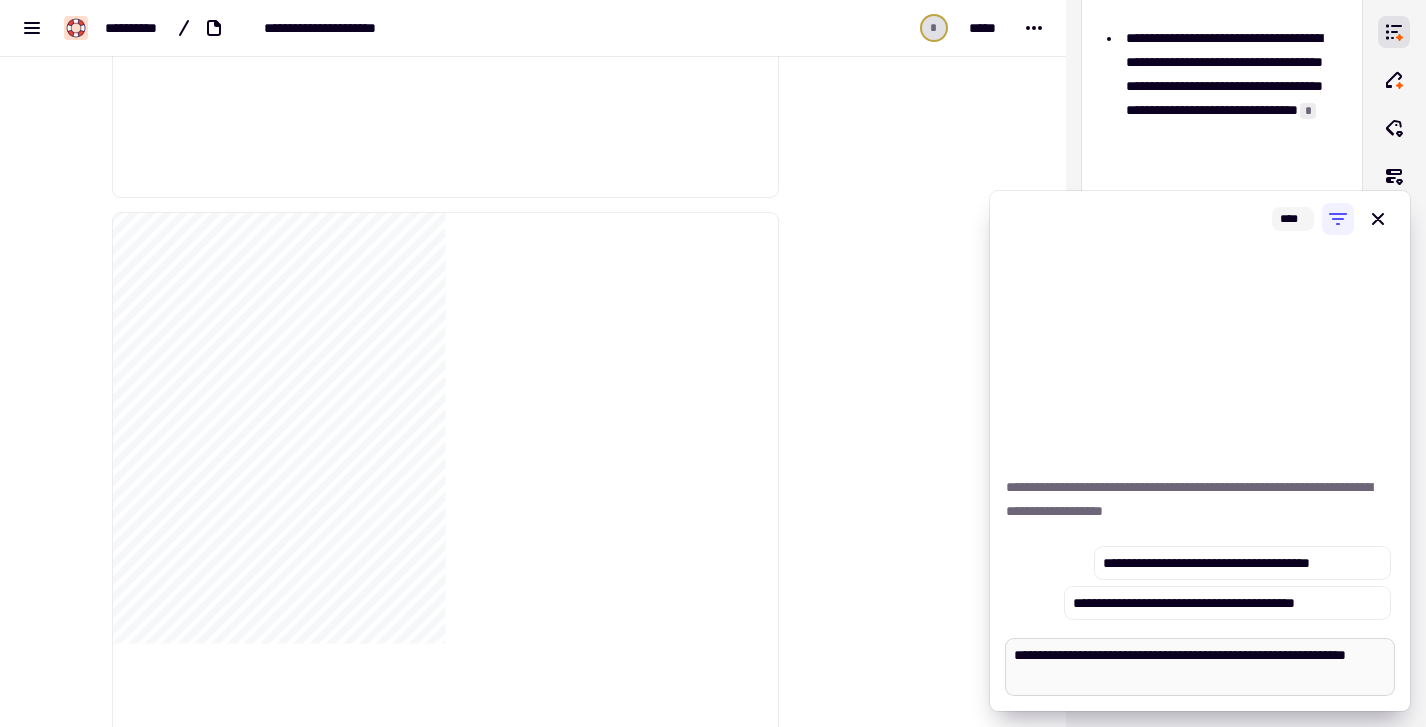 type on "*" 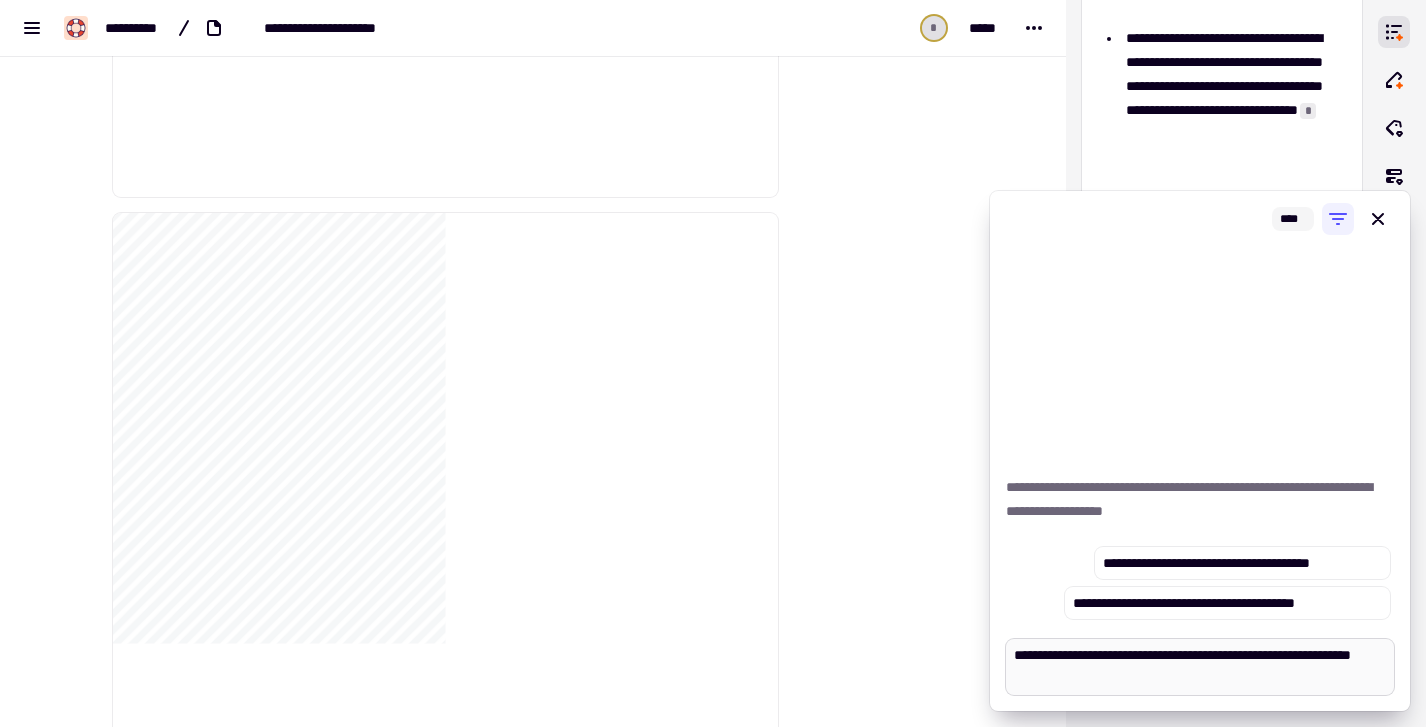 type on "*" 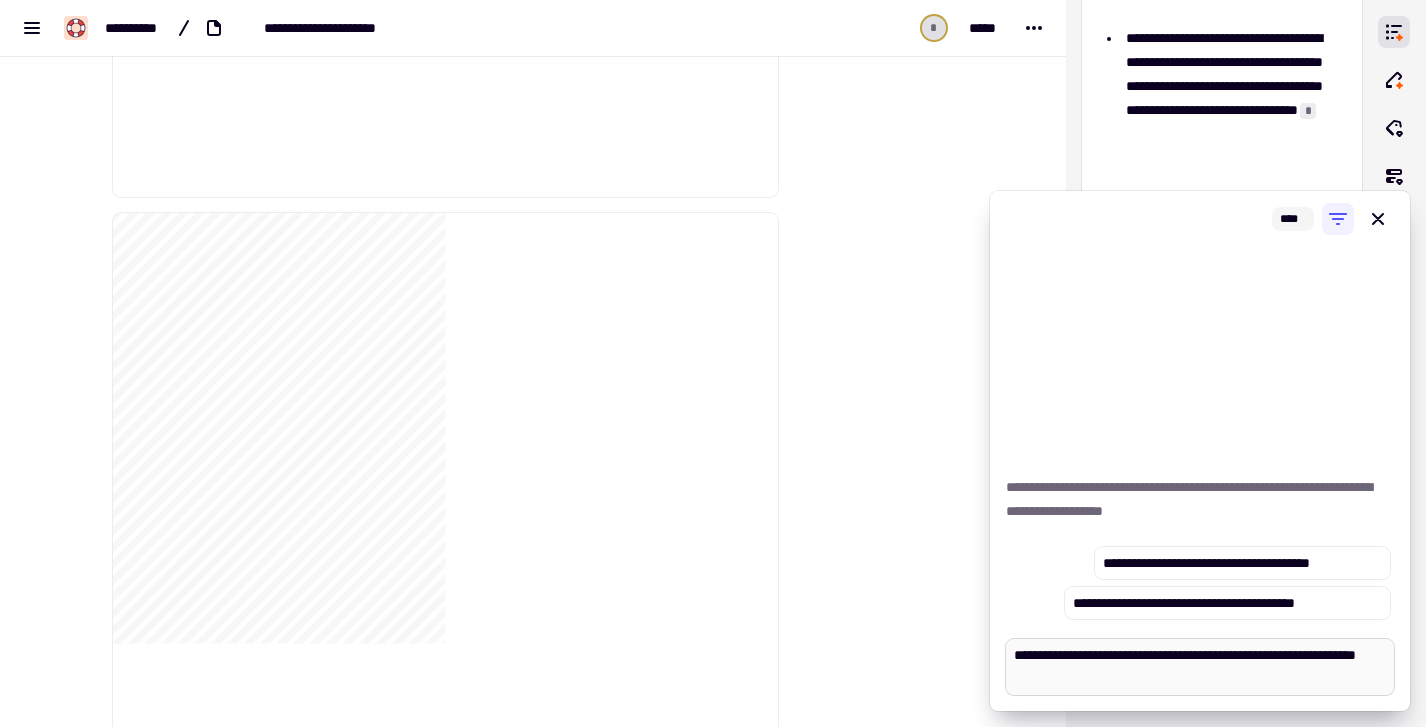 type on "*" 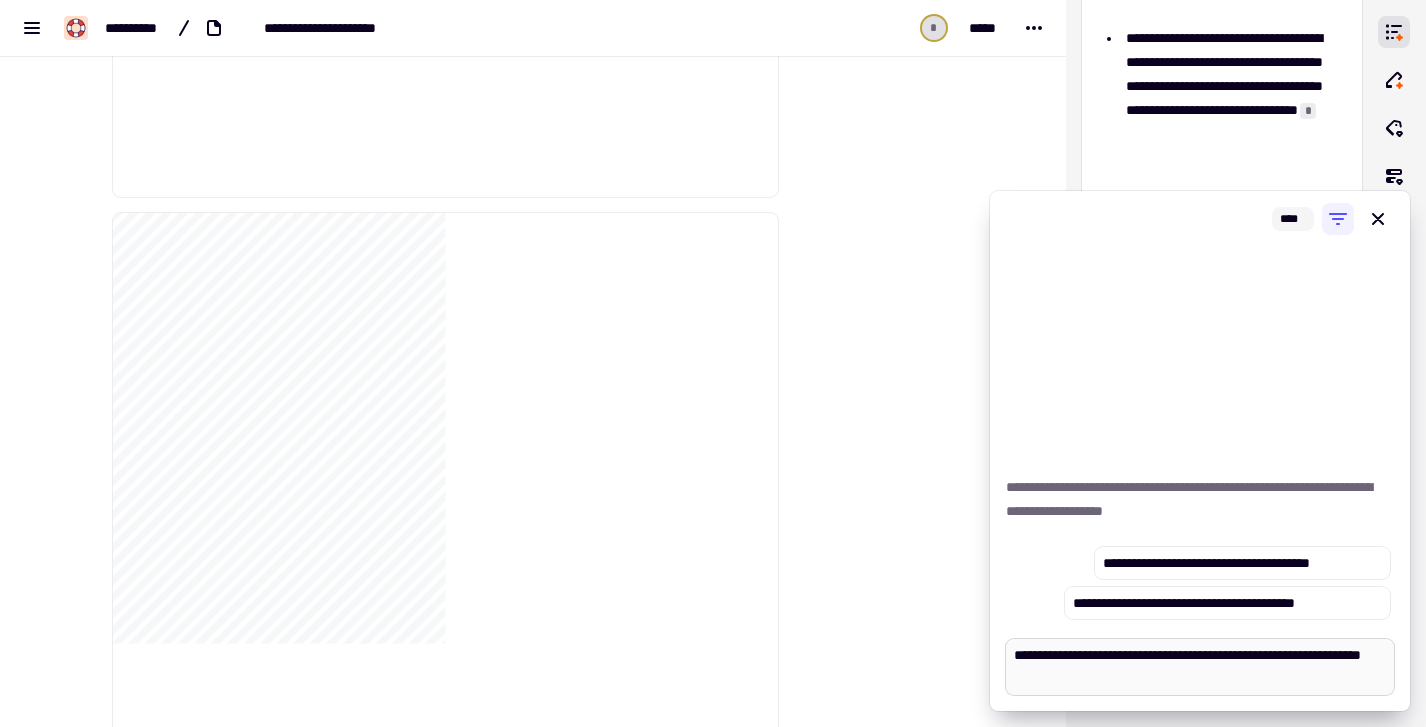 type on "*" 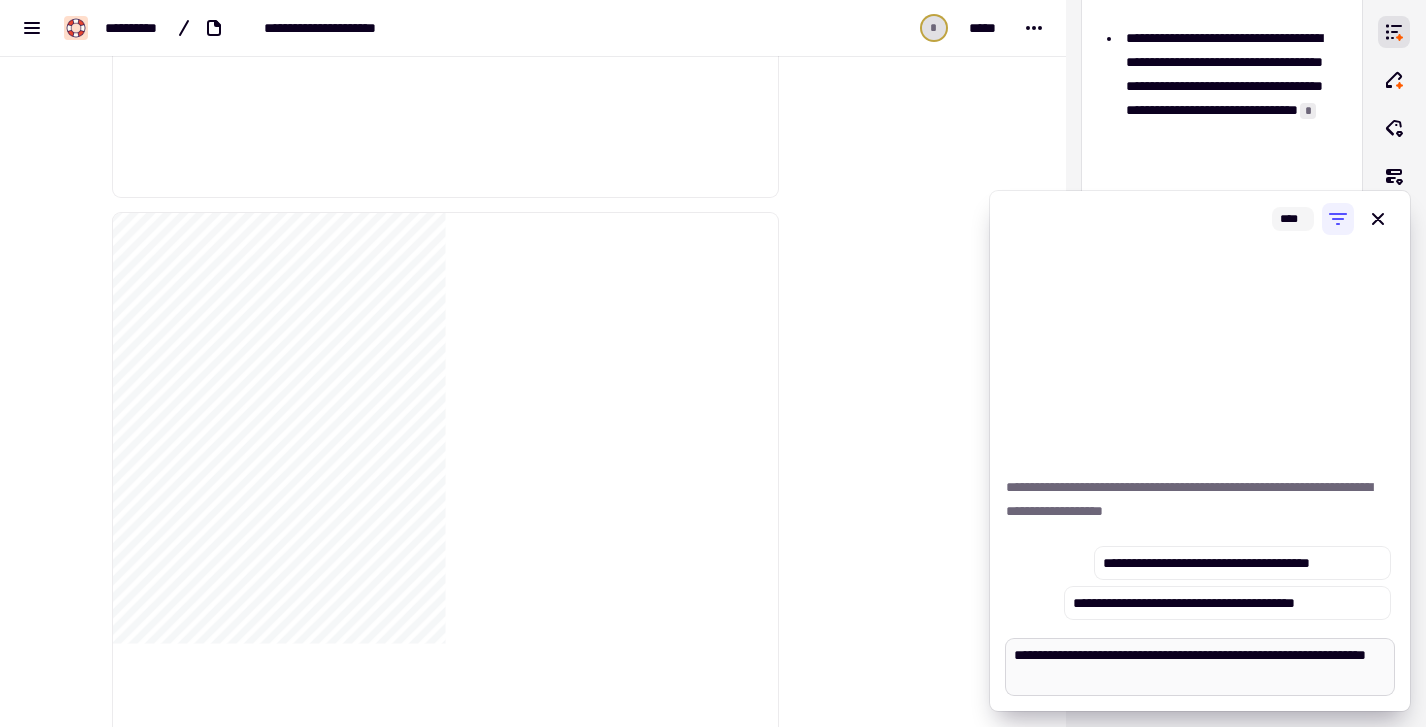 type on "*" 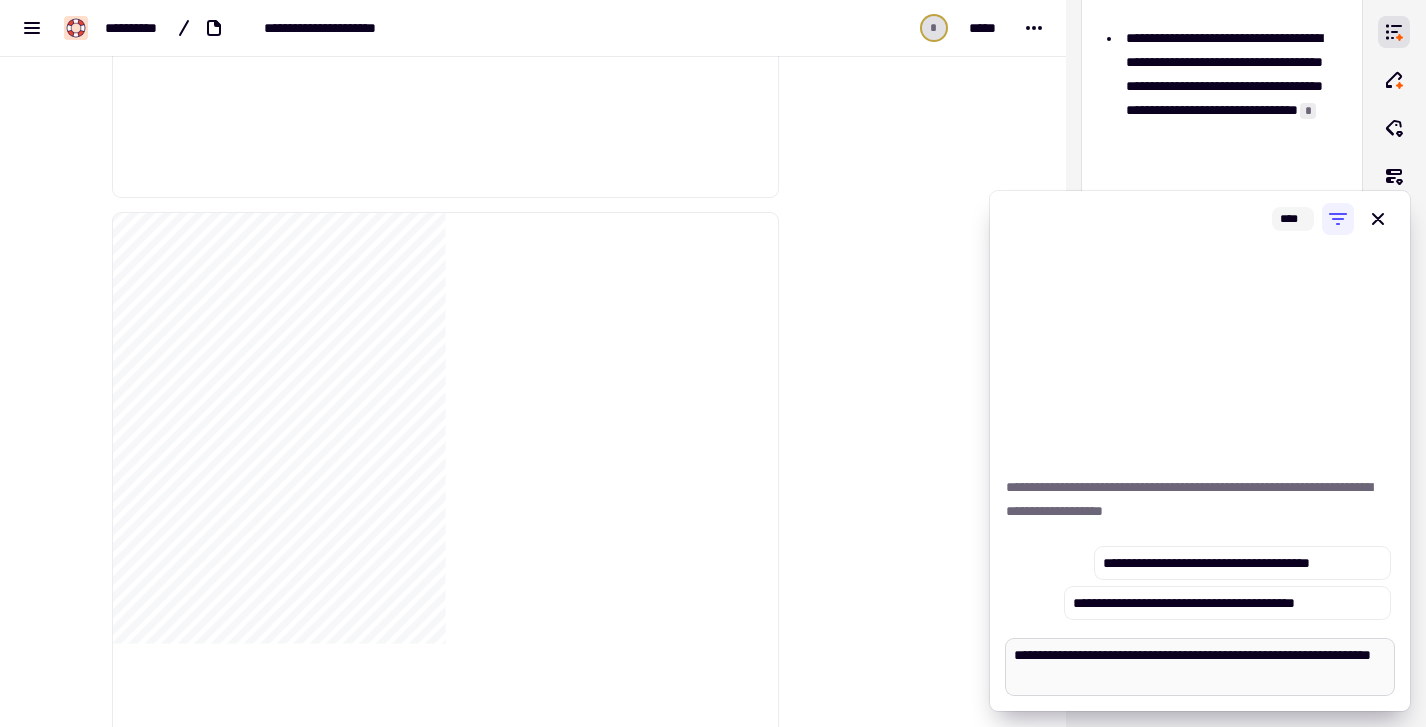 type on "**********" 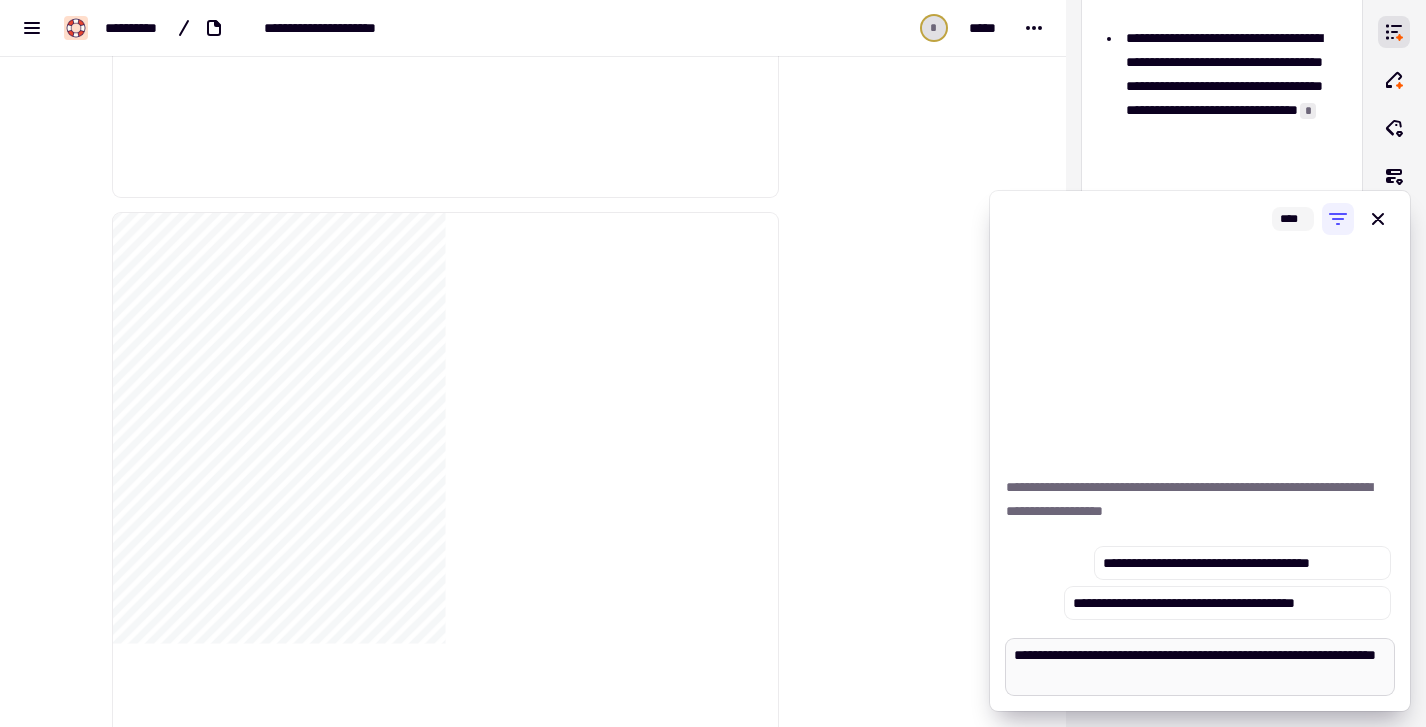 type on "*" 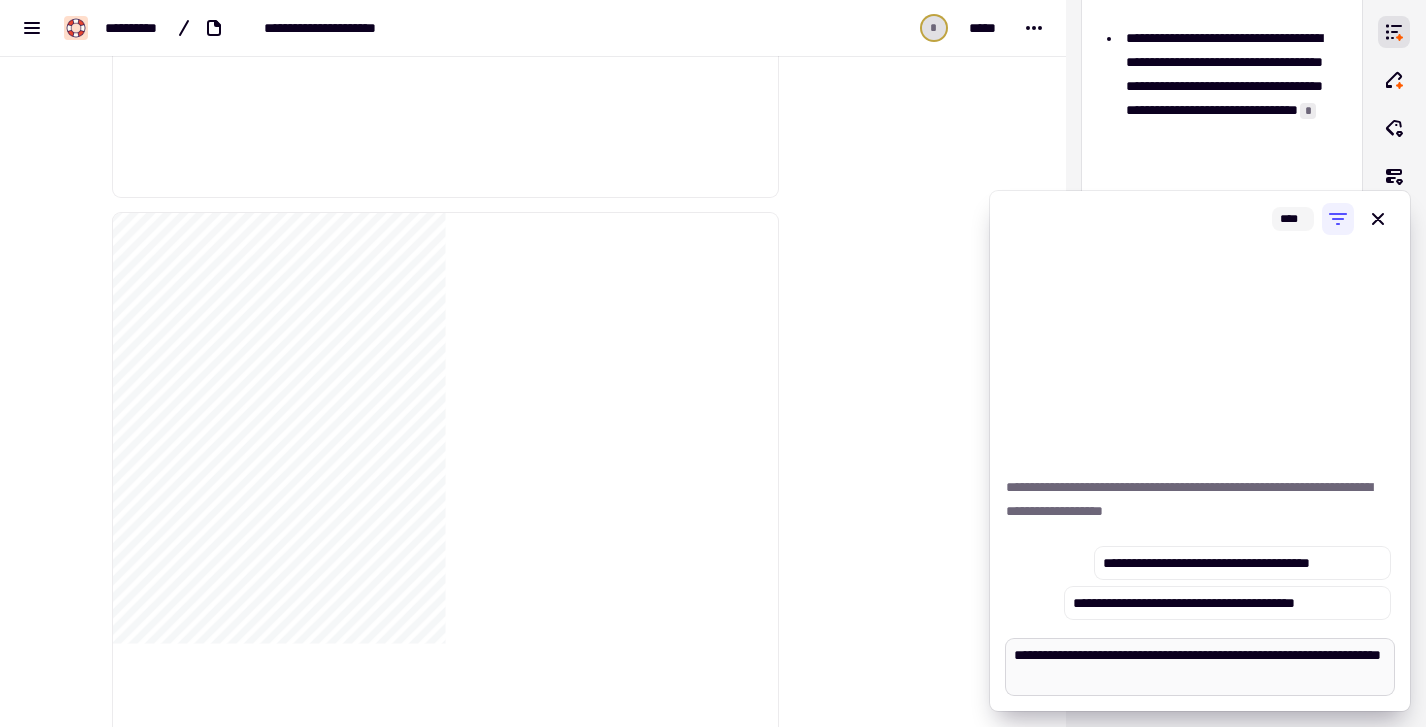 type on "*" 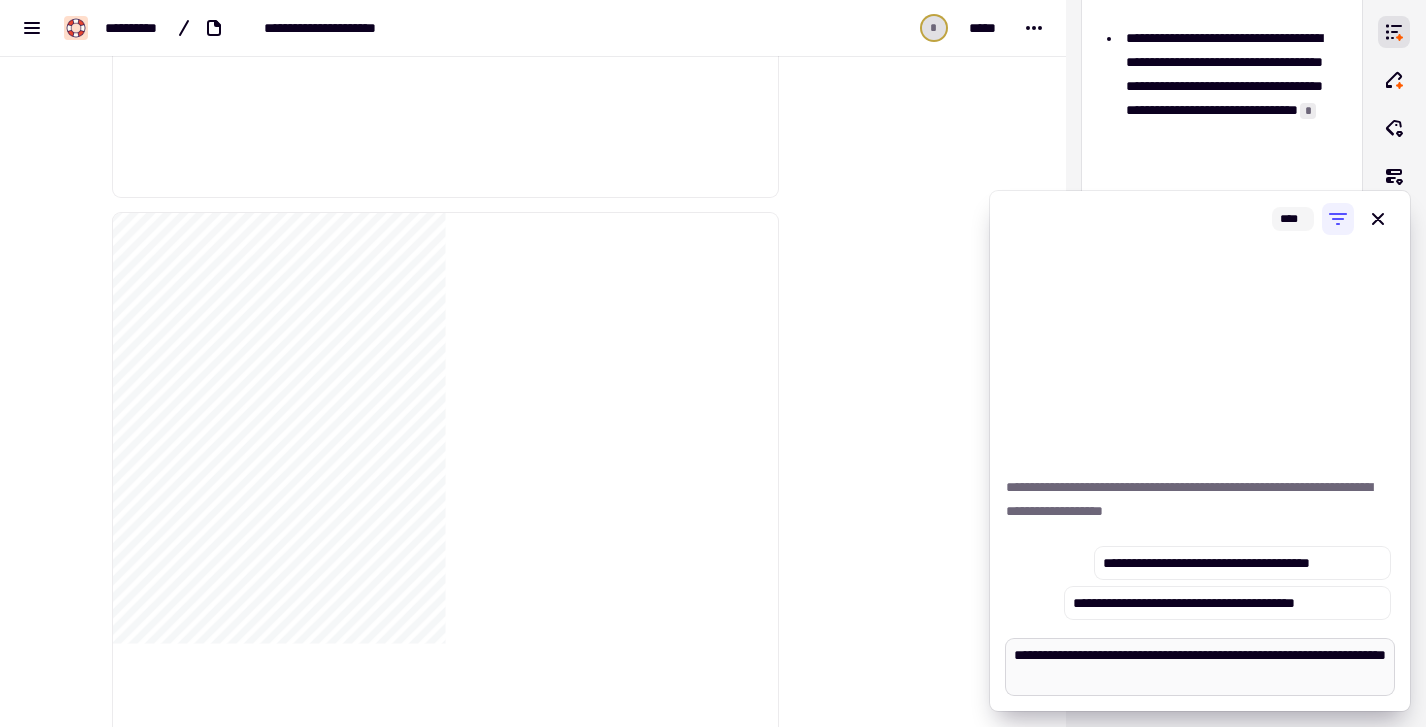 type on "*" 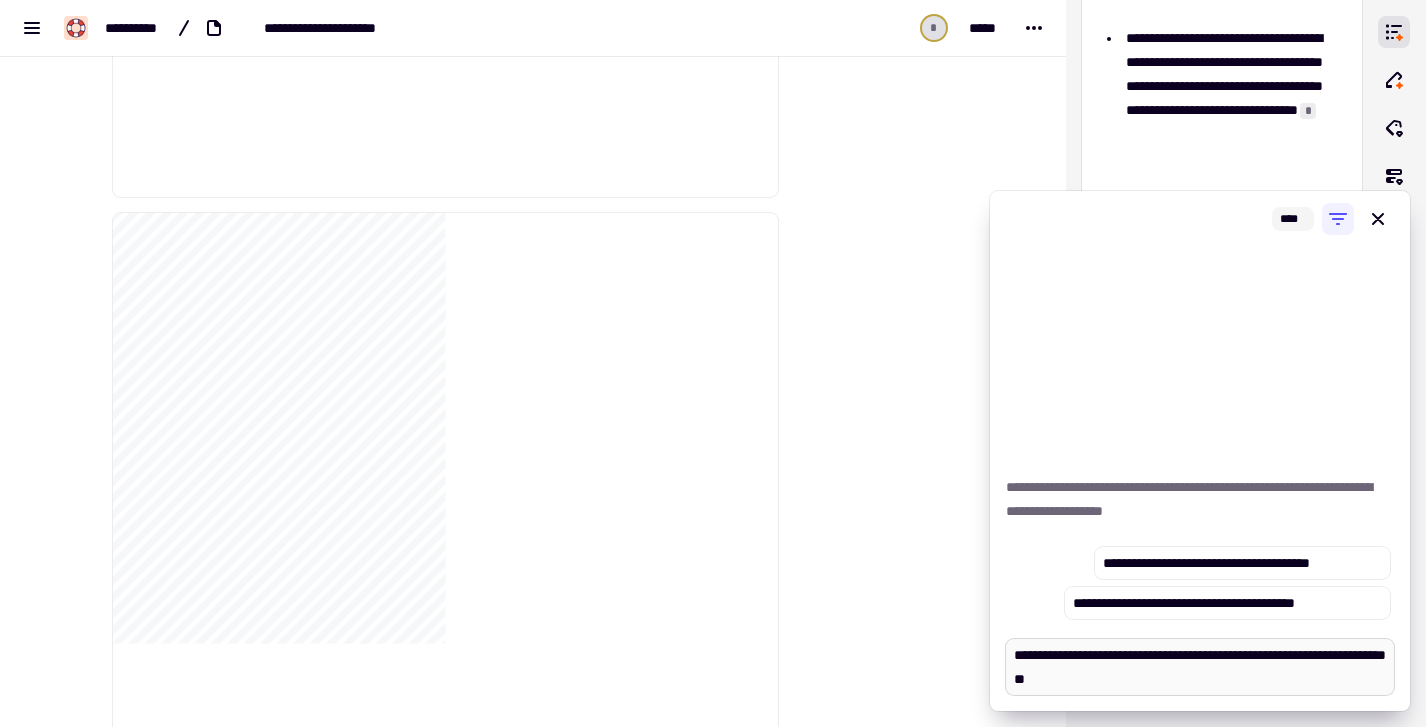 type on "*" 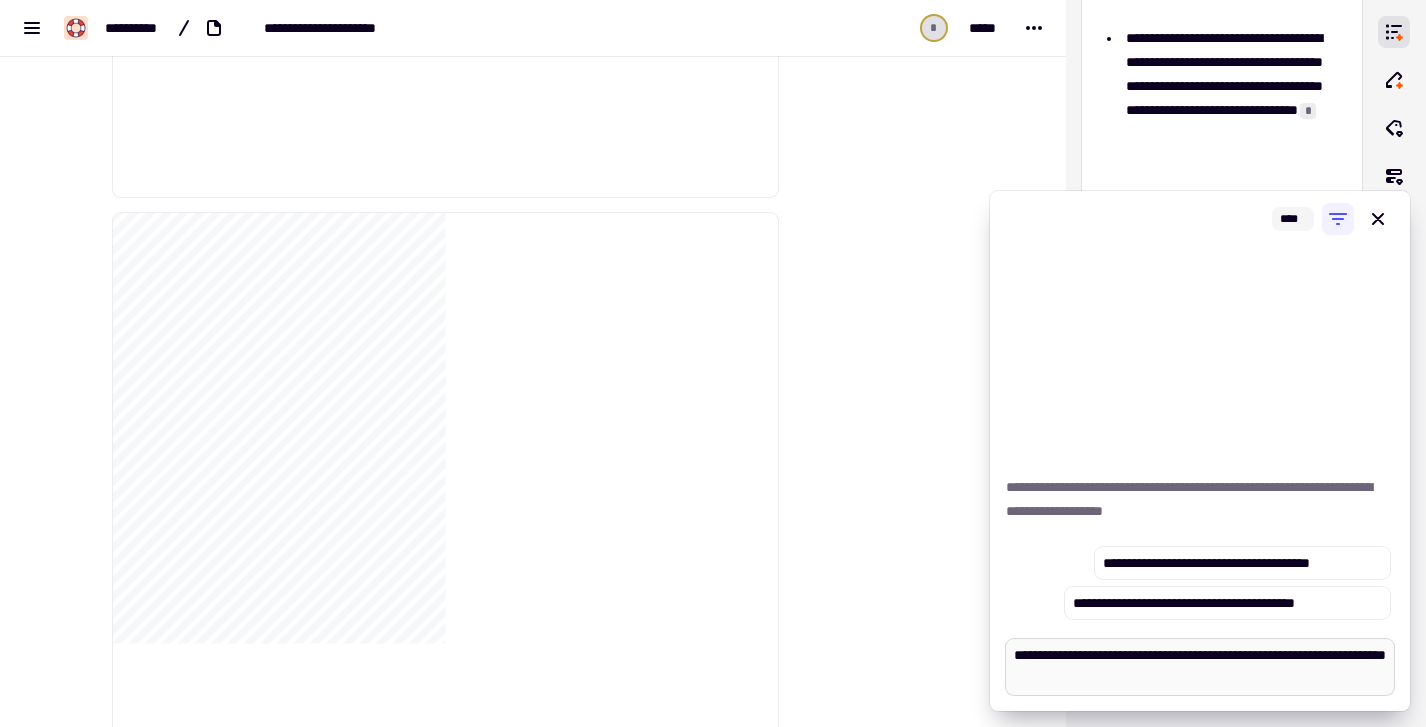 type on "*" 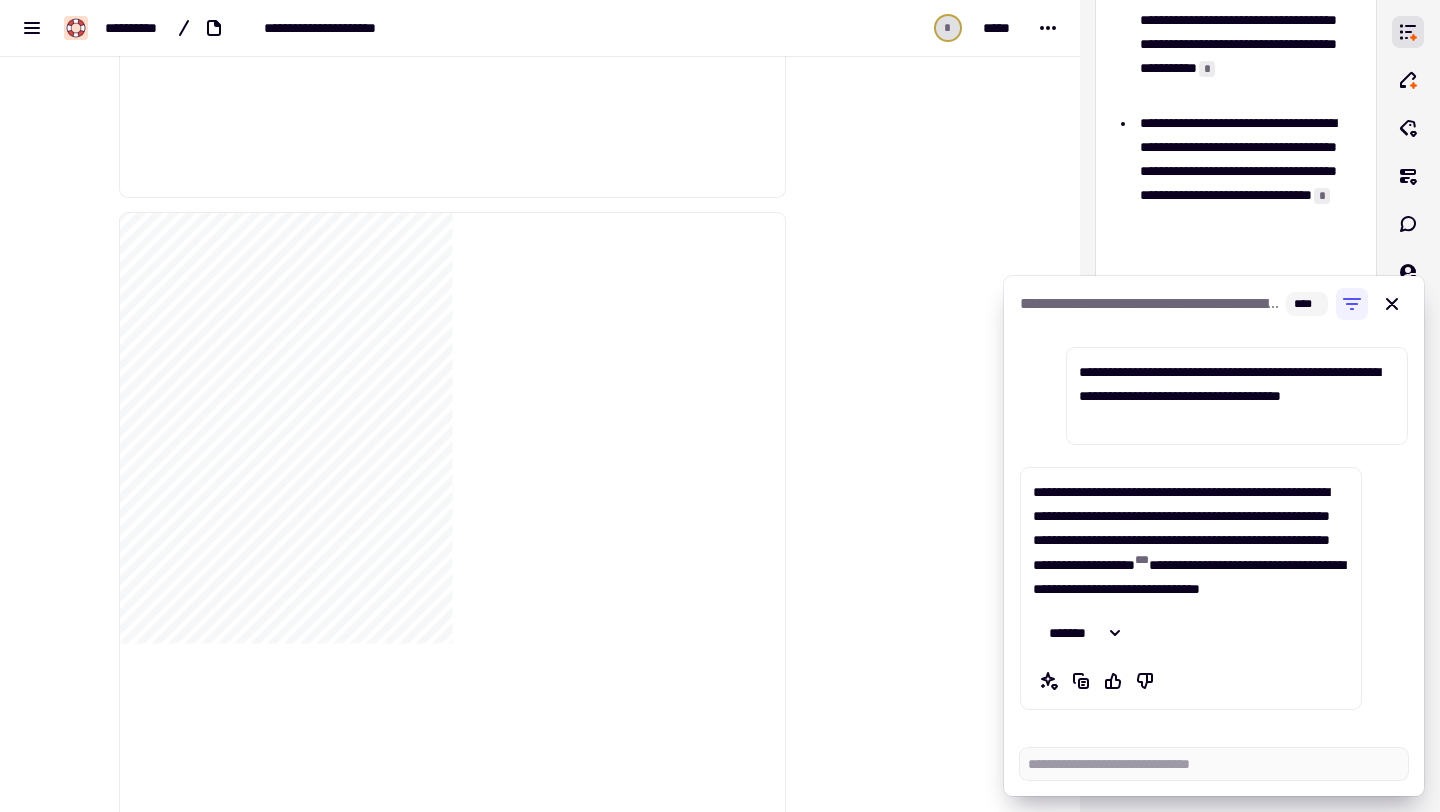 scroll, scrollTop: 910, scrollLeft: 0, axis: vertical 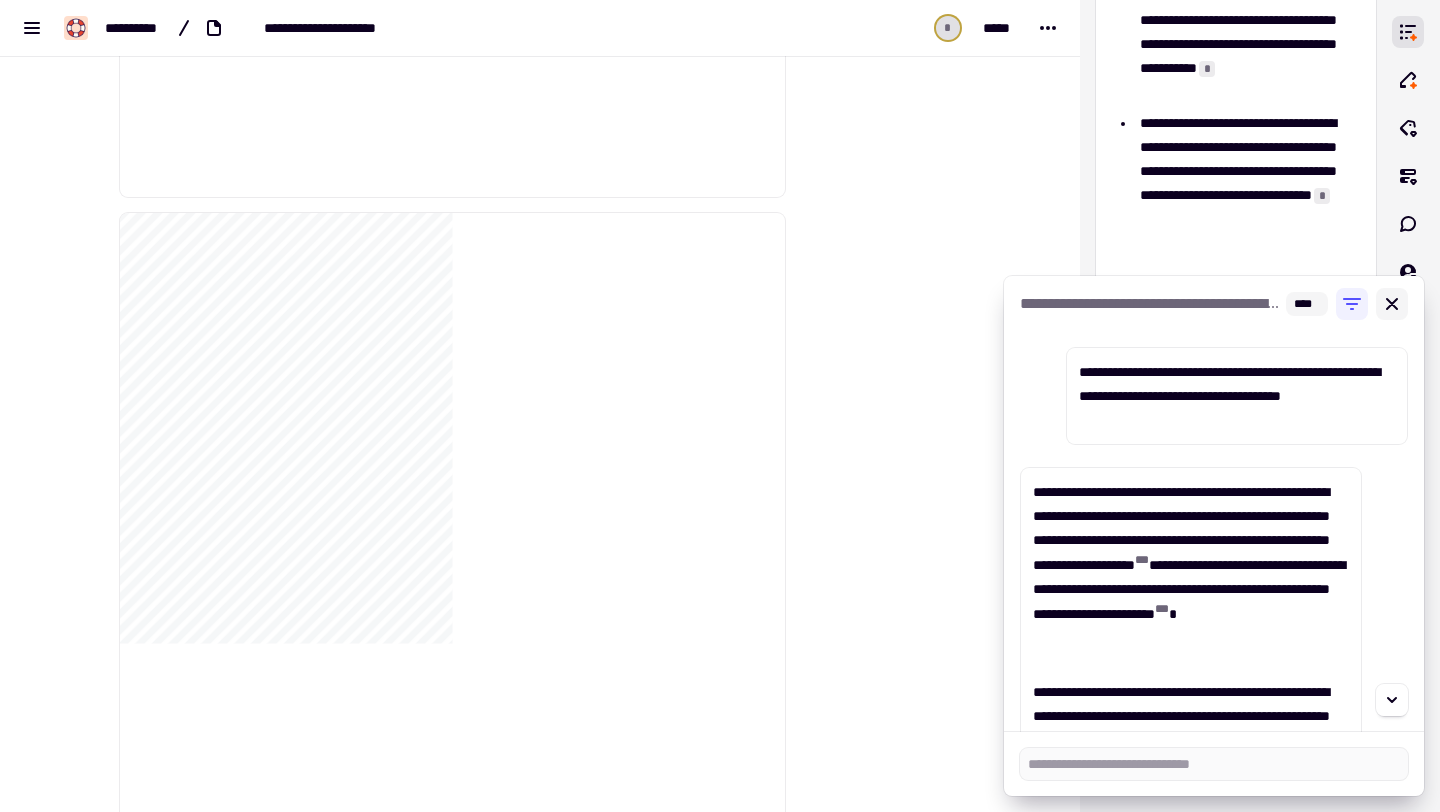 click 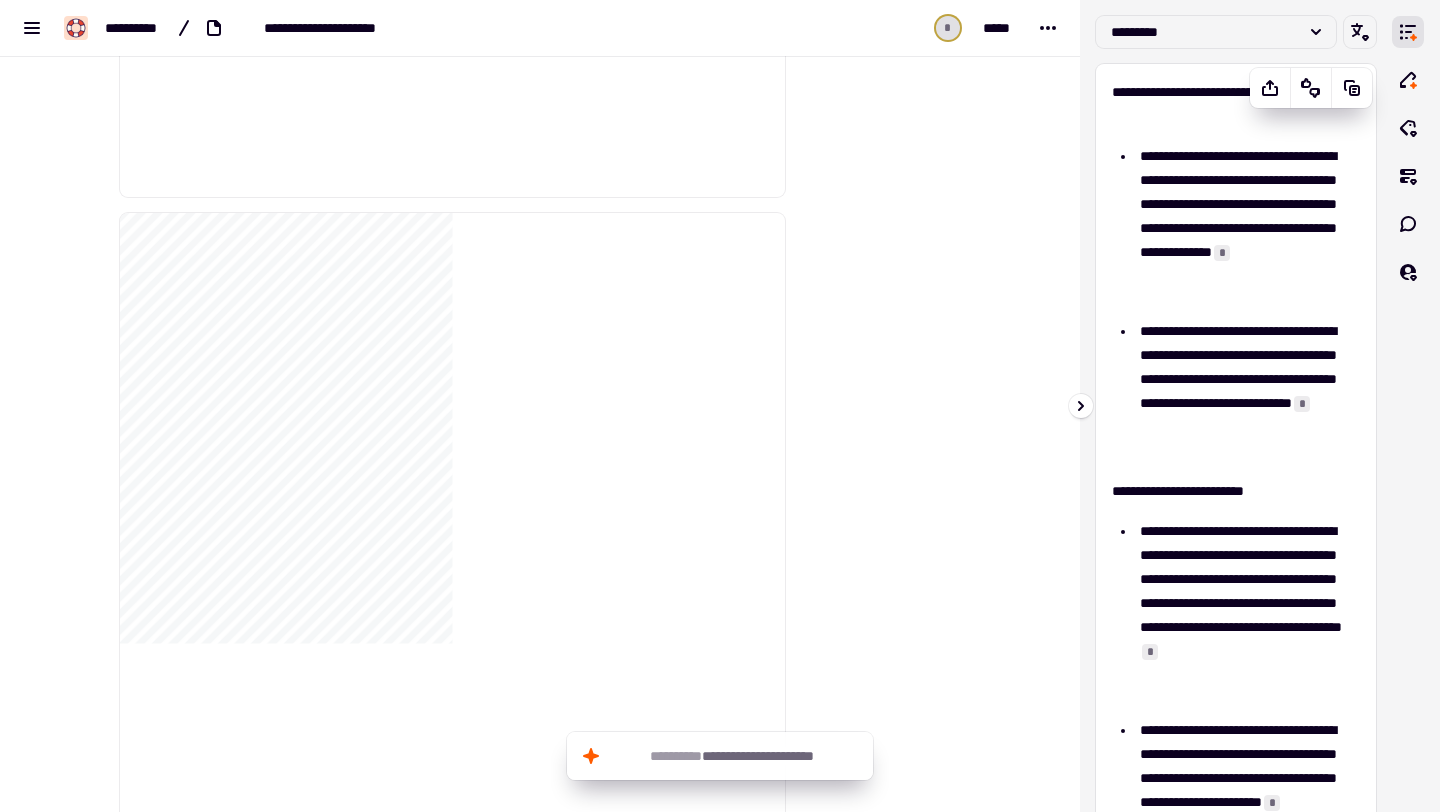 scroll, scrollTop: 1, scrollLeft: 0, axis: vertical 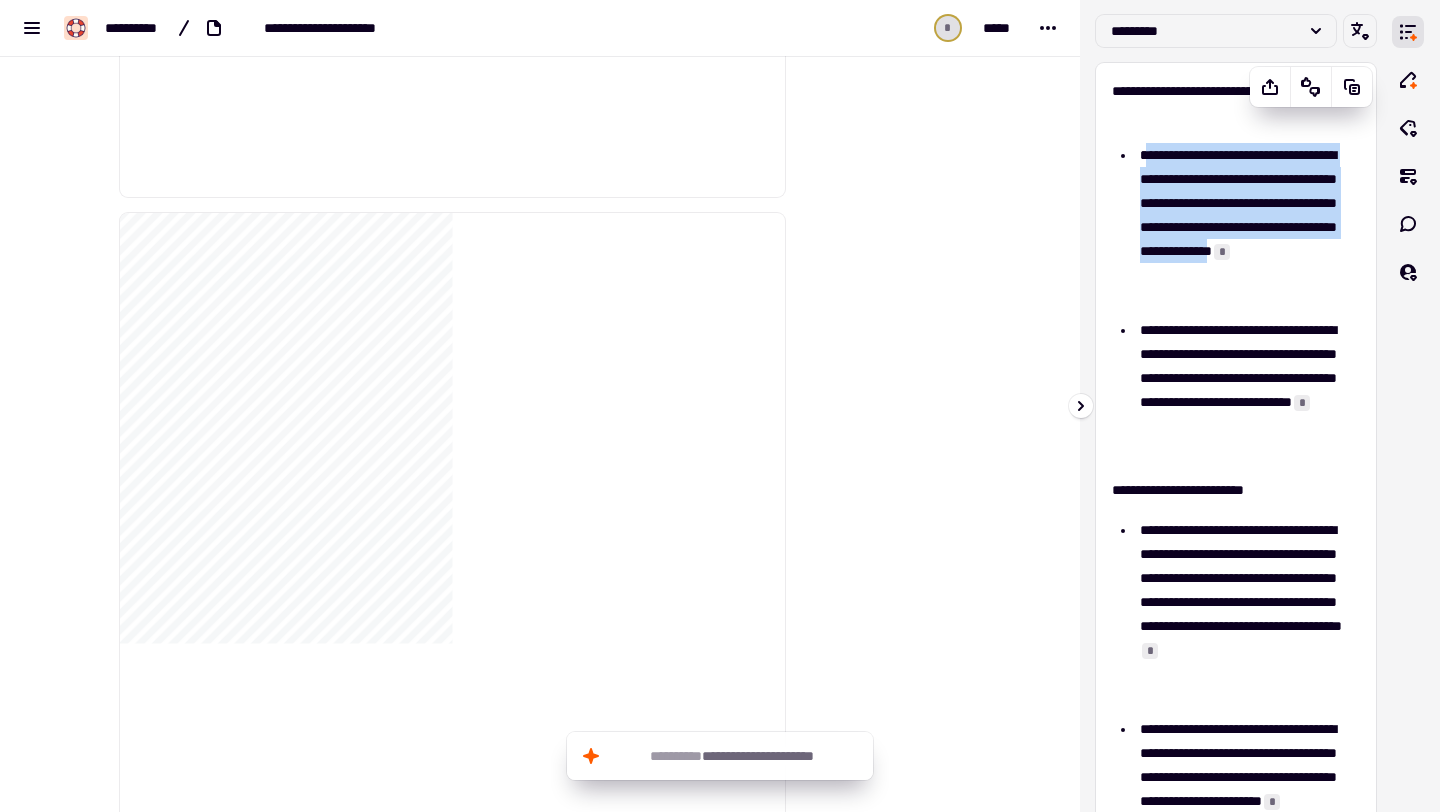 drag, startPoint x: 1146, startPoint y: 158, endPoint x: 1228, endPoint y: 291, distance: 156.2466 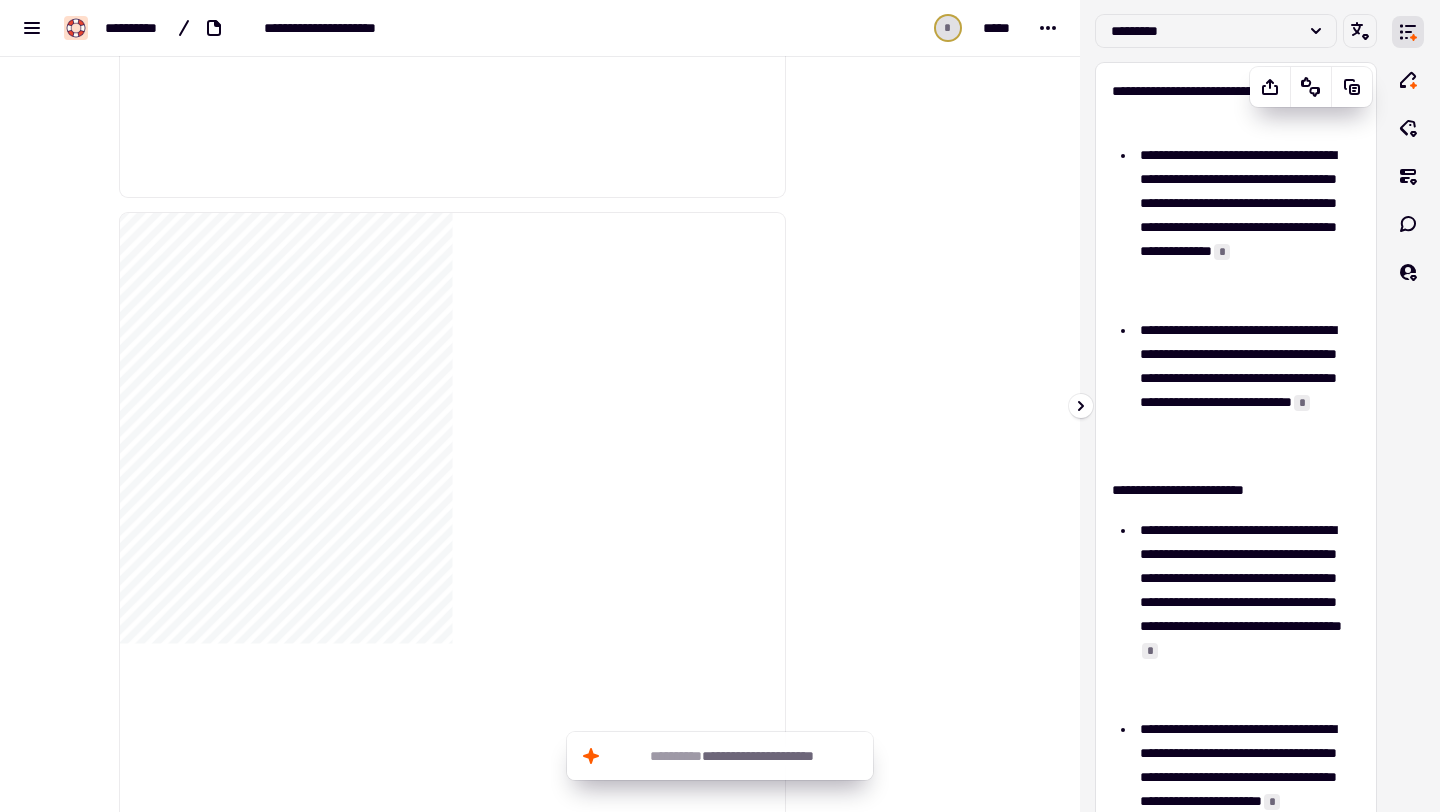 click on "**********" at bounding box center [1236, 302] 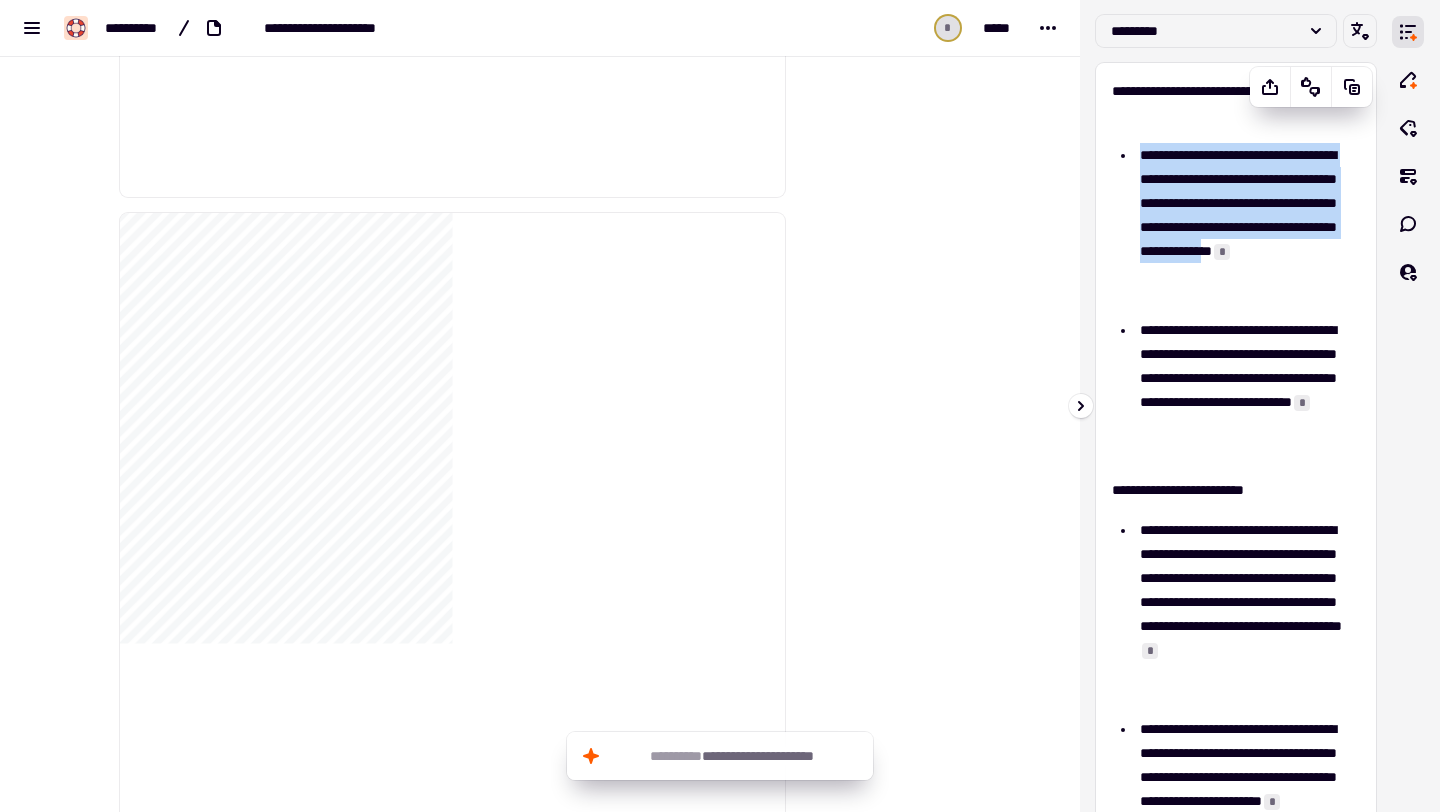 drag, startPoint x: 1227, startPoint y: 305, endPoint x: 1140, endPoint y: 150, distance: 177.74701 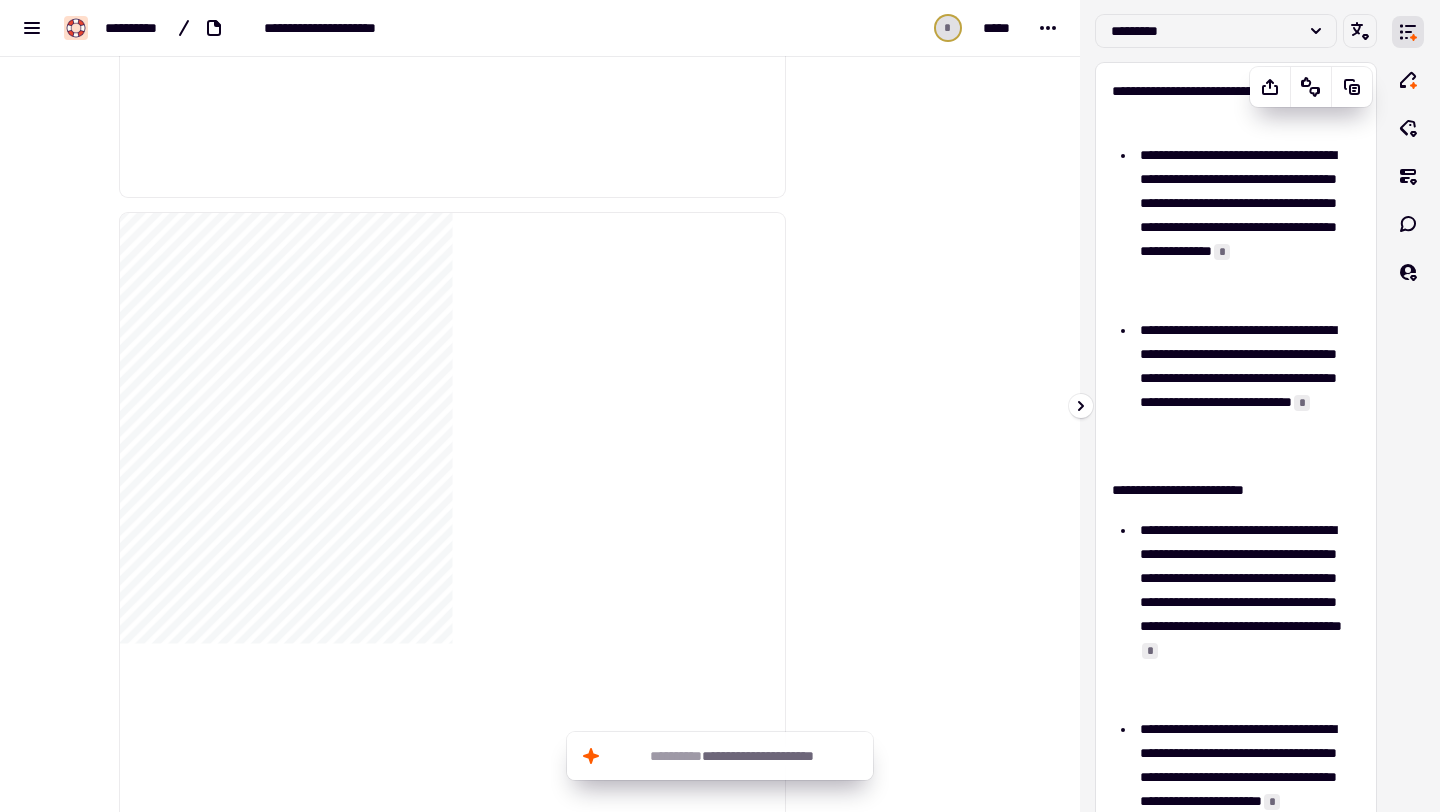 click on "**********" at bounding box center (1240, 390) 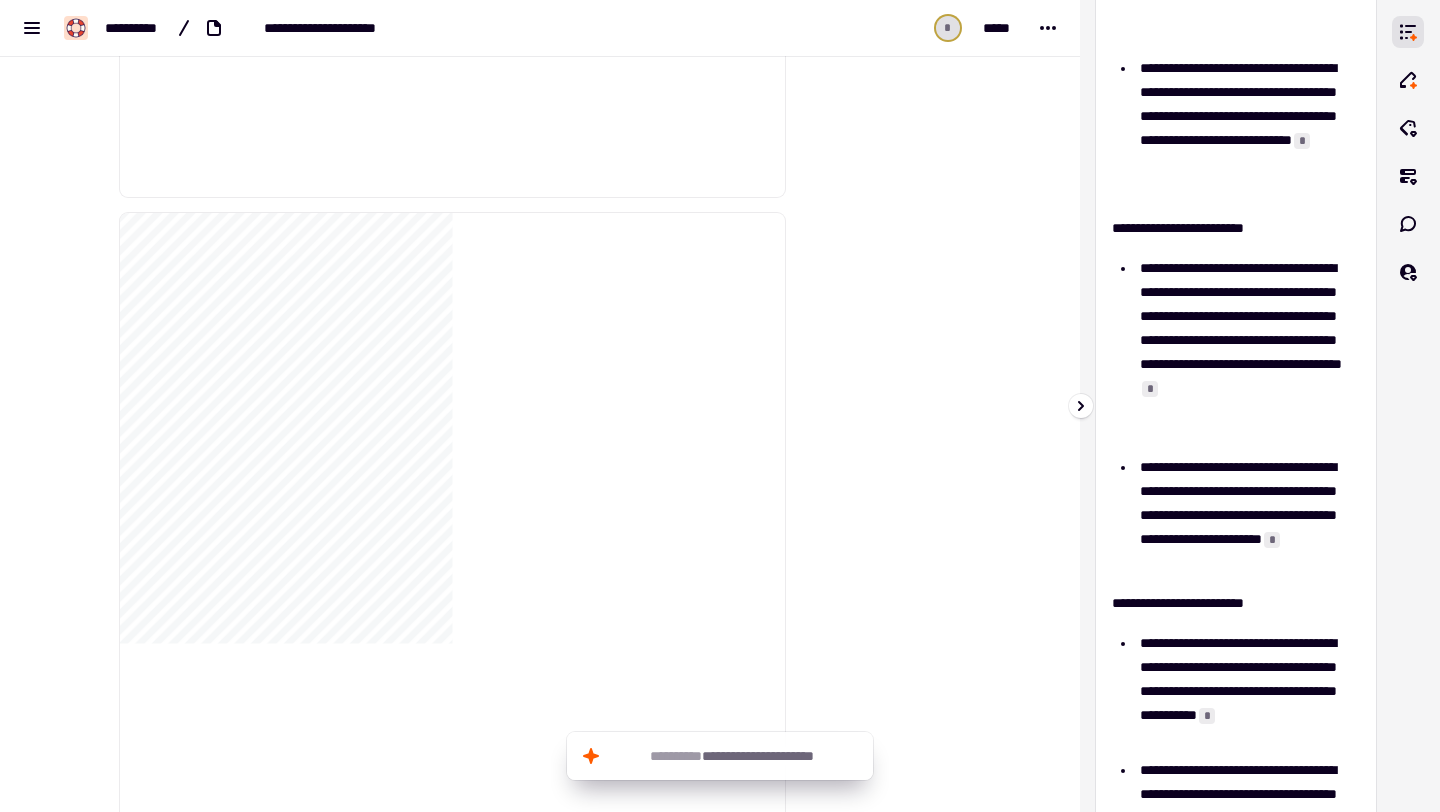 scroll, scrollTop: 265, scrollLeft: 0, axis: vertical 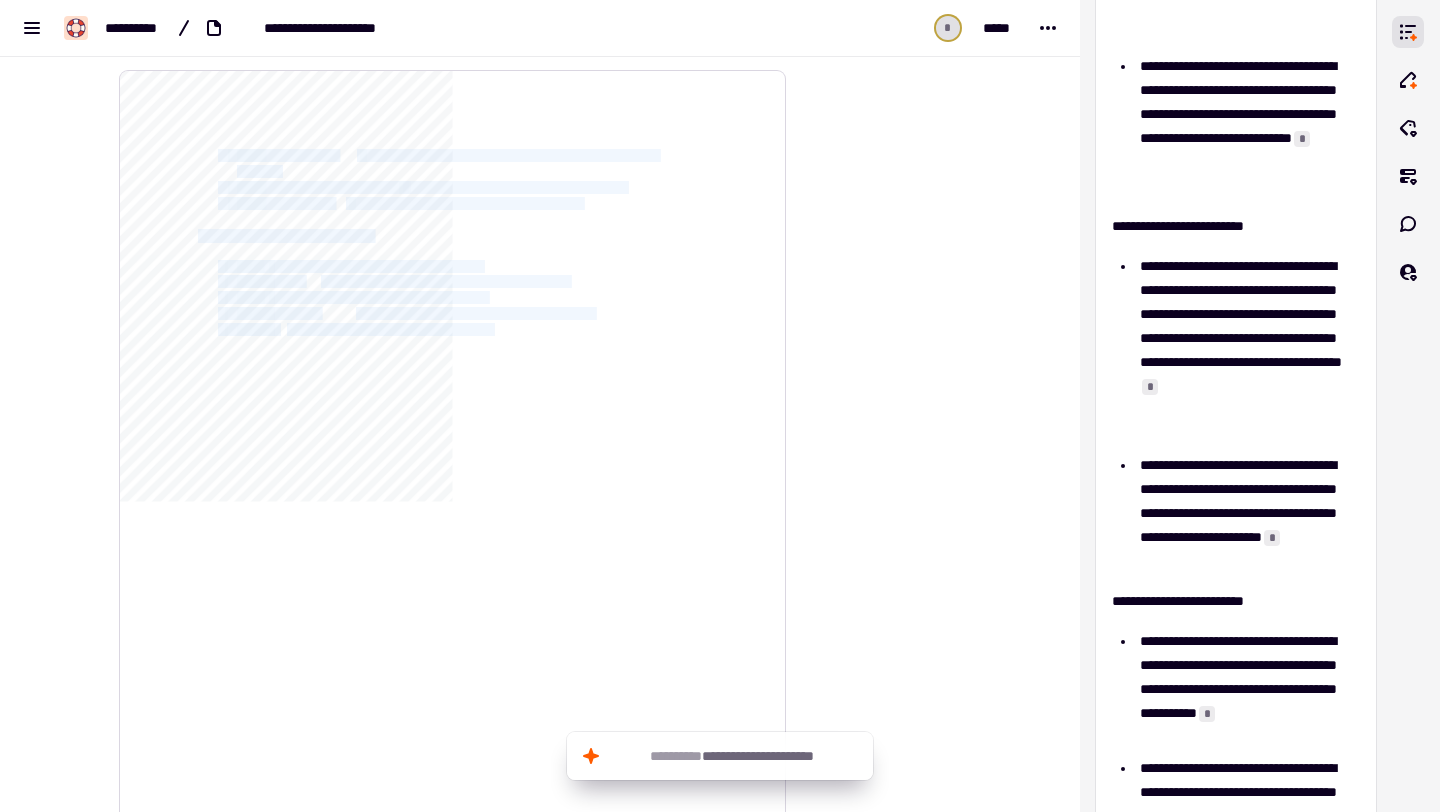 drag, startPoint x: 522, startPoint y: 331, endPoint x: 182, endPoint y: 211, distance: 360.5551 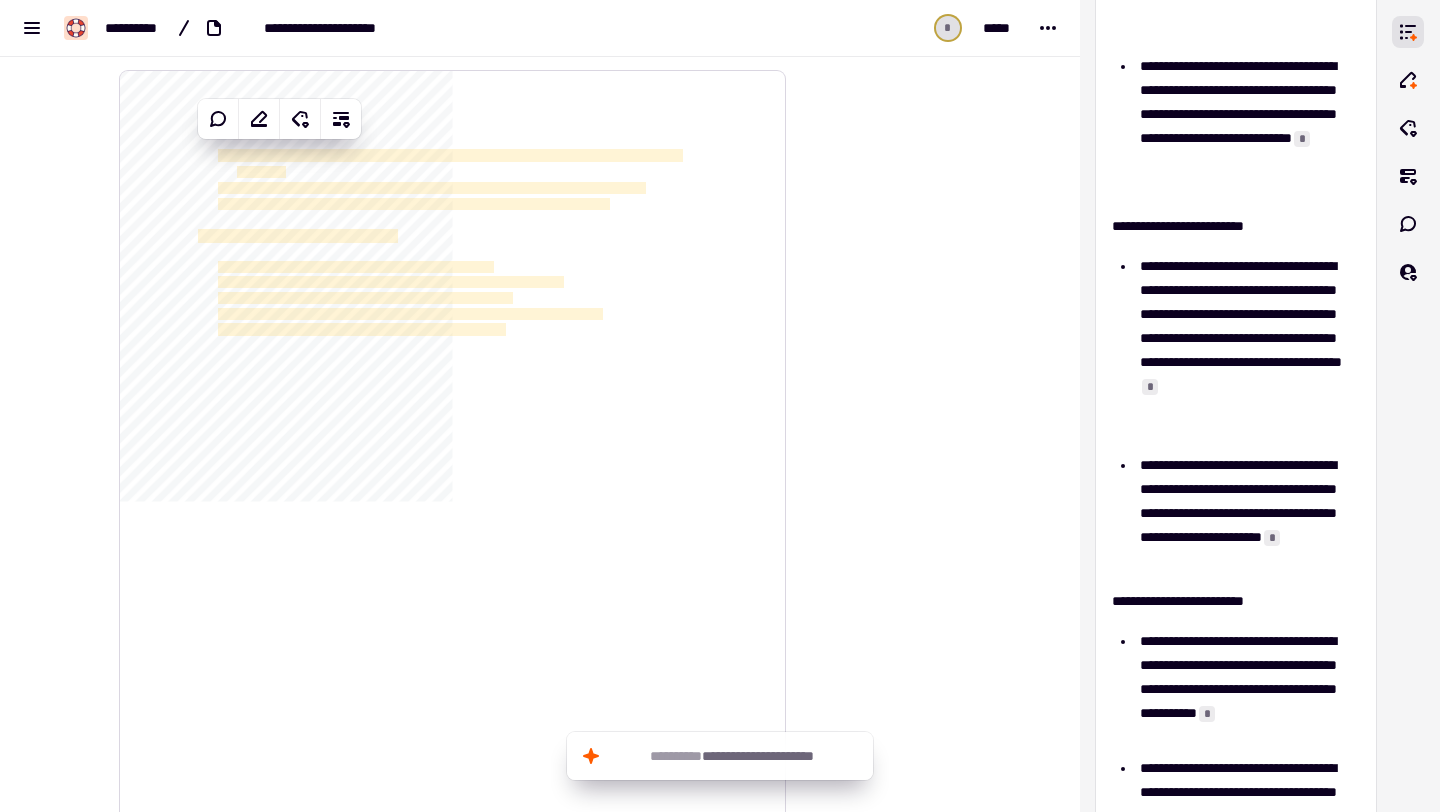 click on "**********" 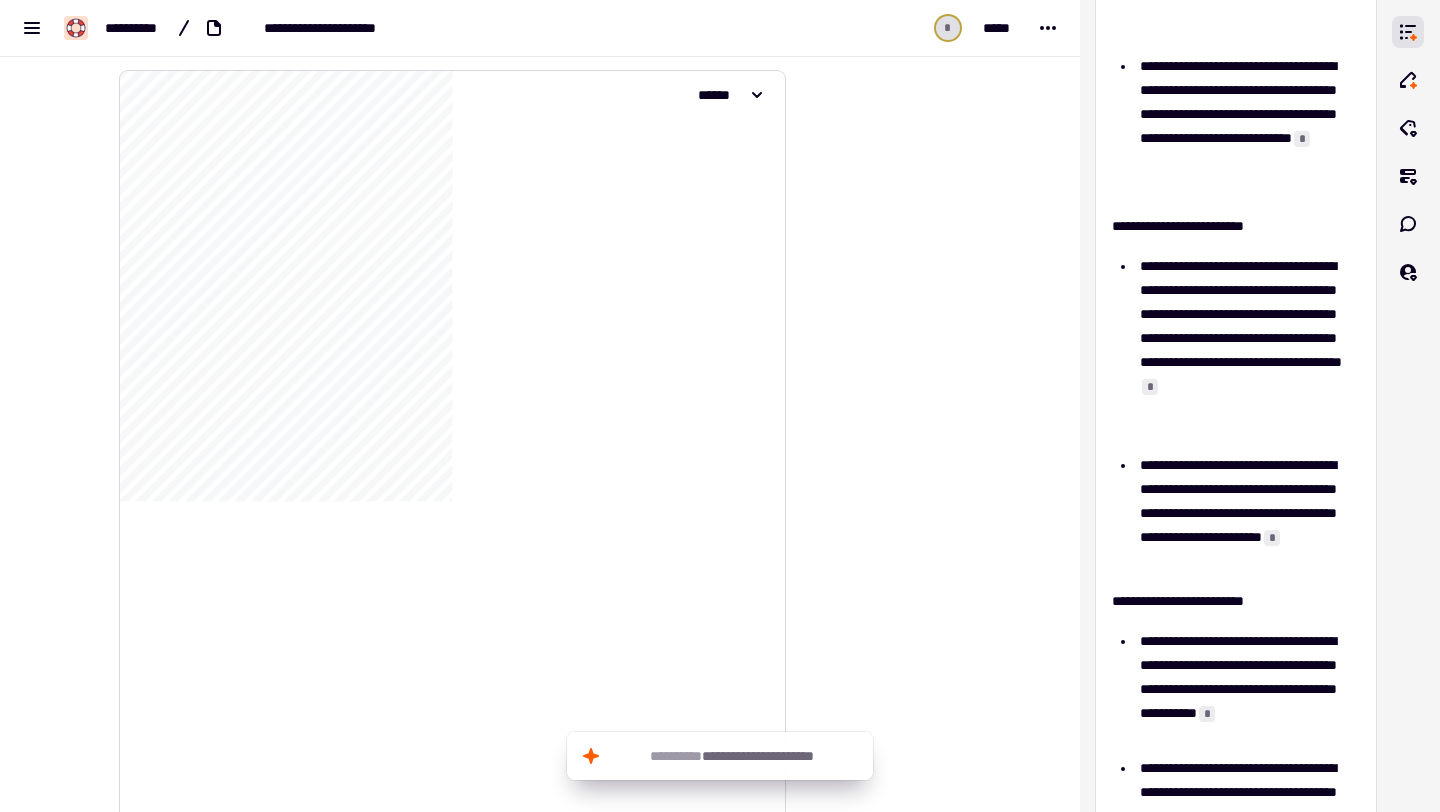 scroll, scrollTop: 1118, scrollLeft: 0, axis: vertical 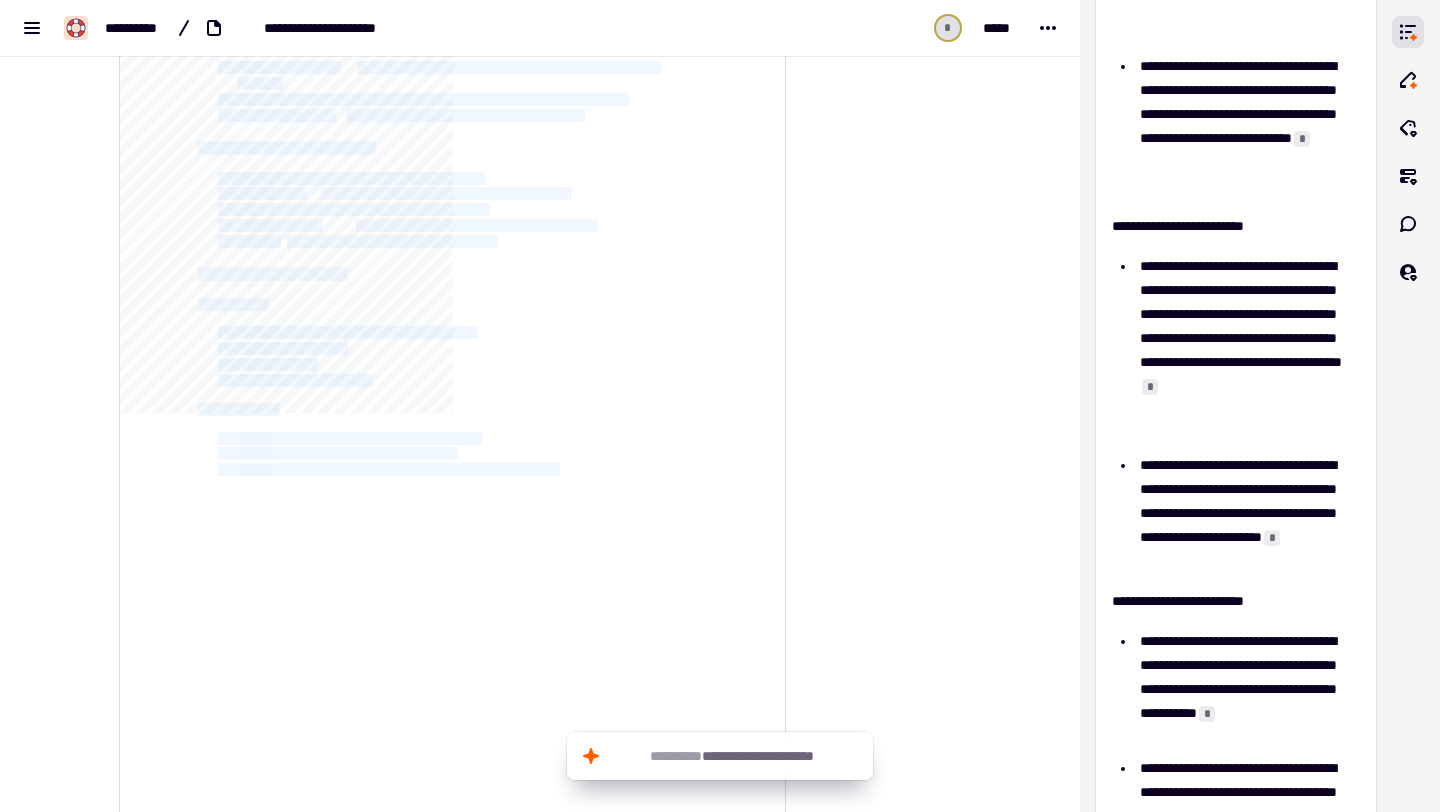 drag, startPoint x: 586, startPoint y: 466, endPoint x: 181, endPoint y: 159, distance: 508.20667 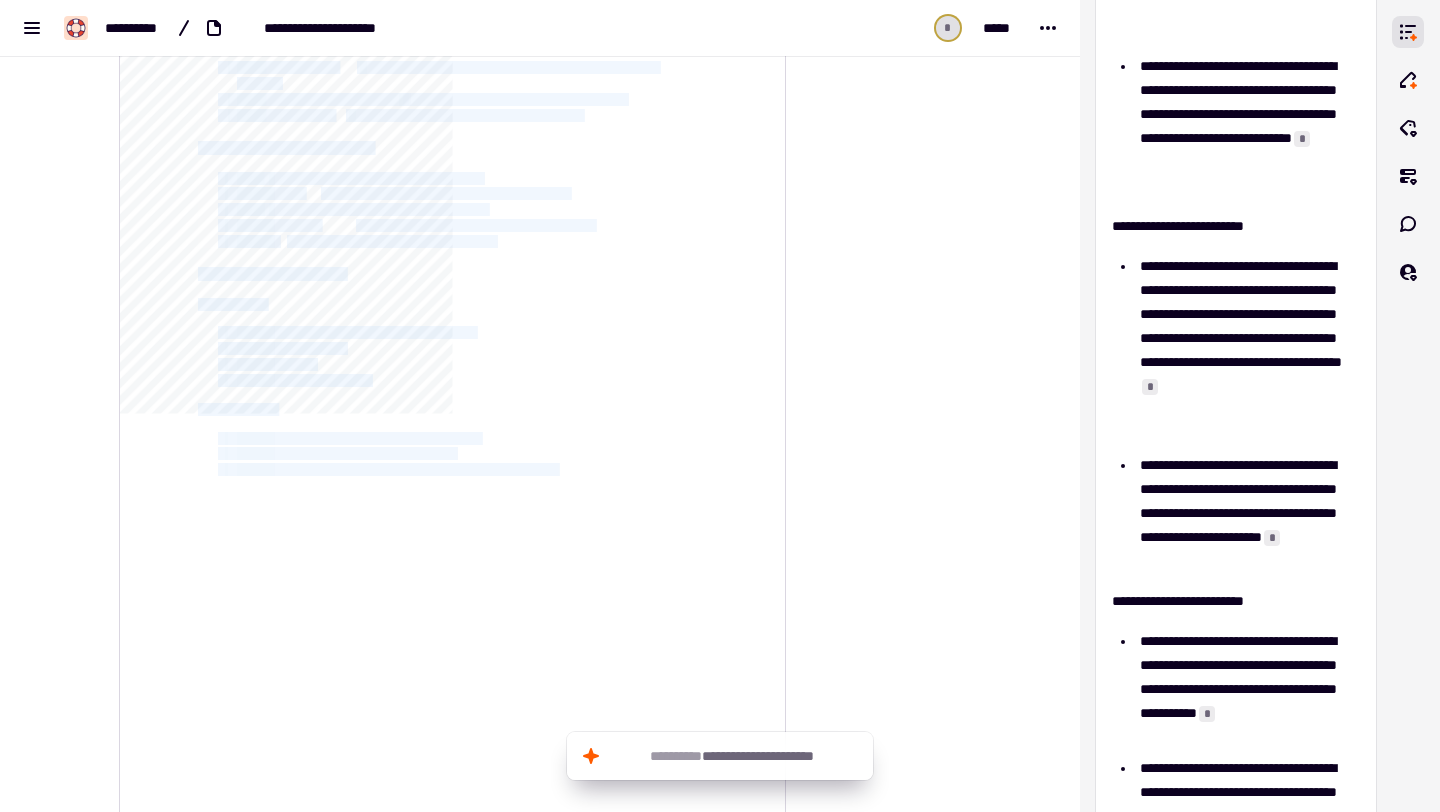 click on "**********" 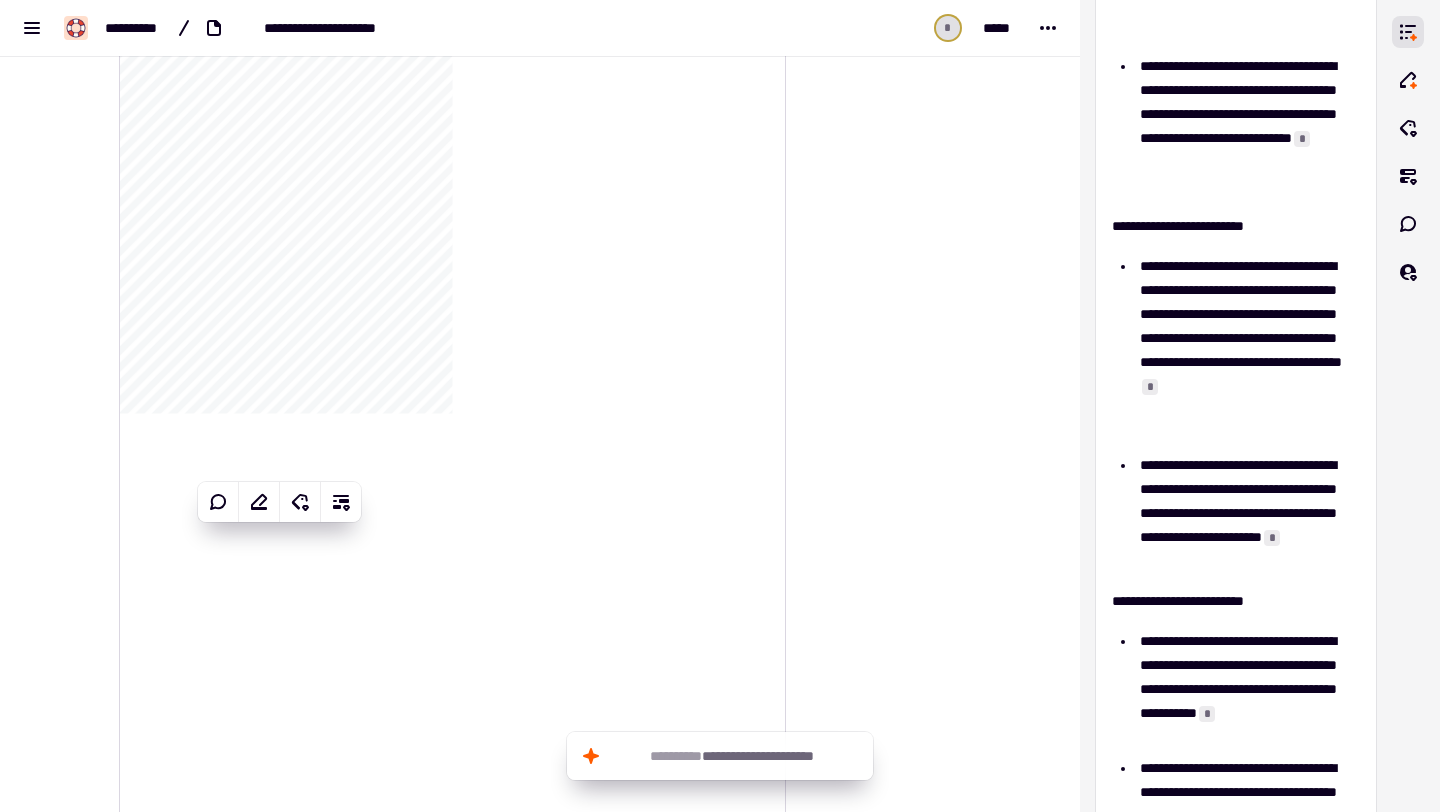 click on "**********" 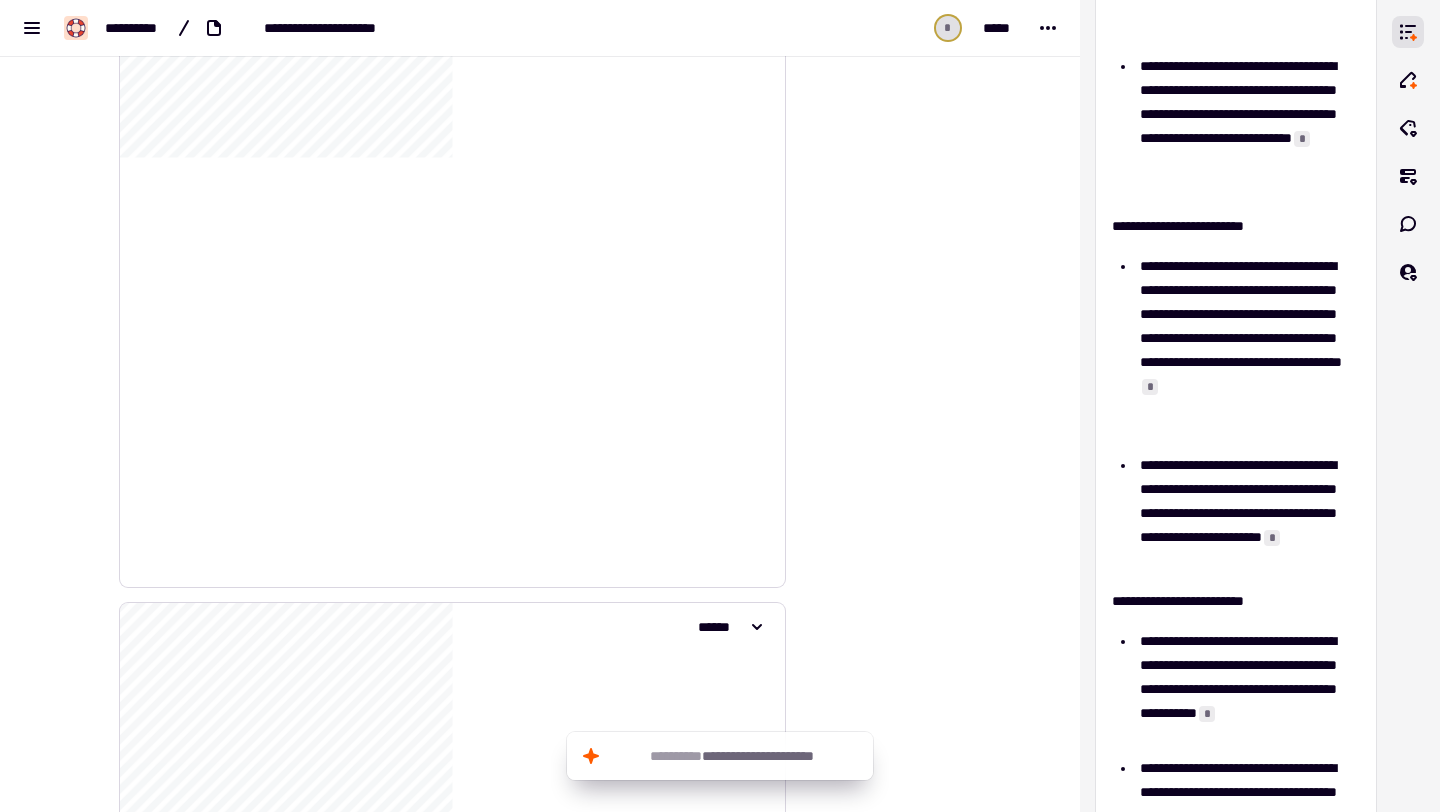 scroll, scrollTop: 1377, scrollLeft: 0, axis: vertical 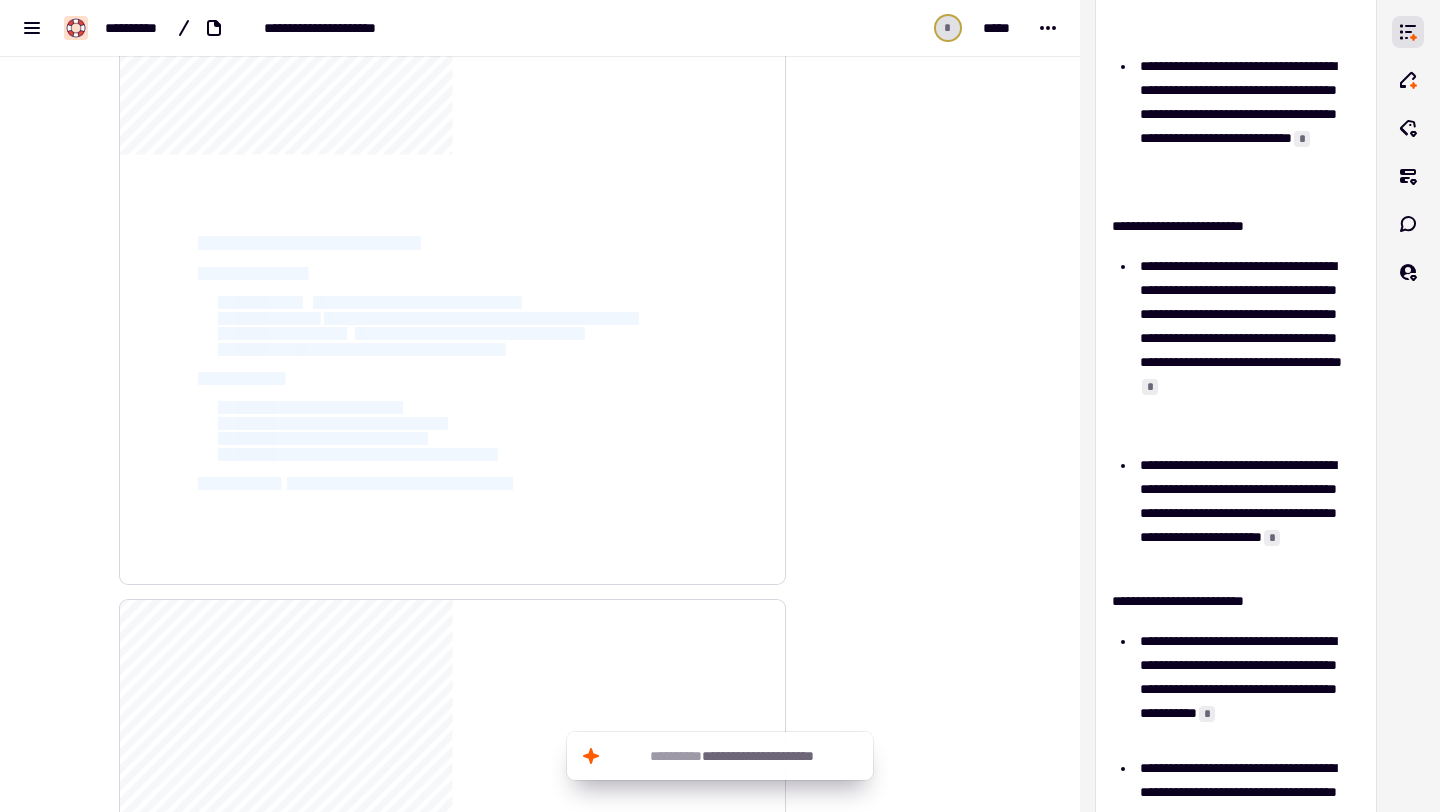 drag, startPoint x: 192, startPoint y: 245, endPoint x: 328, endPoint y: 610, distance: 389.5138 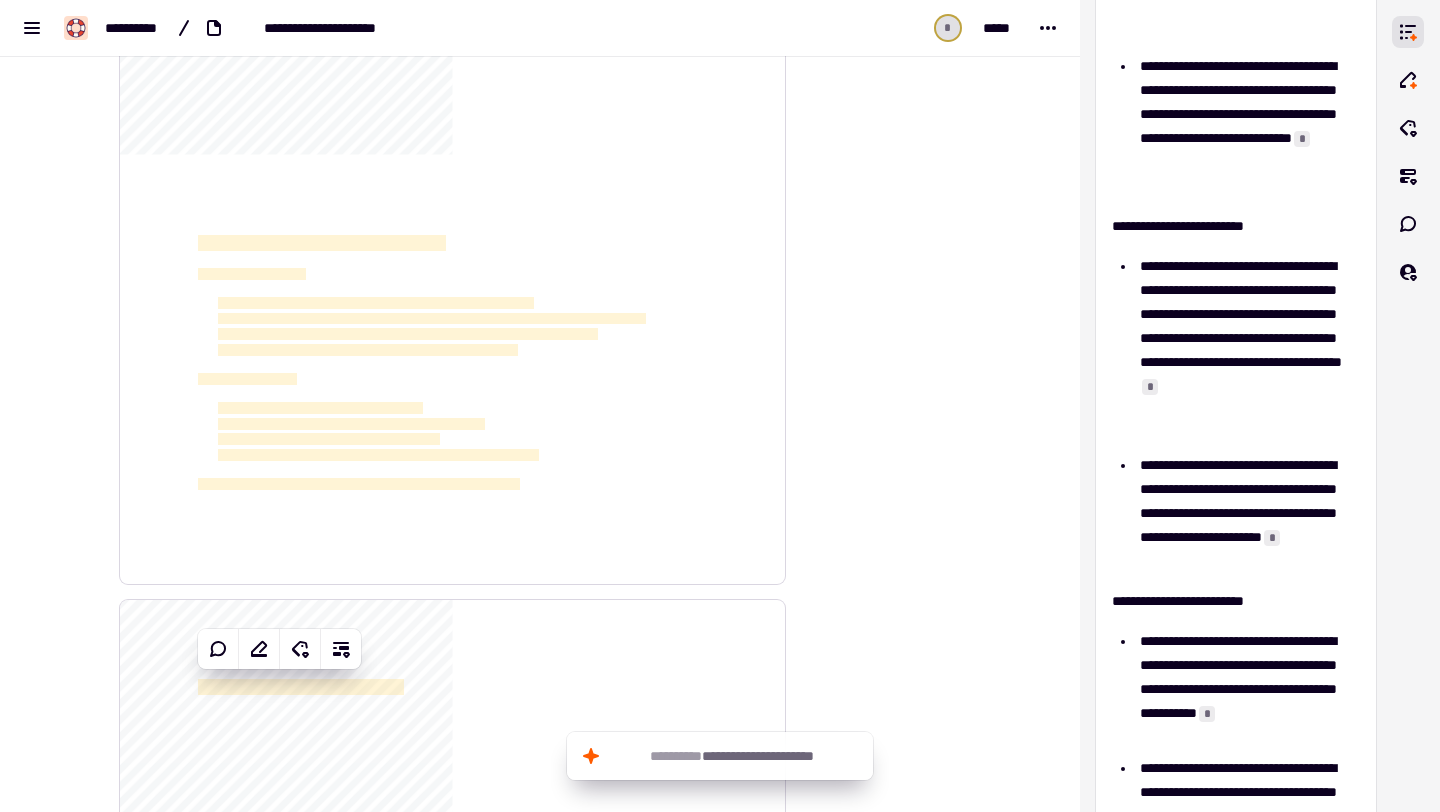 click on "**********" 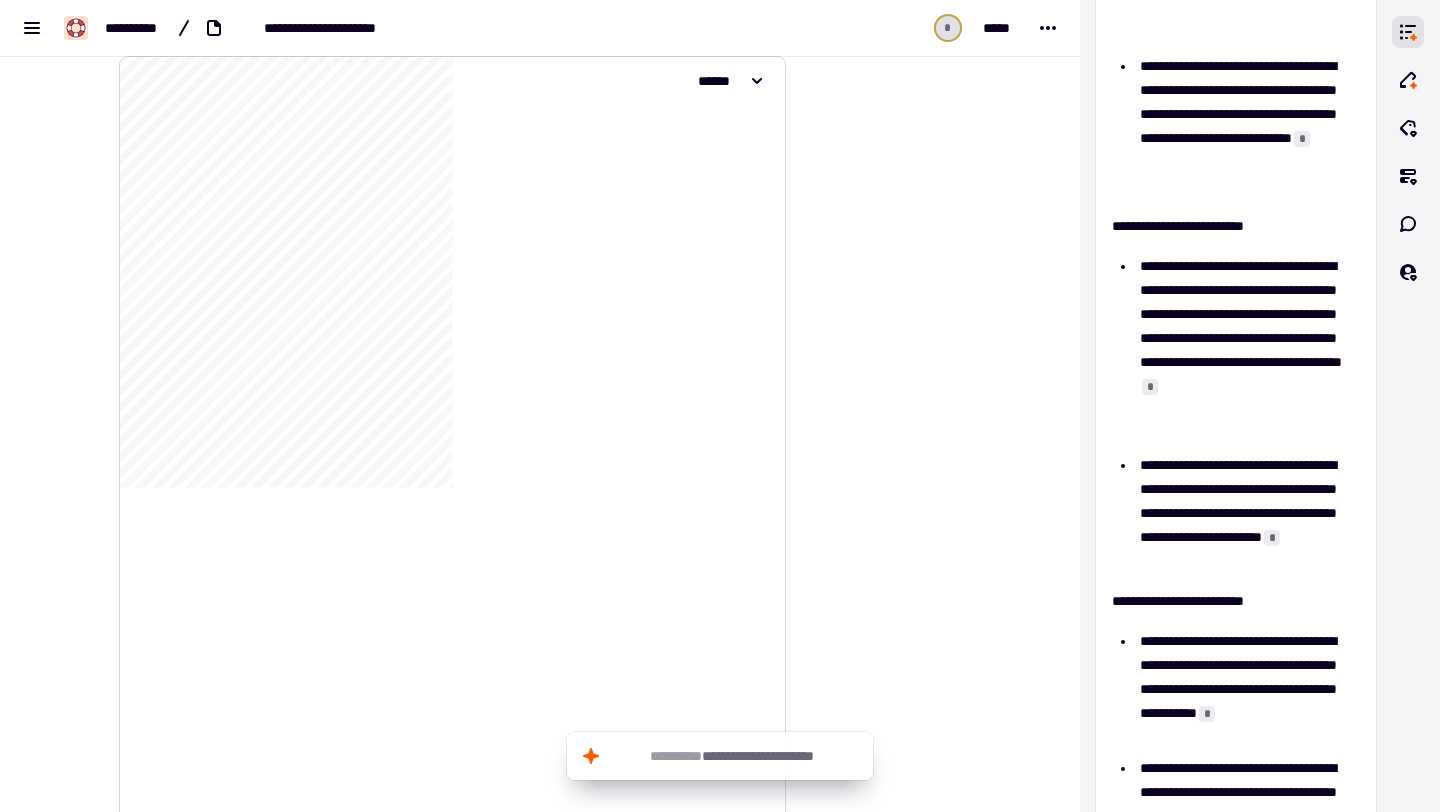 scroll, scrollTop: 1921, scrollLeft: 0, axis: vertical 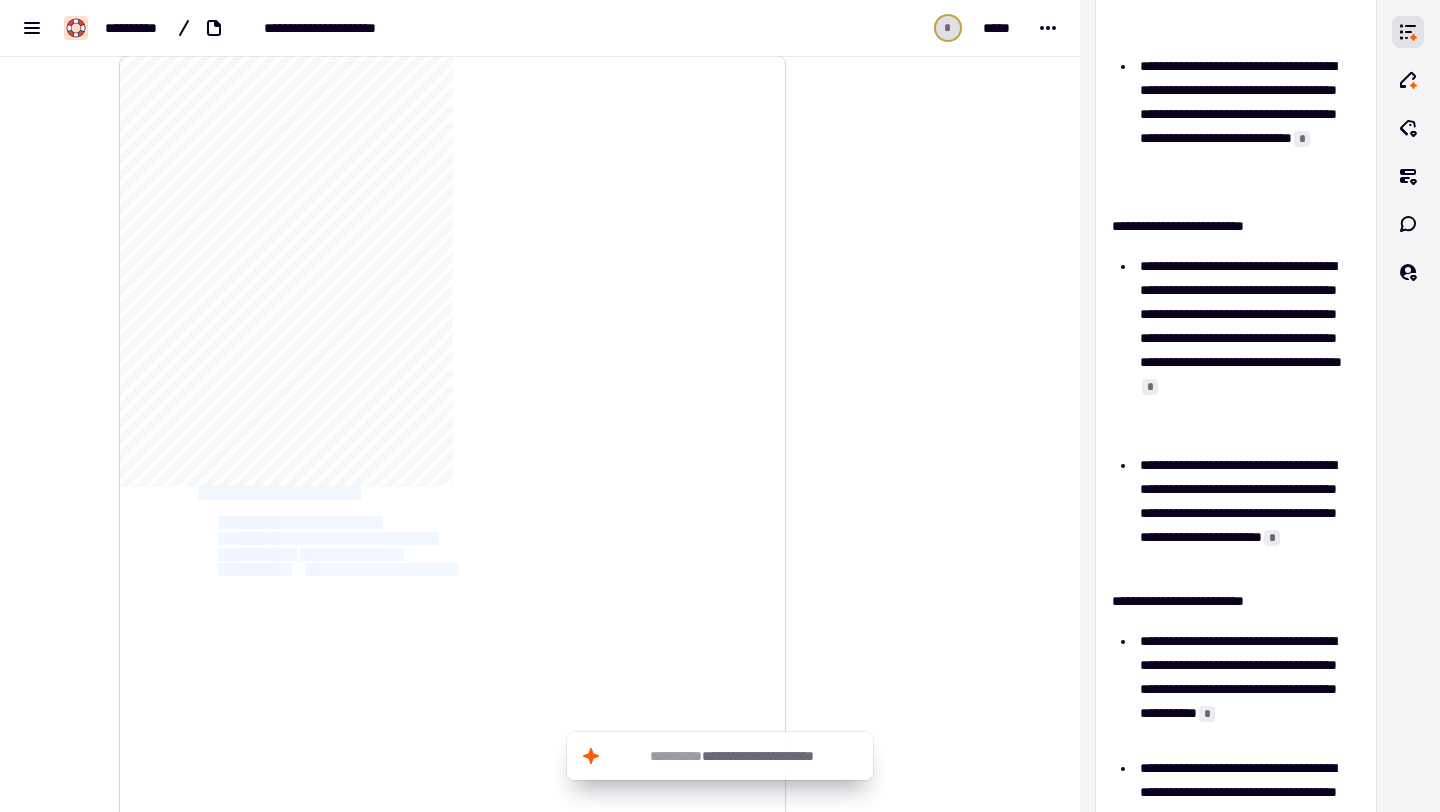 drag, startPoint x: 193, startPoint y: 494, endPoint x: 446, endPoint y: 579, distance: 266.89697 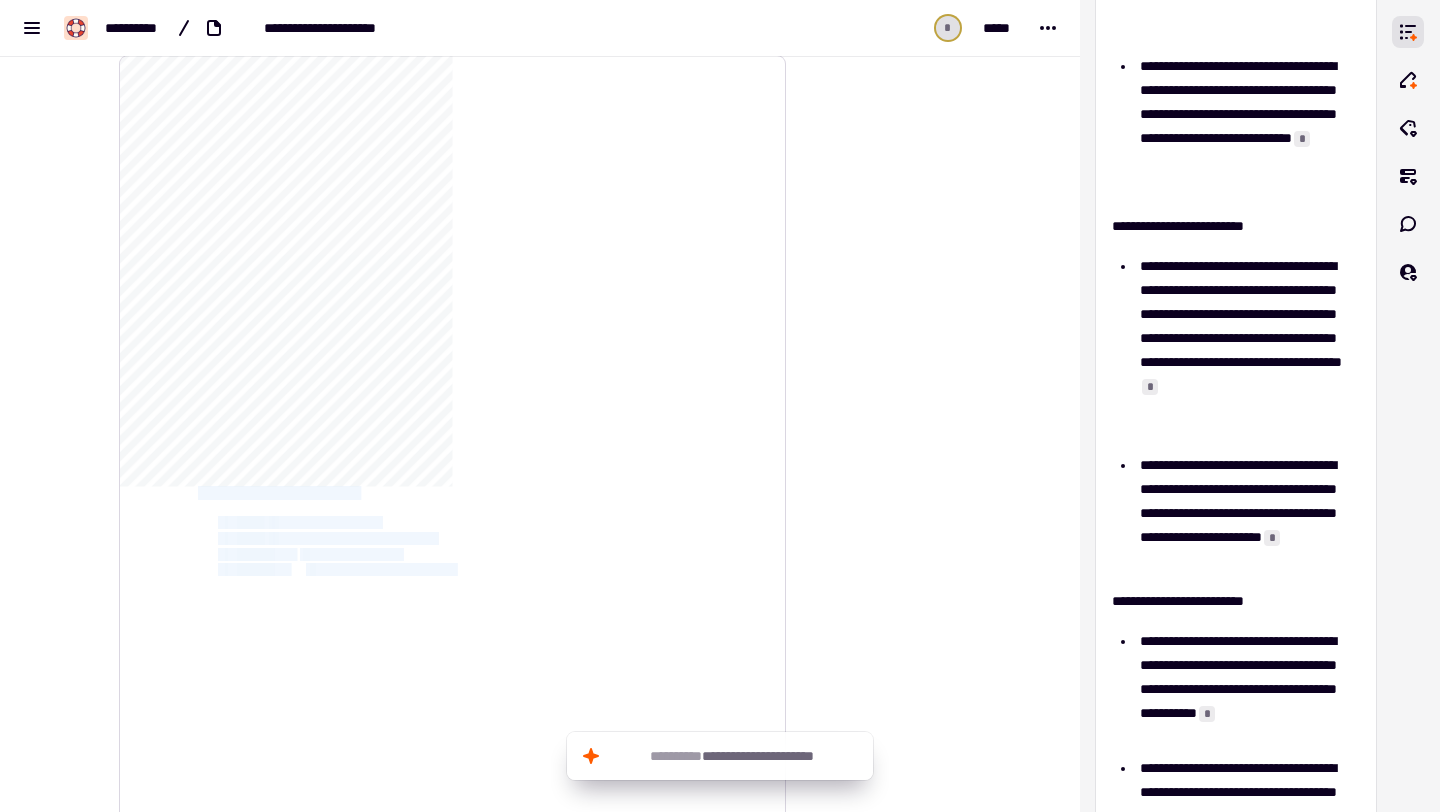 click on "**********" 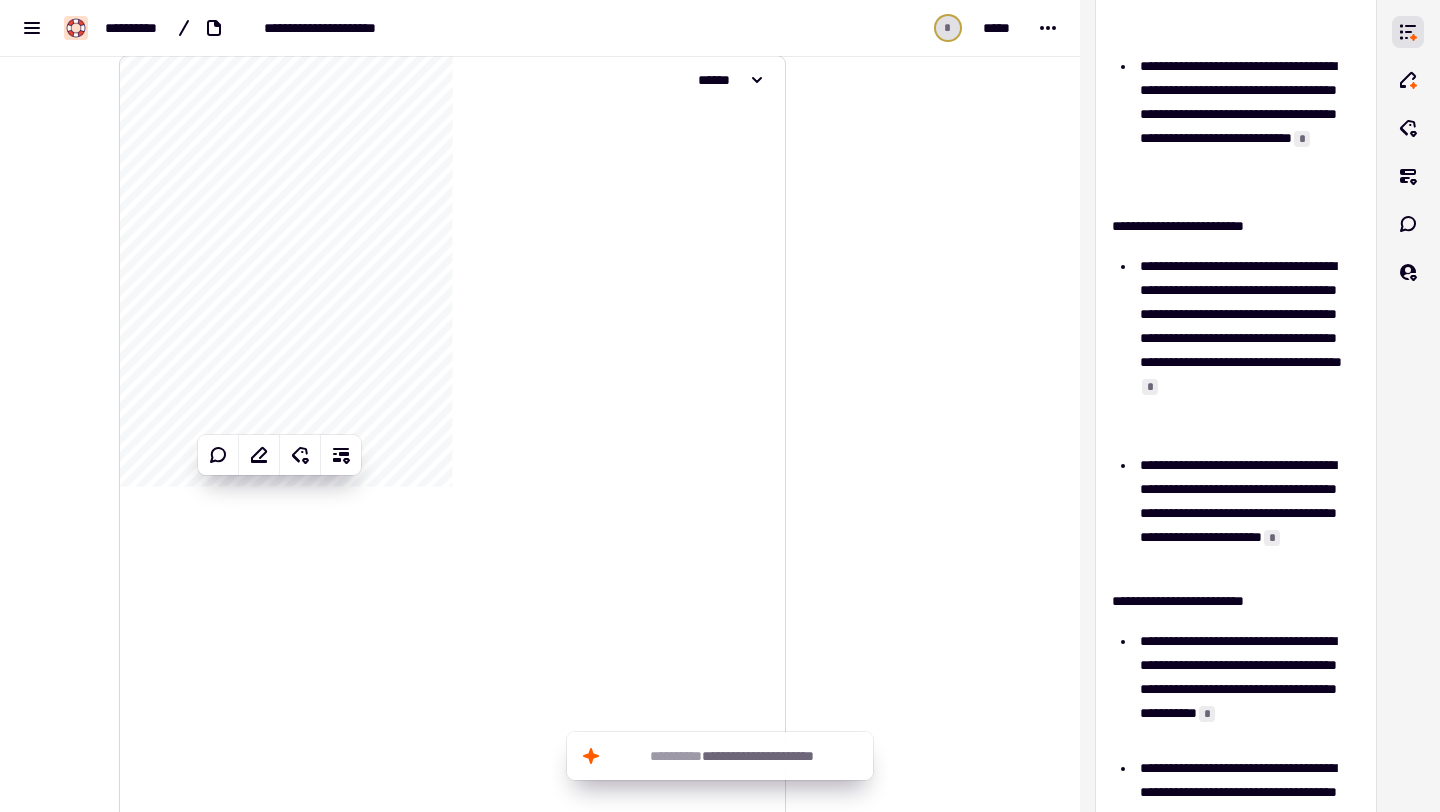 click on "**********" 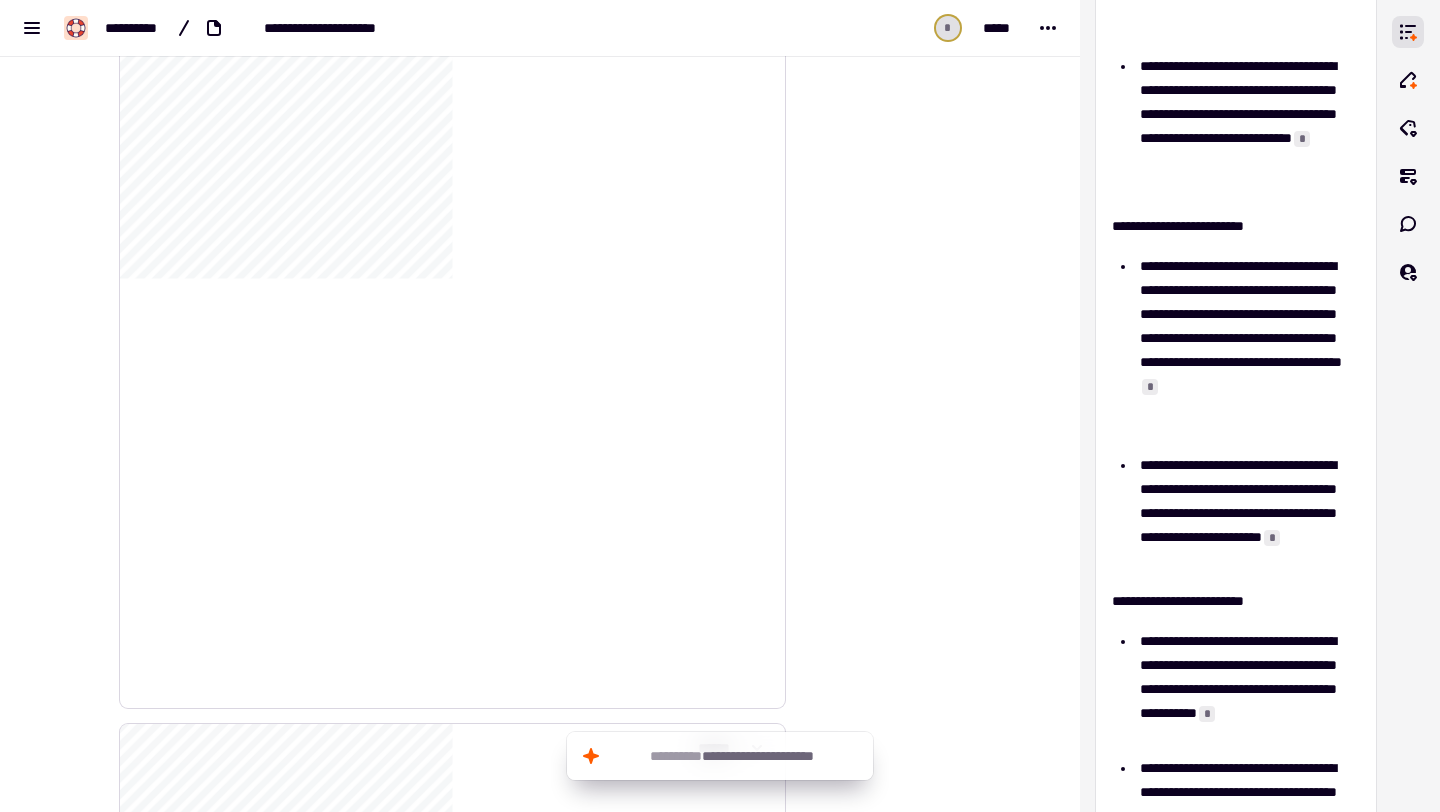 scroll, scrollTop: 1250, scrollLeft: 0, axis: vertical 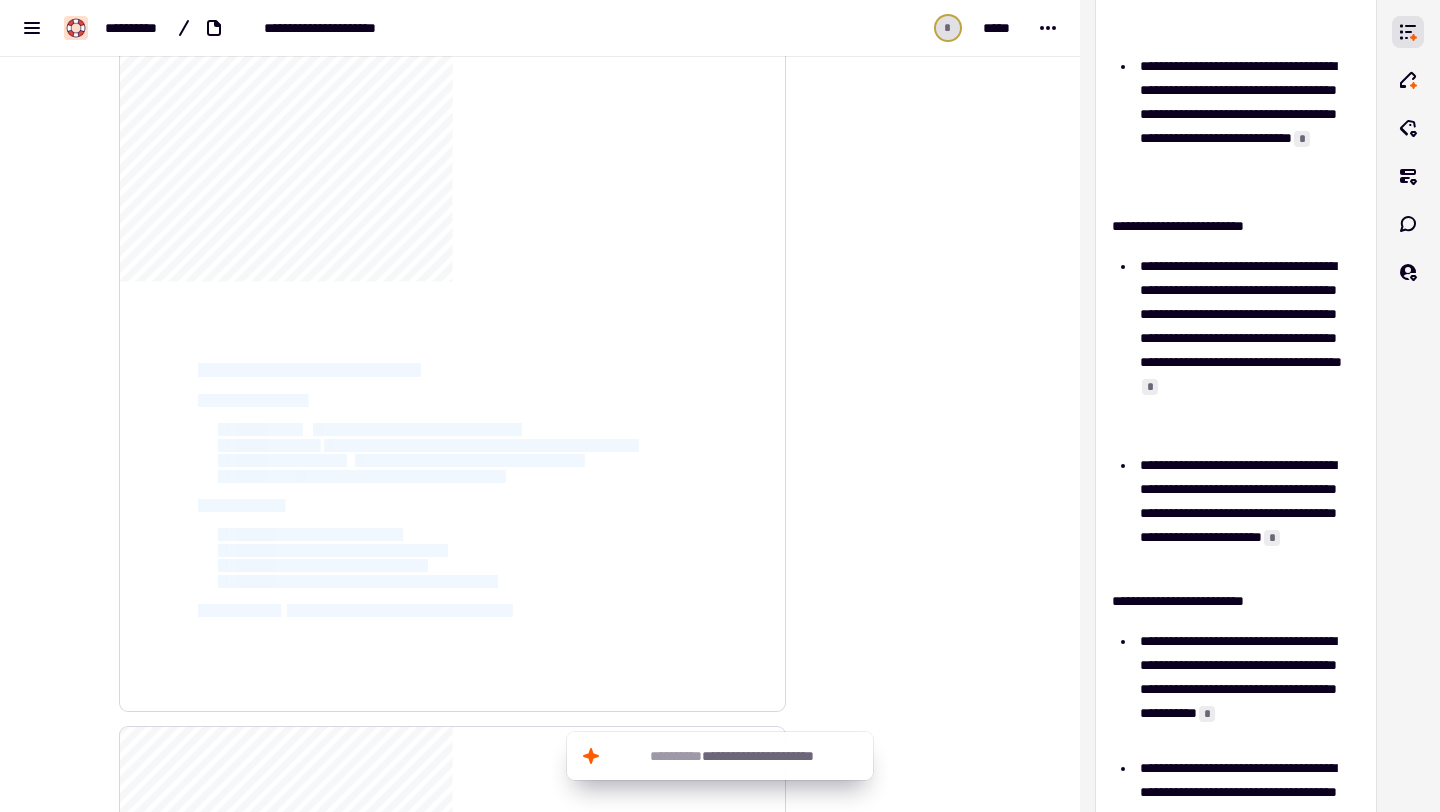 drag, startPoint x: 192, startPoint y: 366, endPoint x: 388, endPoint y: 744, distance: 425.79337 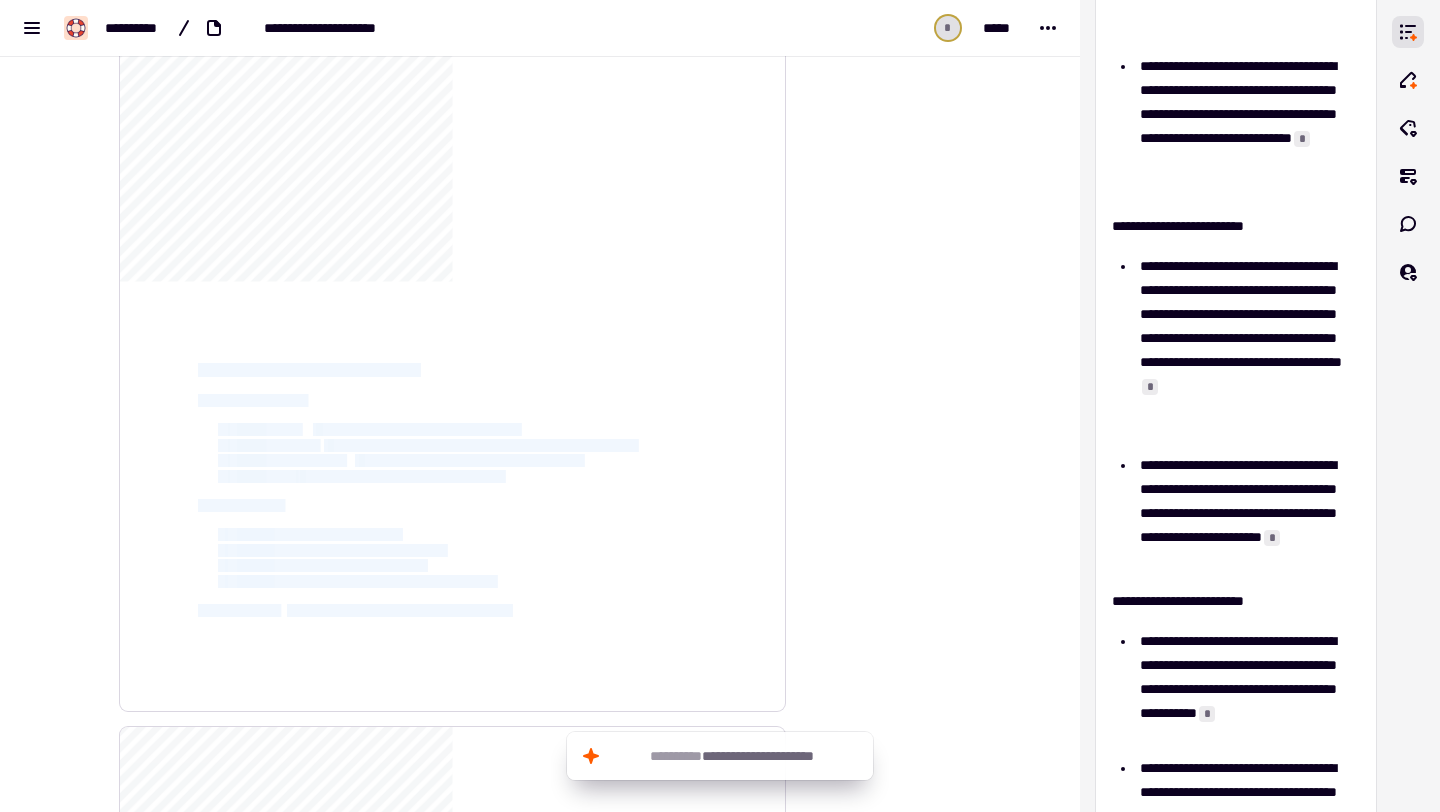 click on "**********" at bounding box center [453, 719] 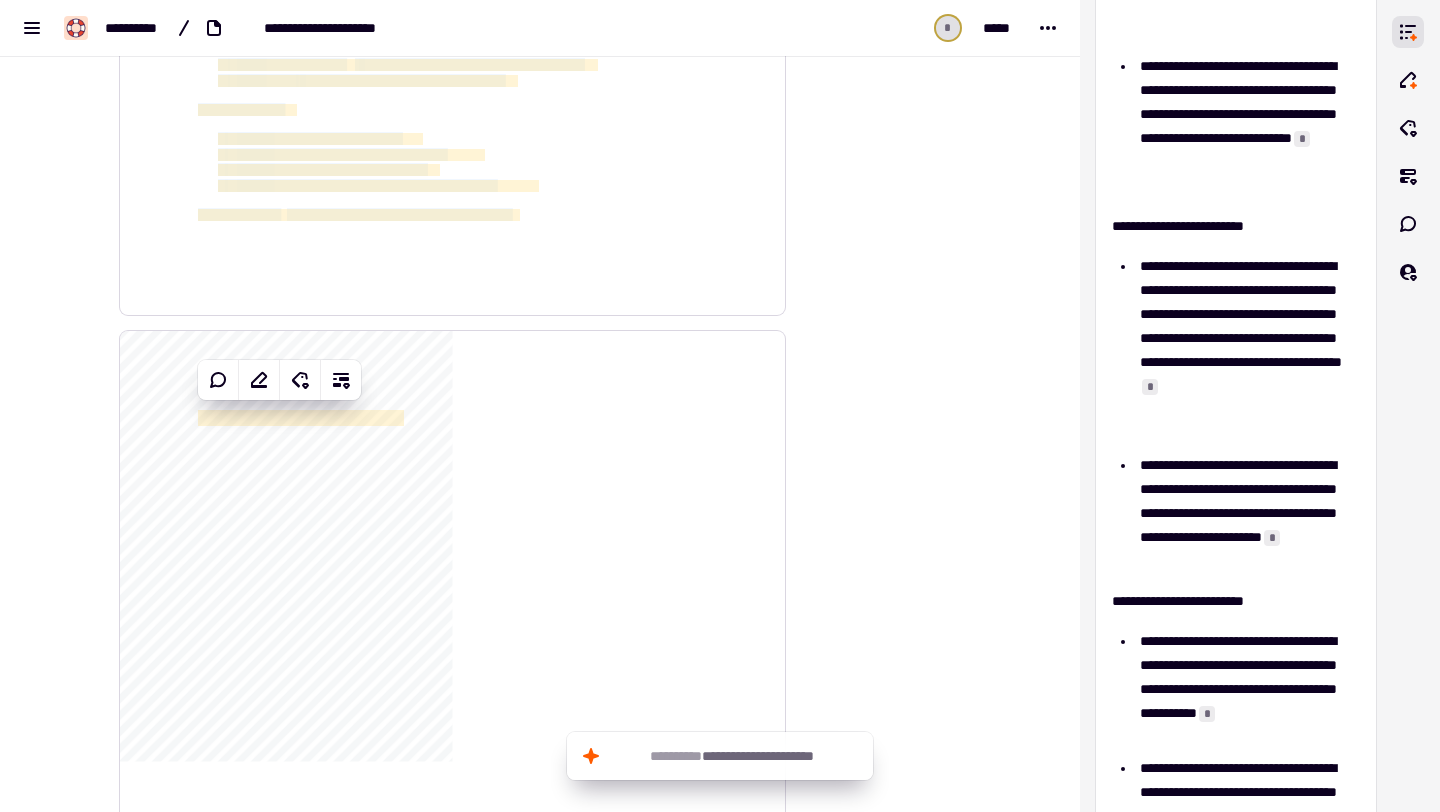 scroll, scrollTop: 1779, scrollLeft: 0, axis: vertical 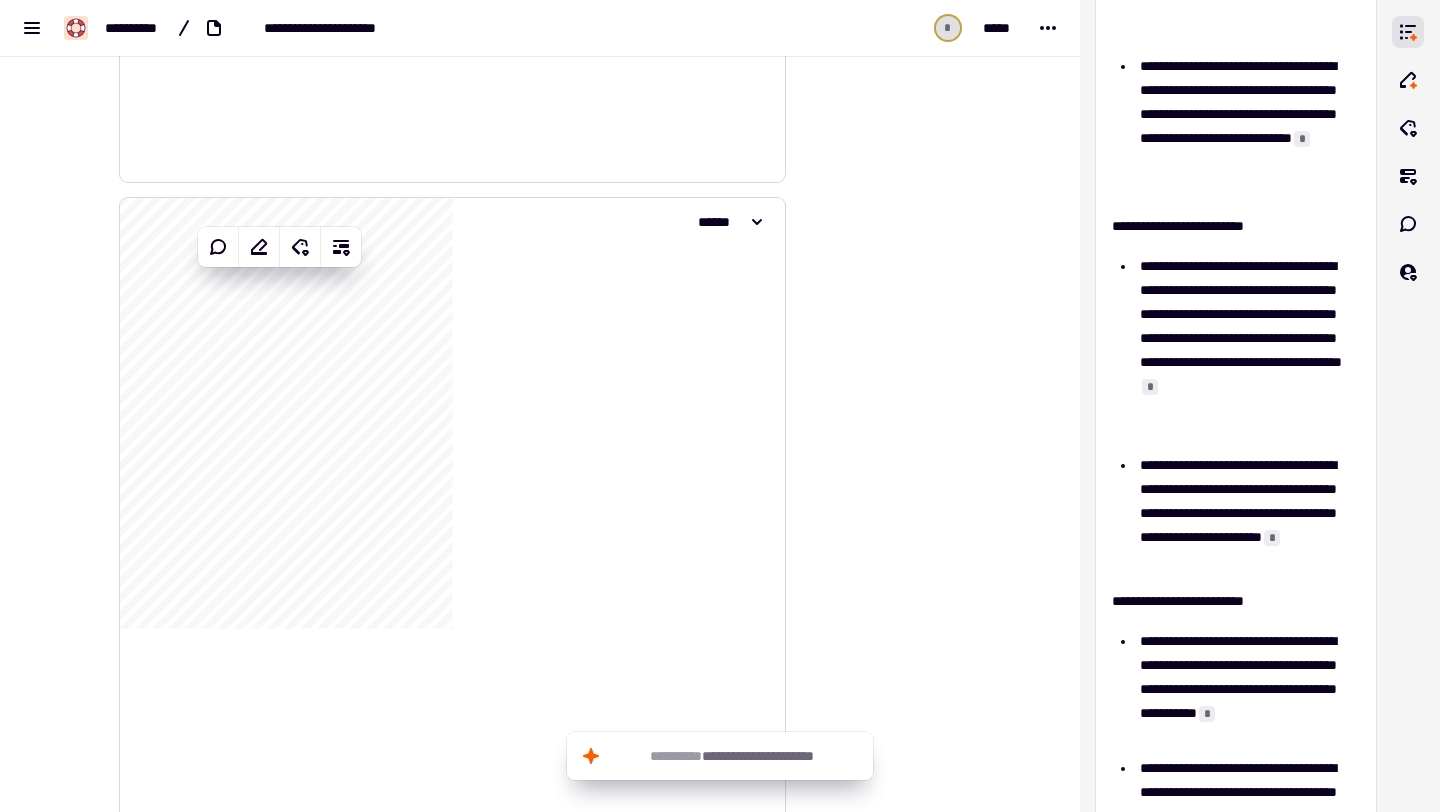 click on "**********" 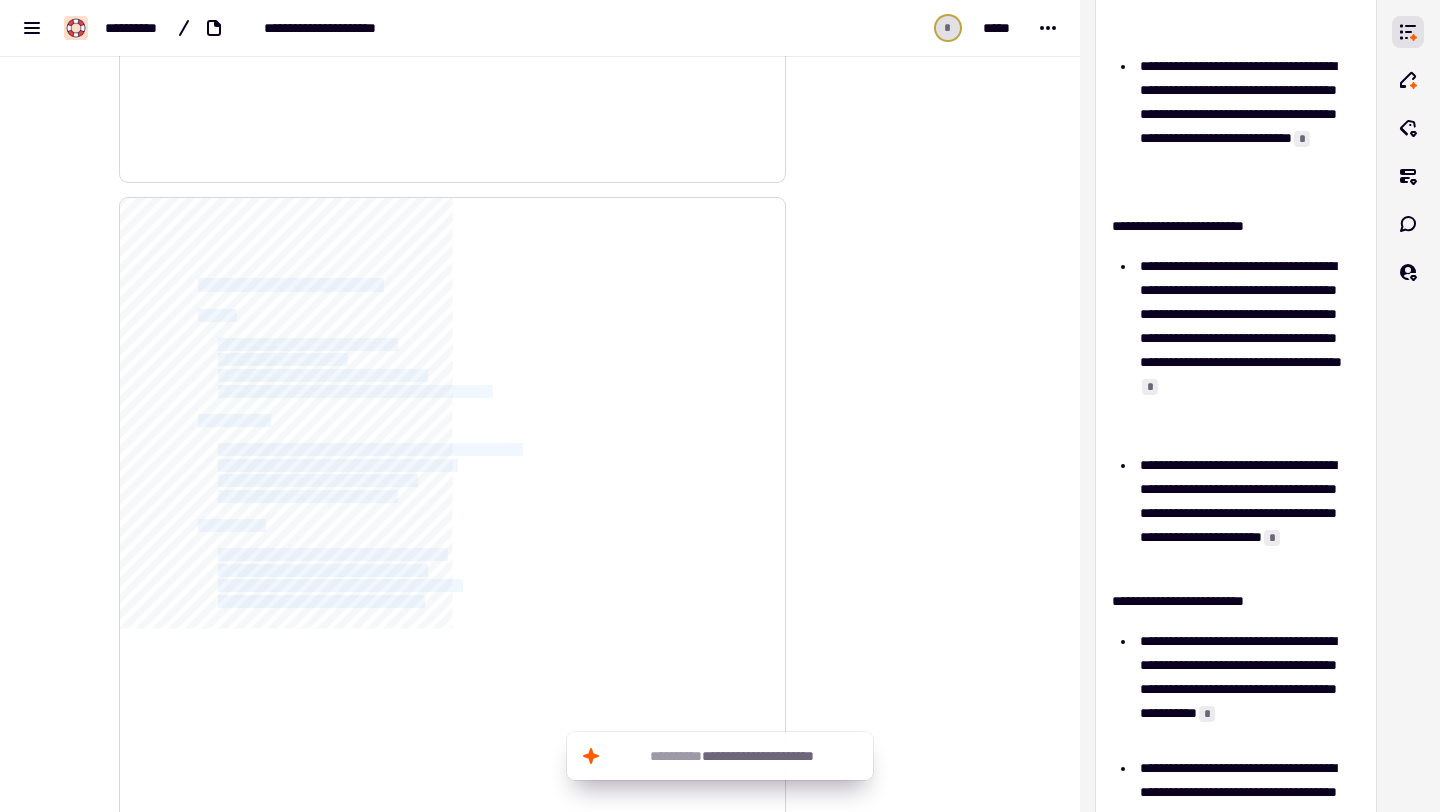 drag, startPoint x: 478, startPoint y: 602, endPoint x: 225, endPoint y: 264, distance: 422.2002 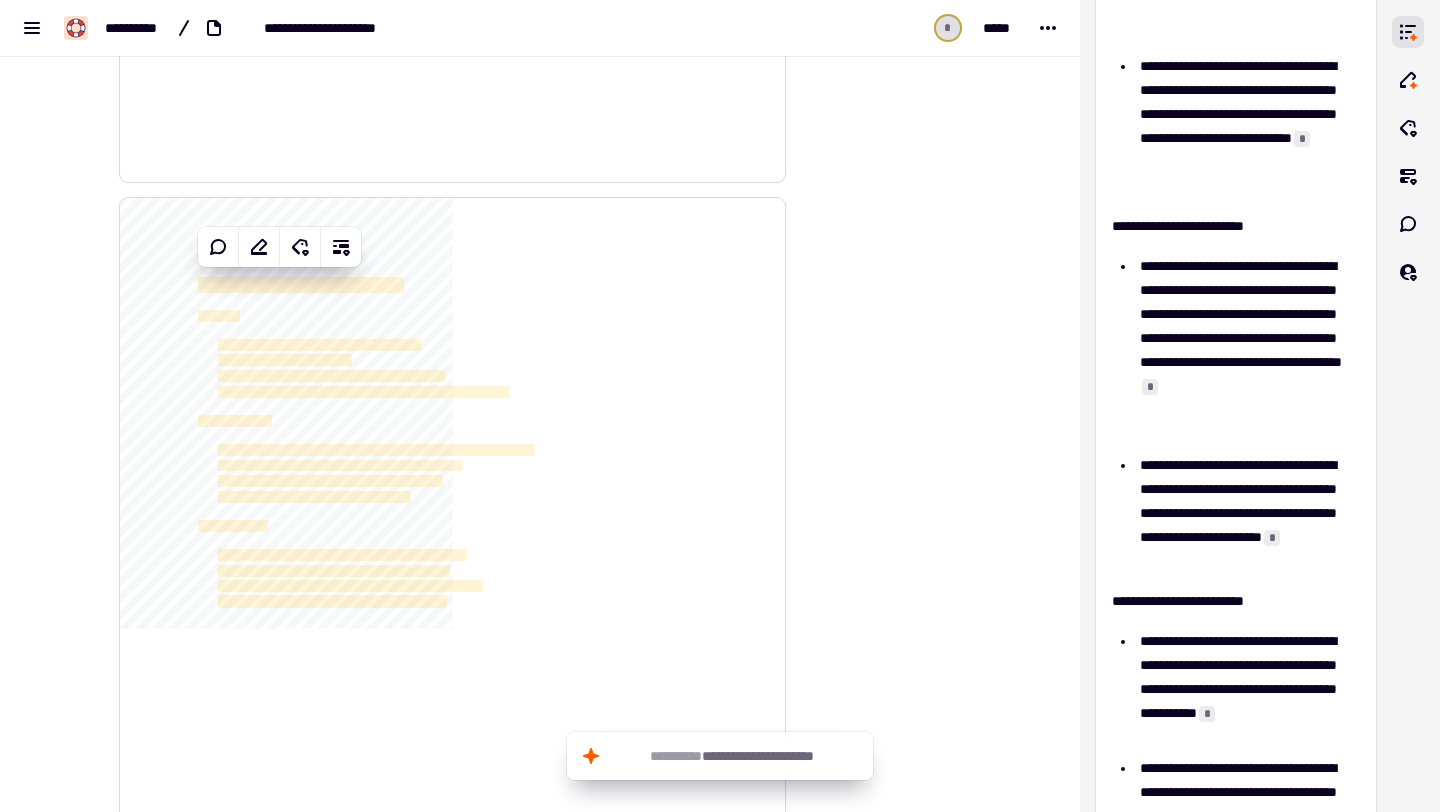 click on "**********" 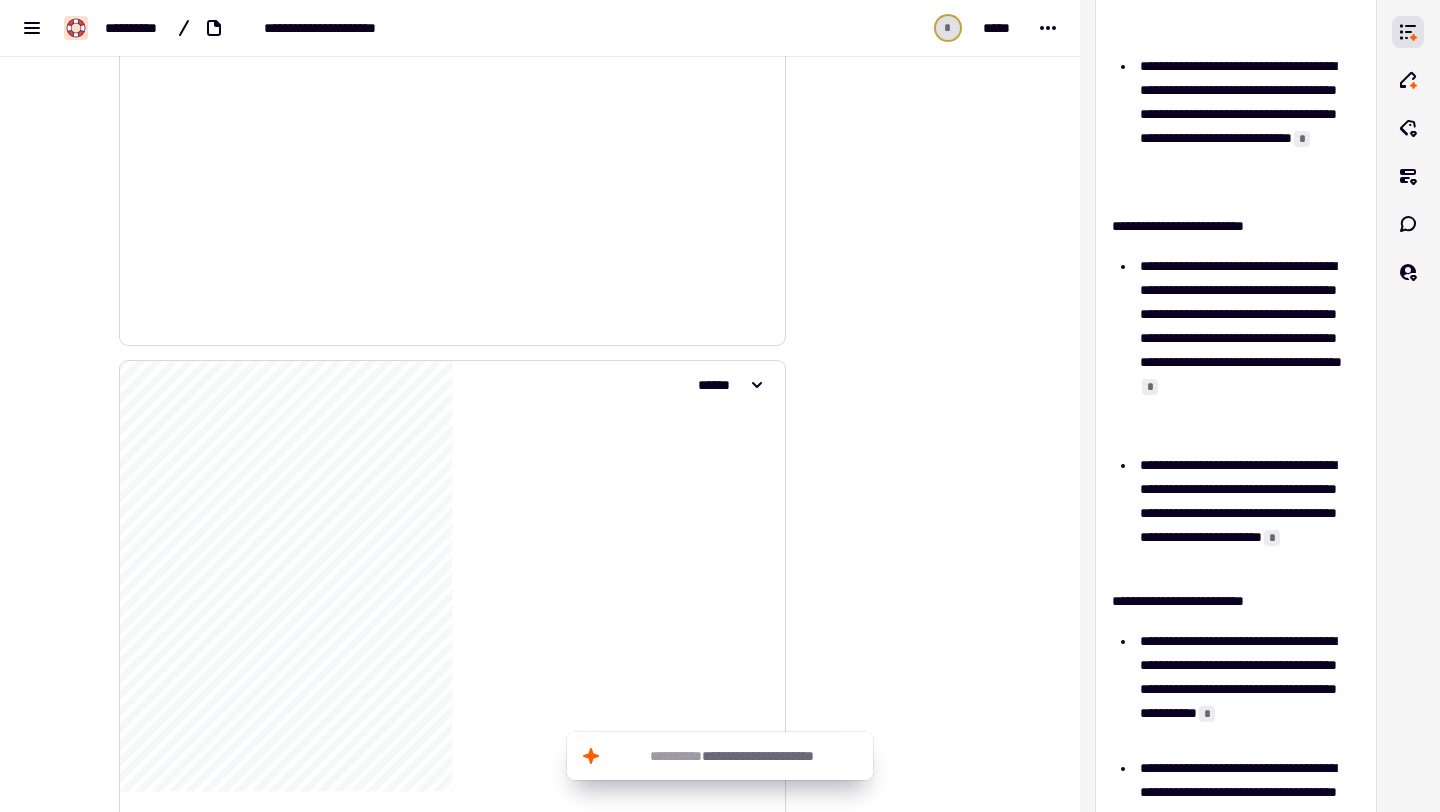 scroll, scrollTop: 2492, scrollLeft: 0, axis: vertical 